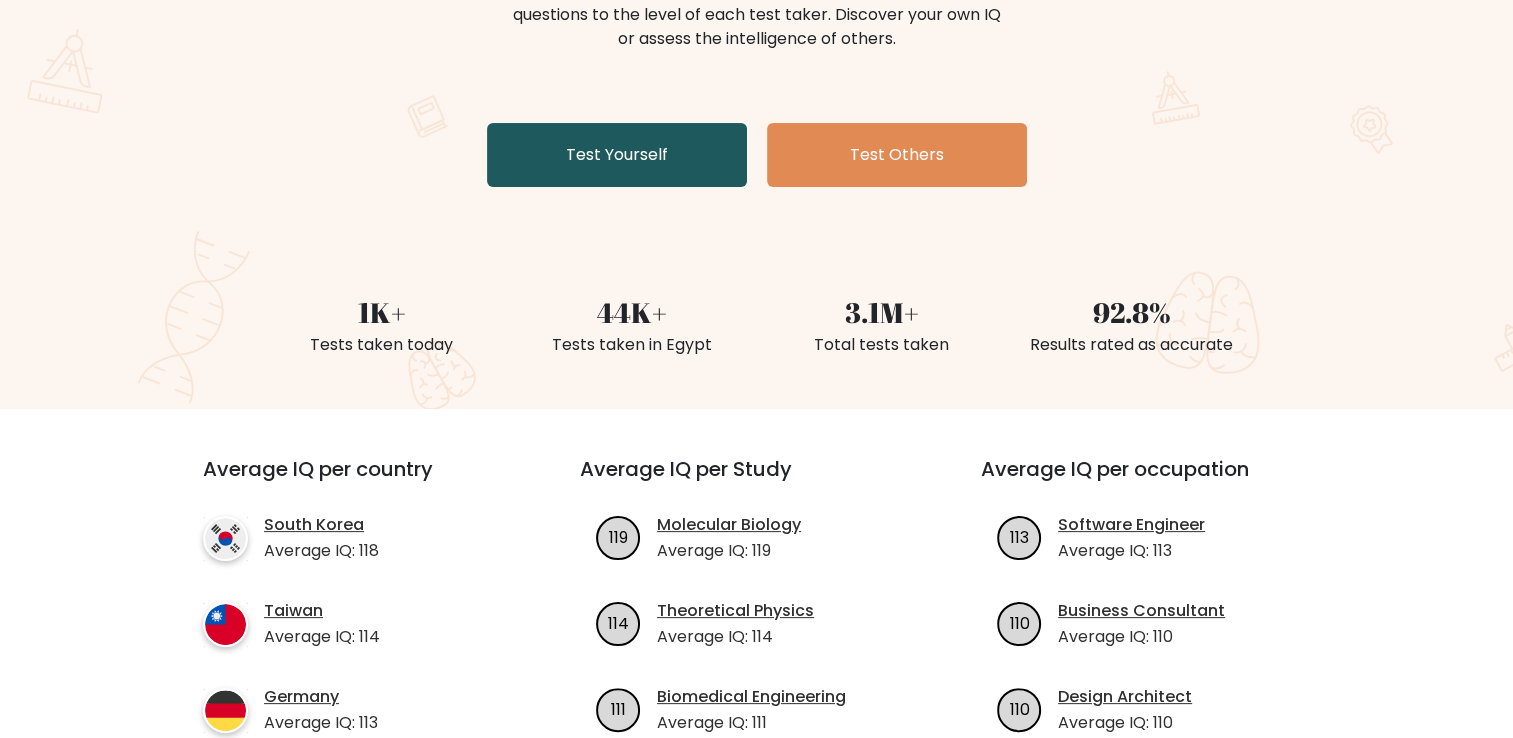 scroll, scrollTop: 319, scrollLeft: 0, axis: vertical 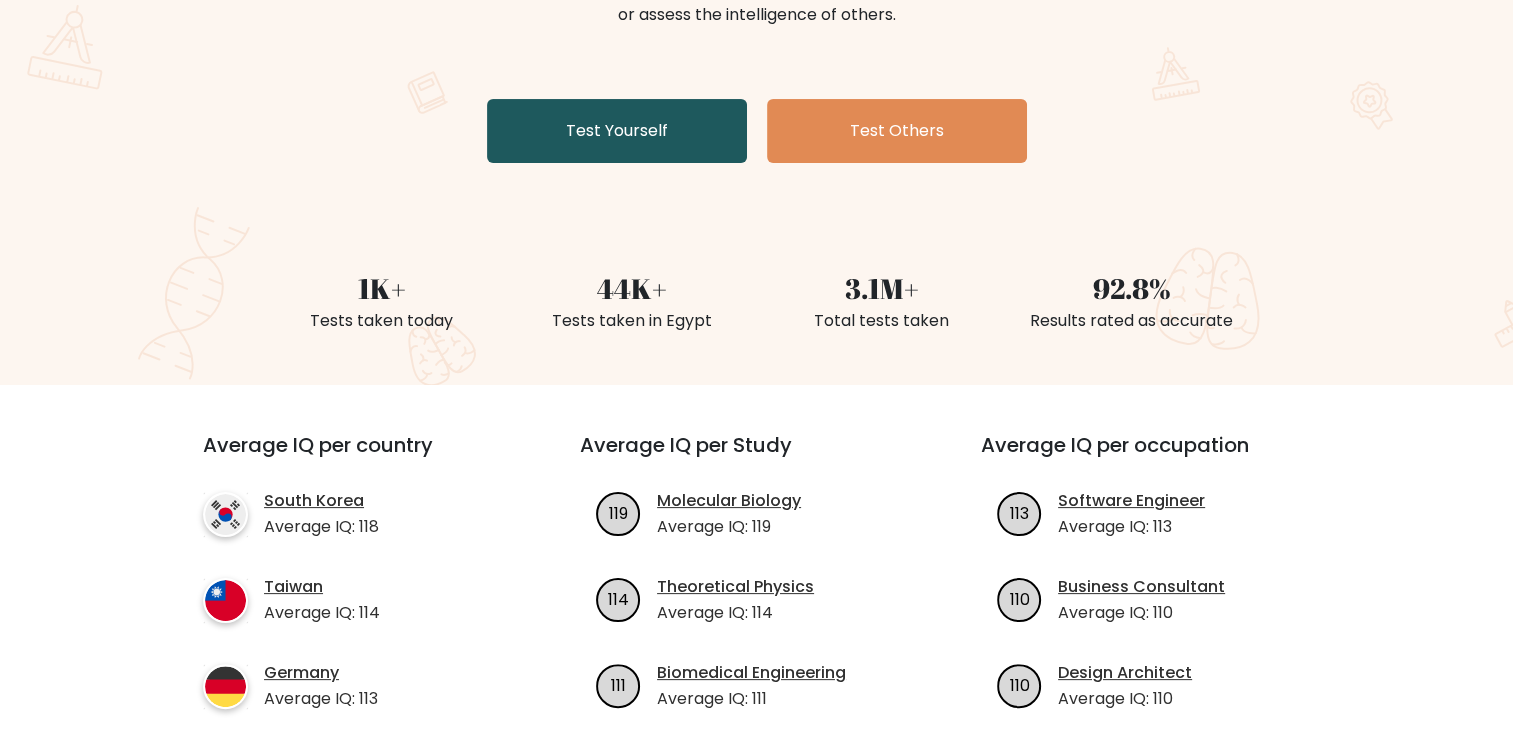 click on "Test Yourself" at bounding box center [617, 131] 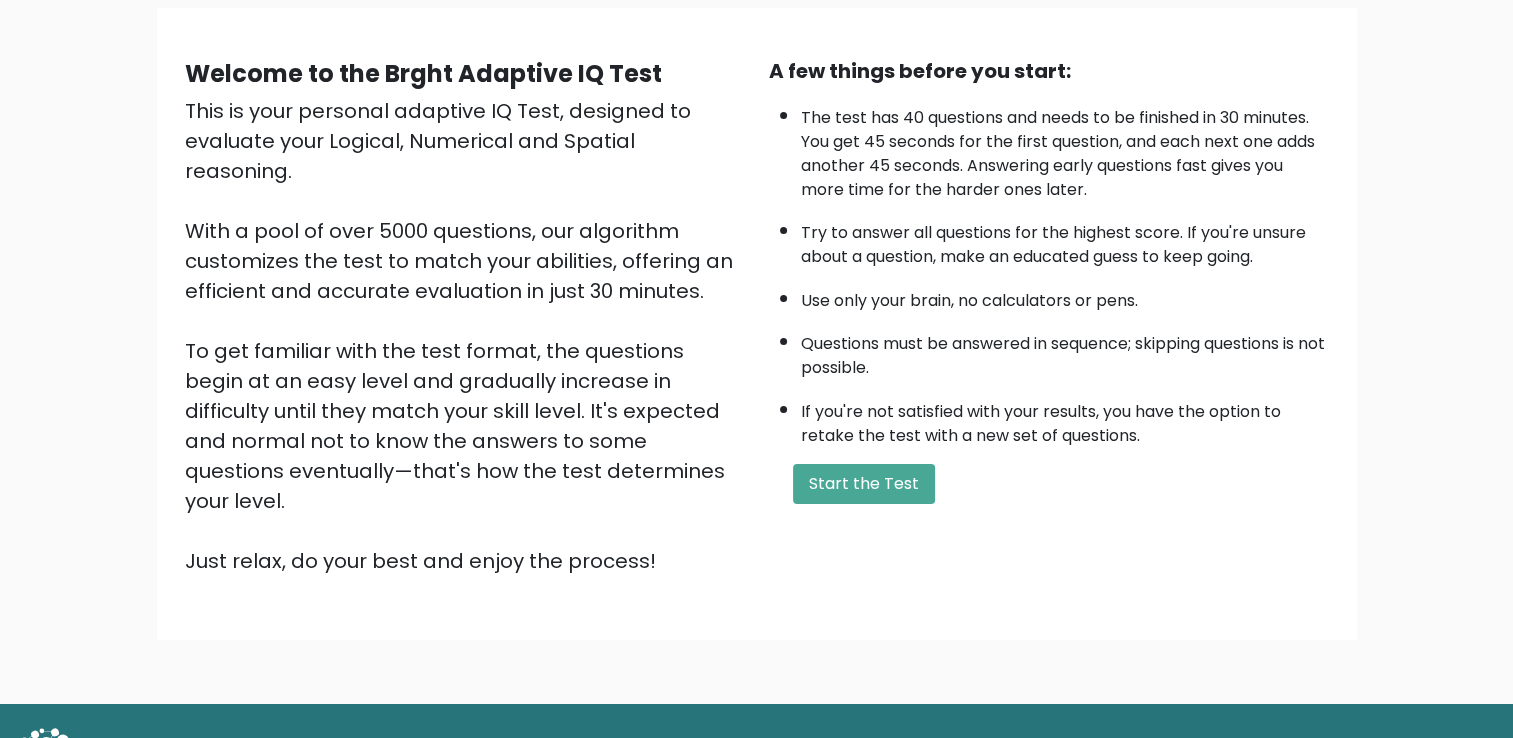 scroll, scrollTop: 144, scrollLeft: 0, axis: vertical 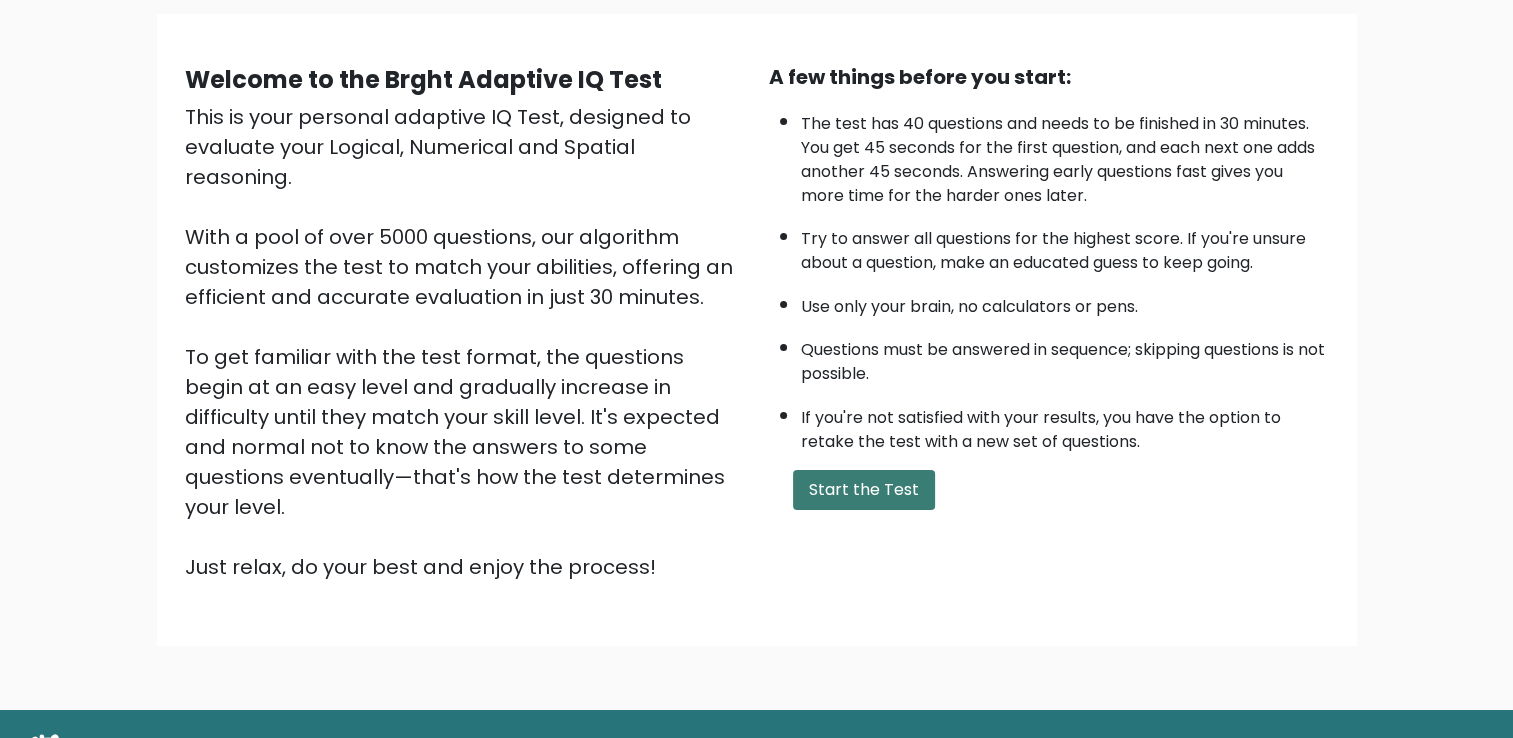 click on "Start the Test" at bounding box center (864, 490) 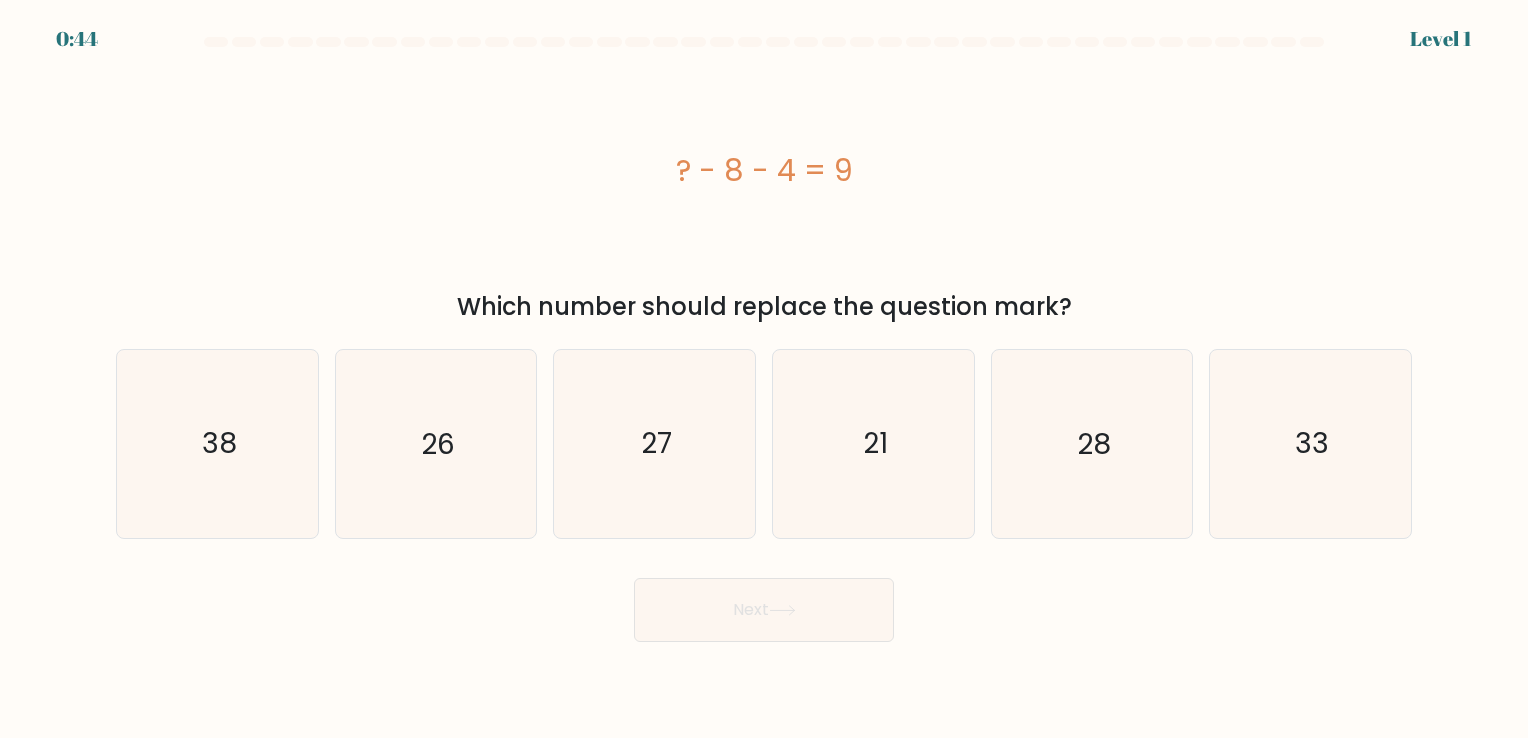 scroll, scrollTop: 0, scrollLeft: 0, axis: both 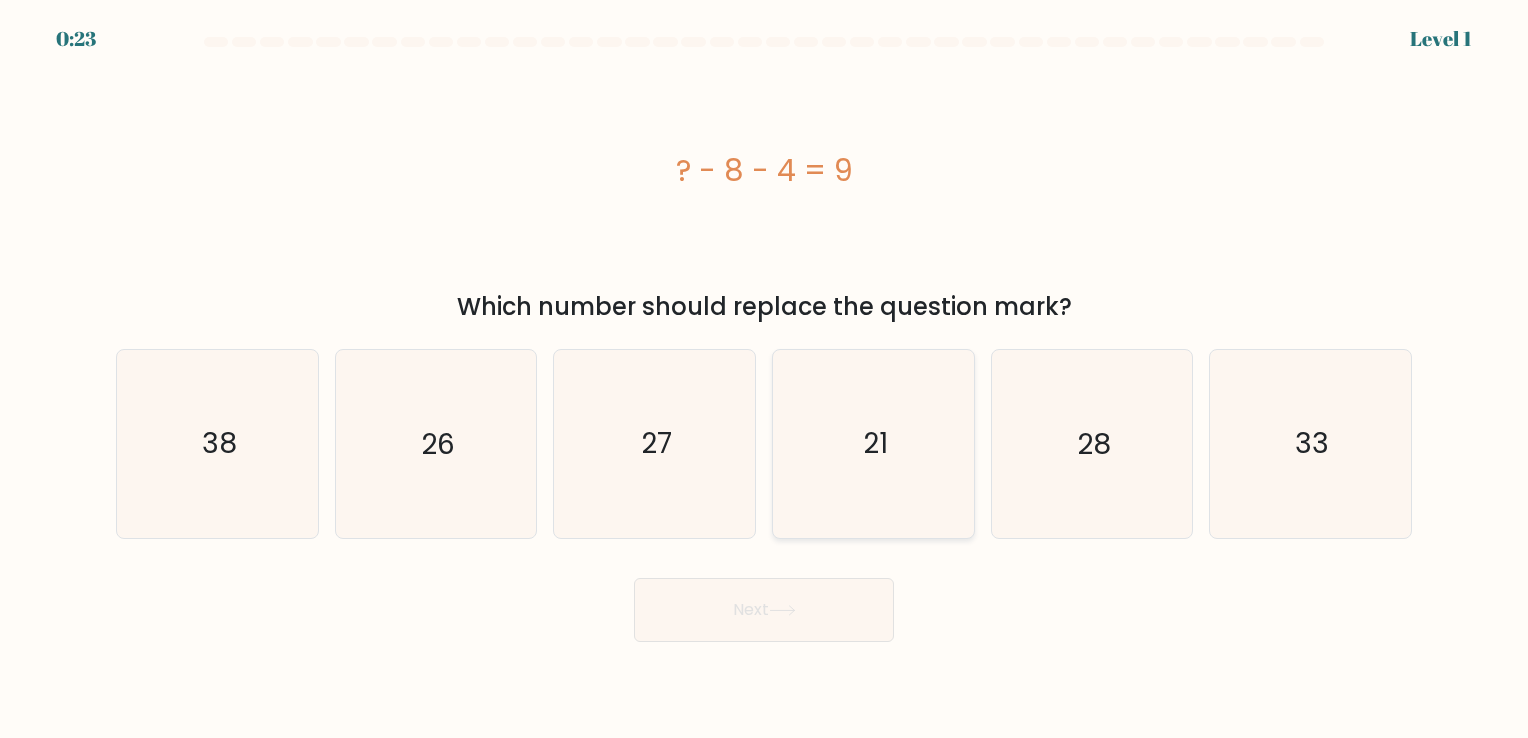 click on "21" at bounding box center (873, 443) 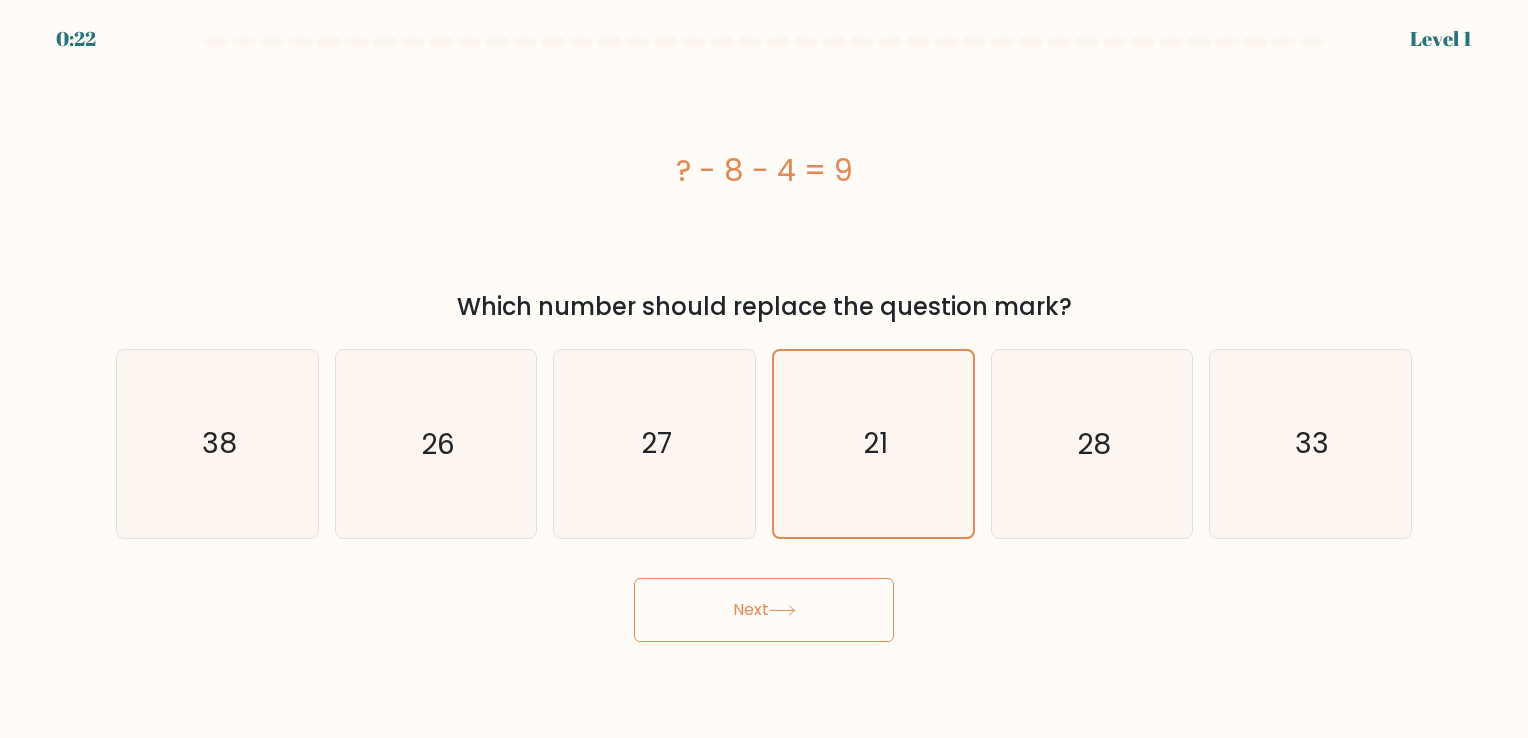 click on "Next" at bounding box center (764, 610) 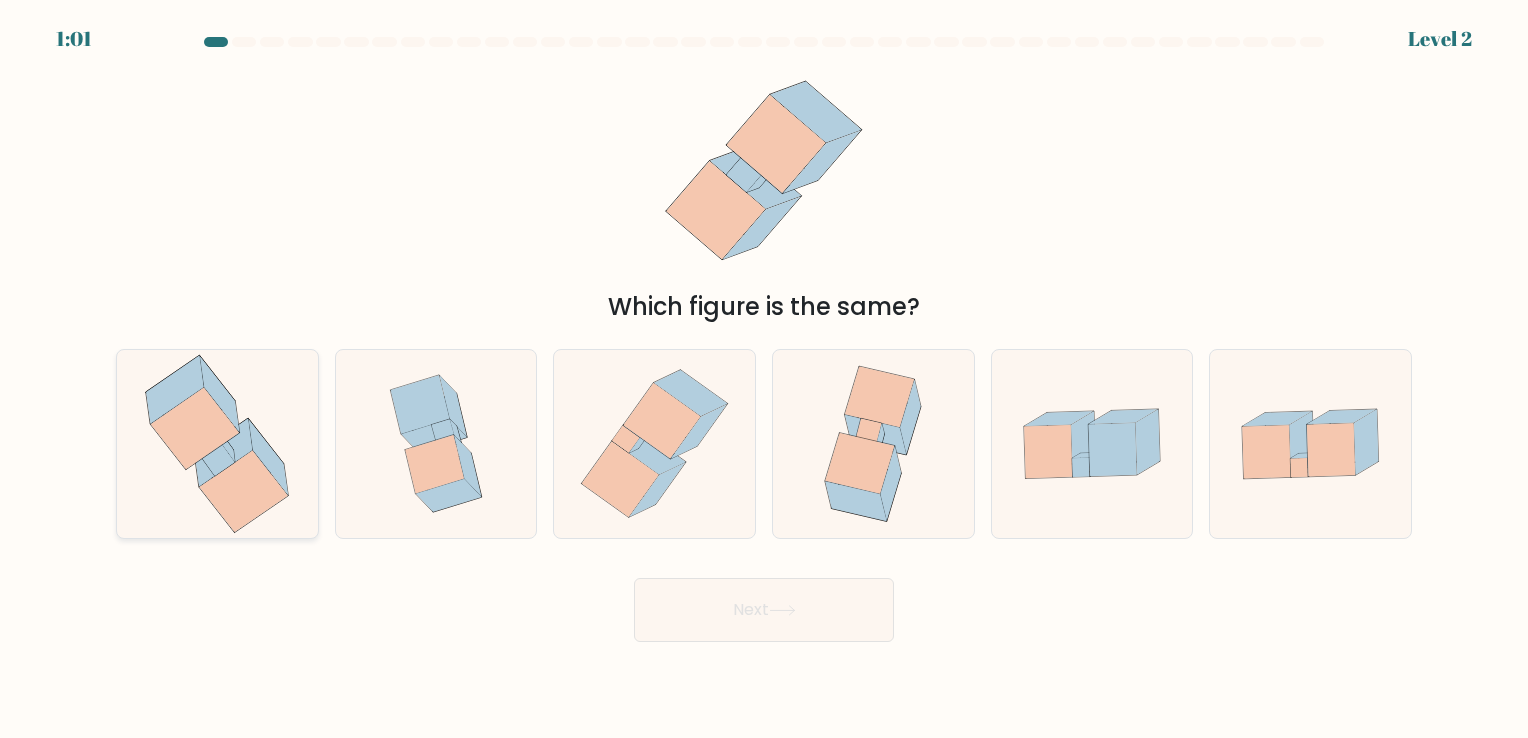 click at bounding box center (217, 443) 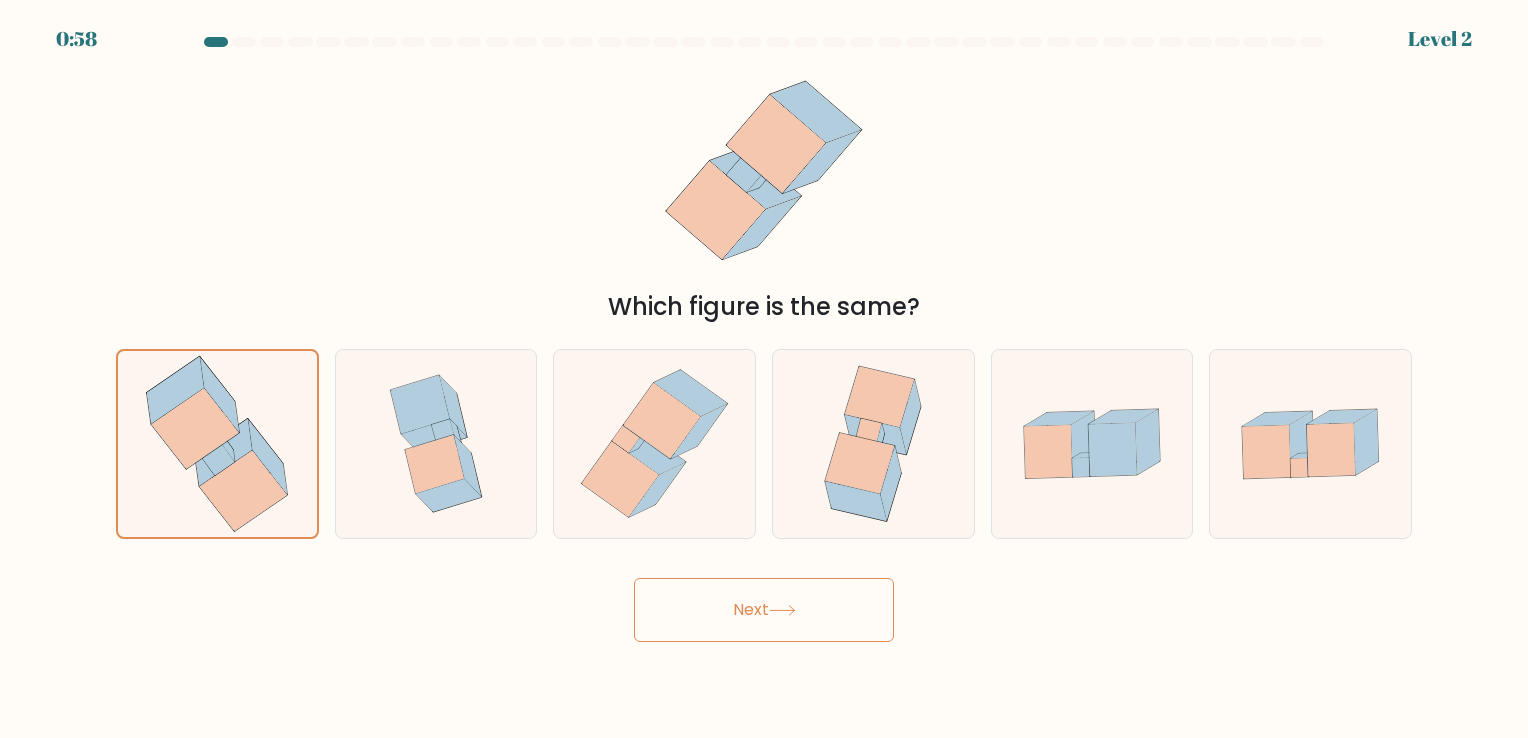 click on "Next" at bounding box center [764, 610] 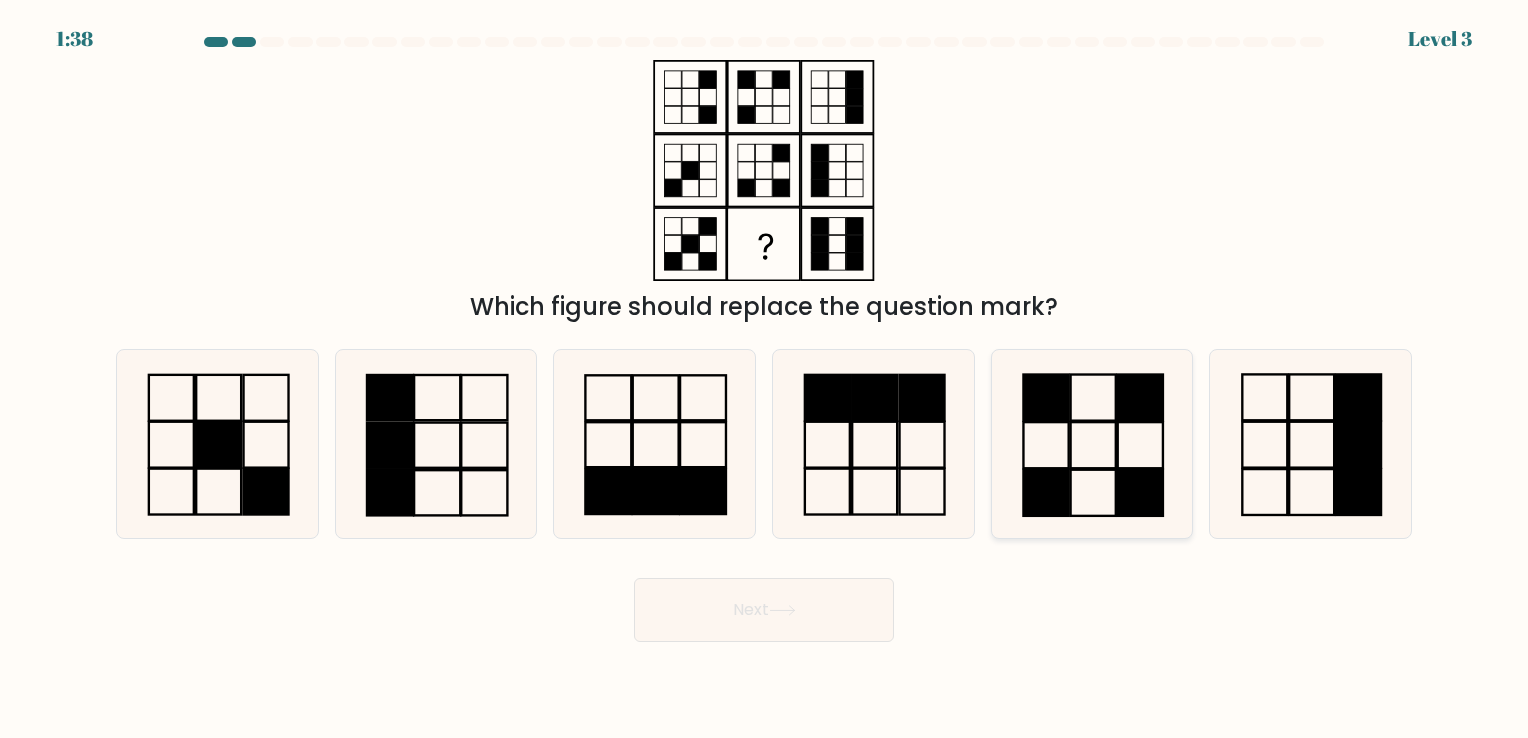 click at bounding box center (1046, 493) 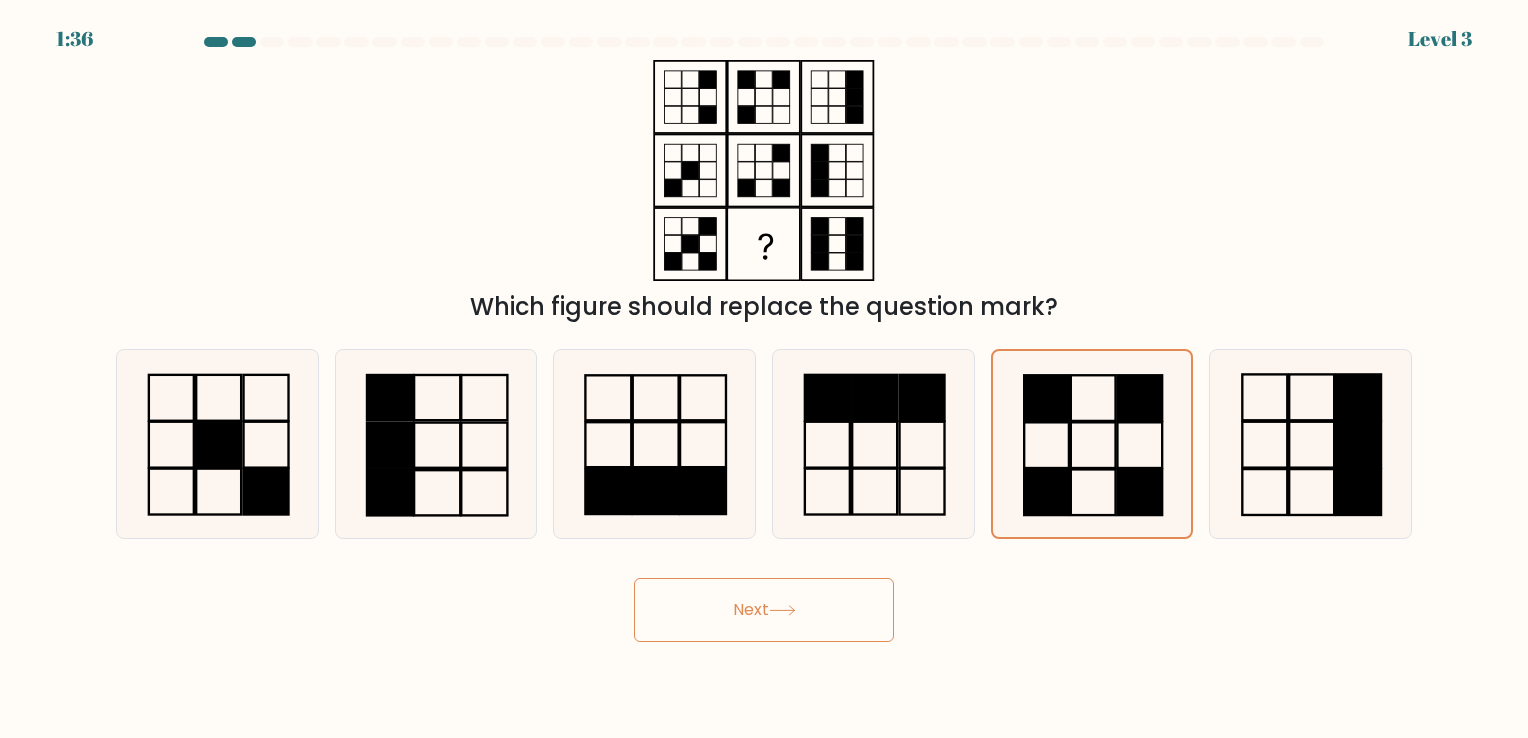 click on "Next" at bounding box center (764, 610) 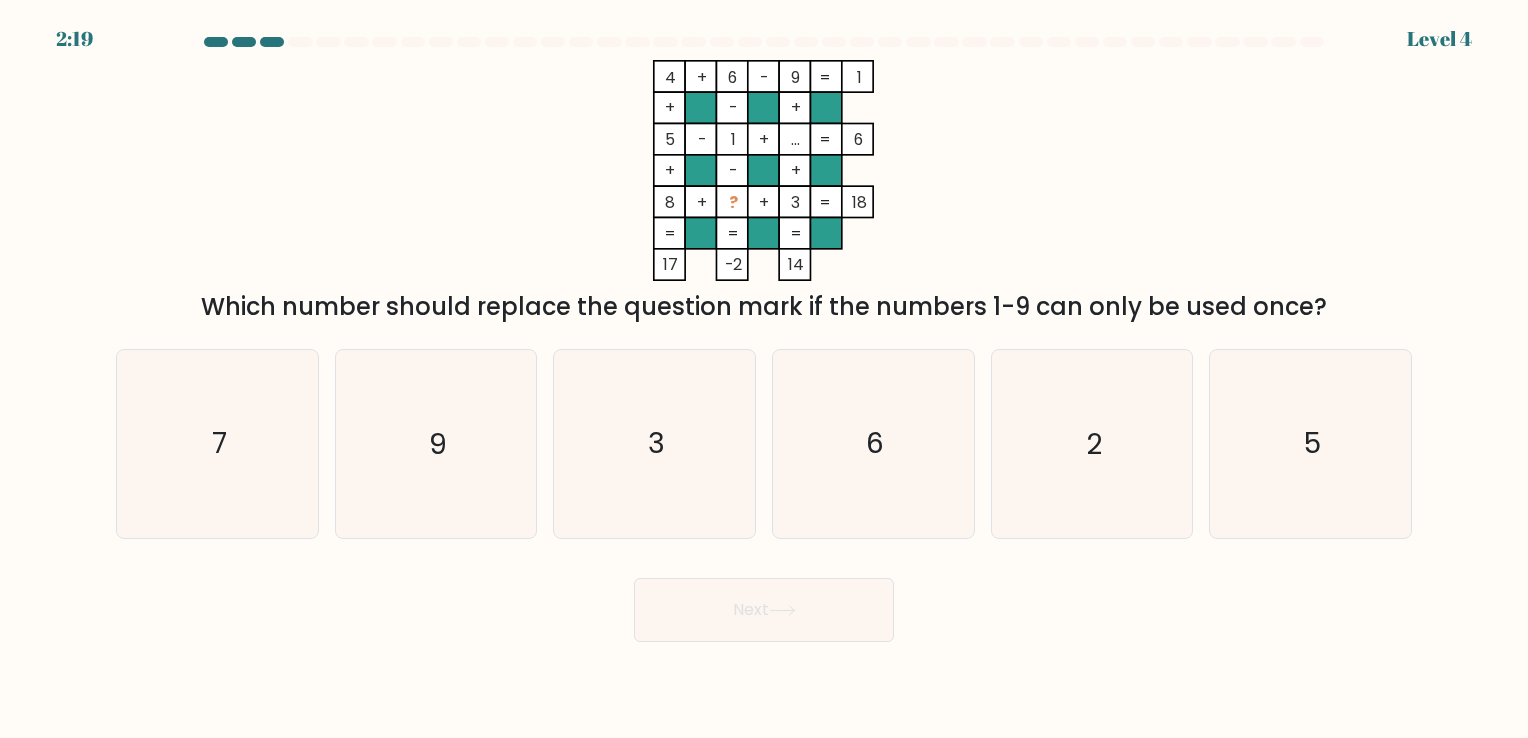 click at bounding box center (272, 42) 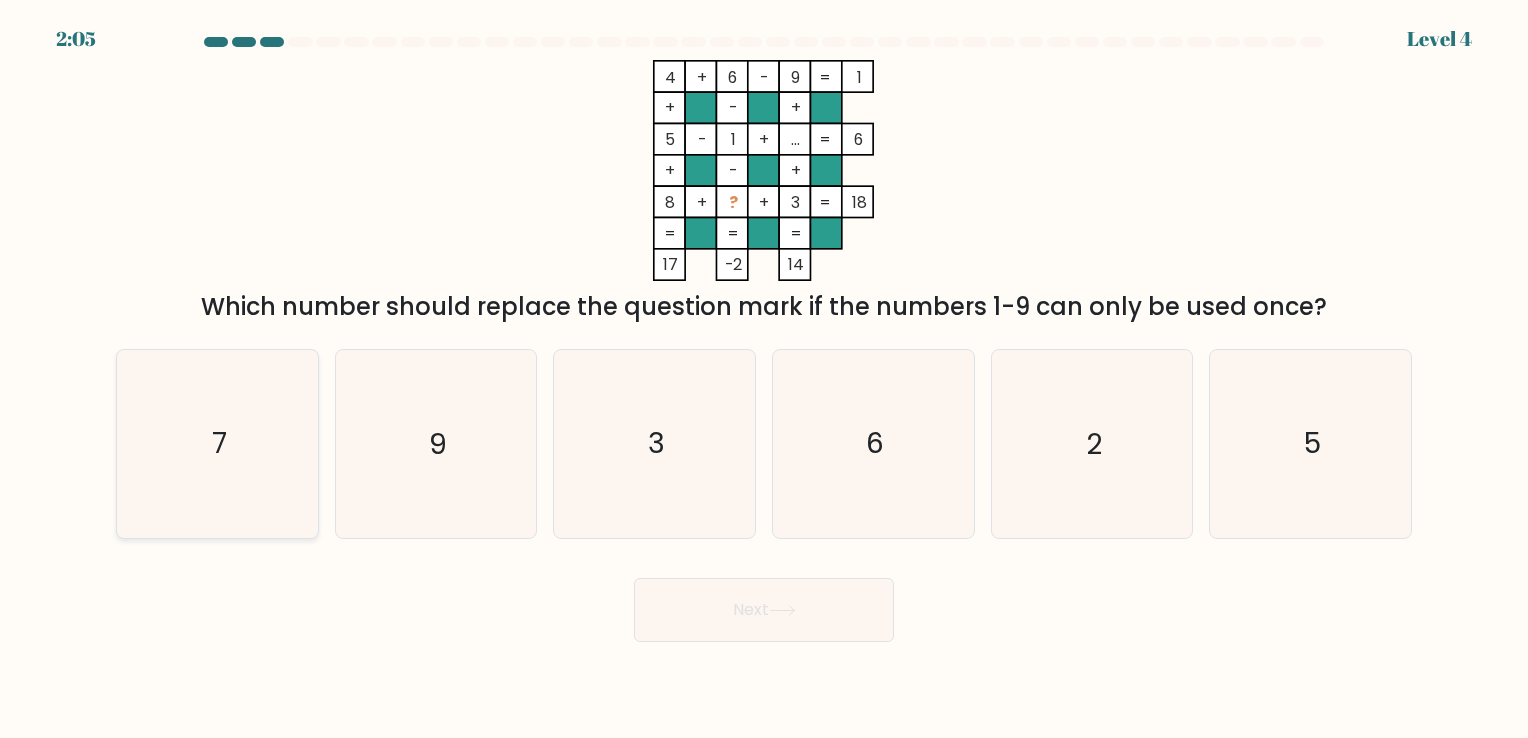 click on "7" at bounding box center (217, 443) 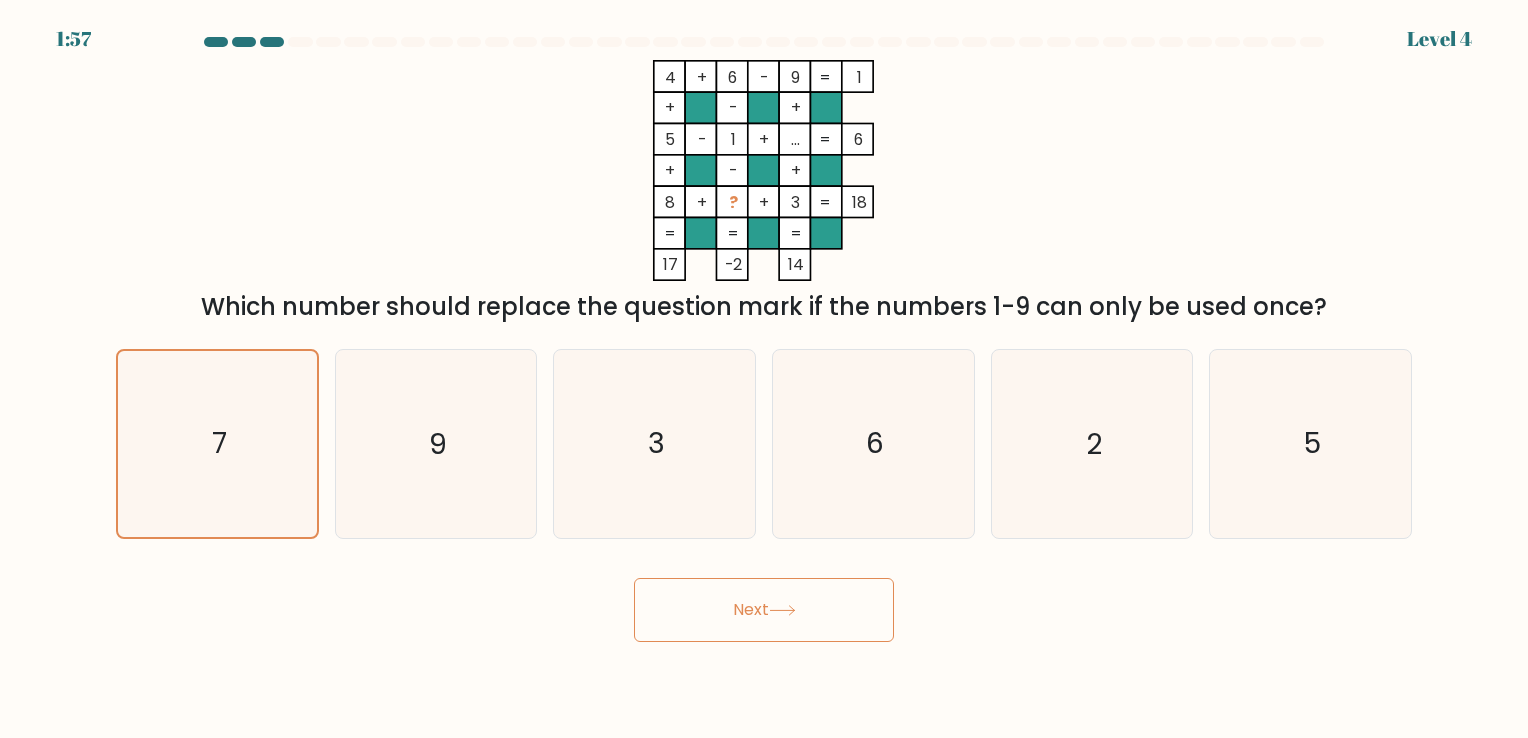 click on "Next" at bounding box center [764, 610] 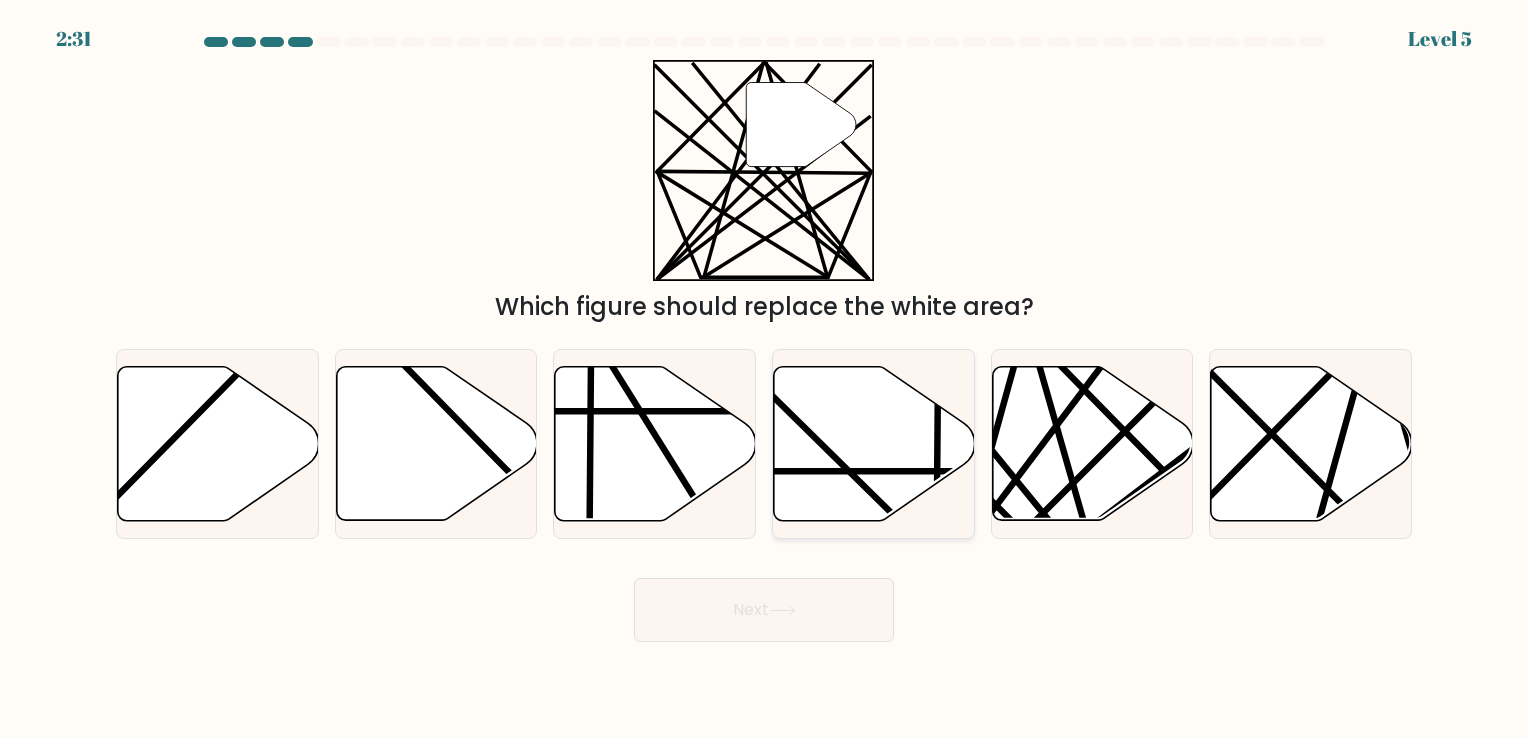 click at bounding box center [874, 443] 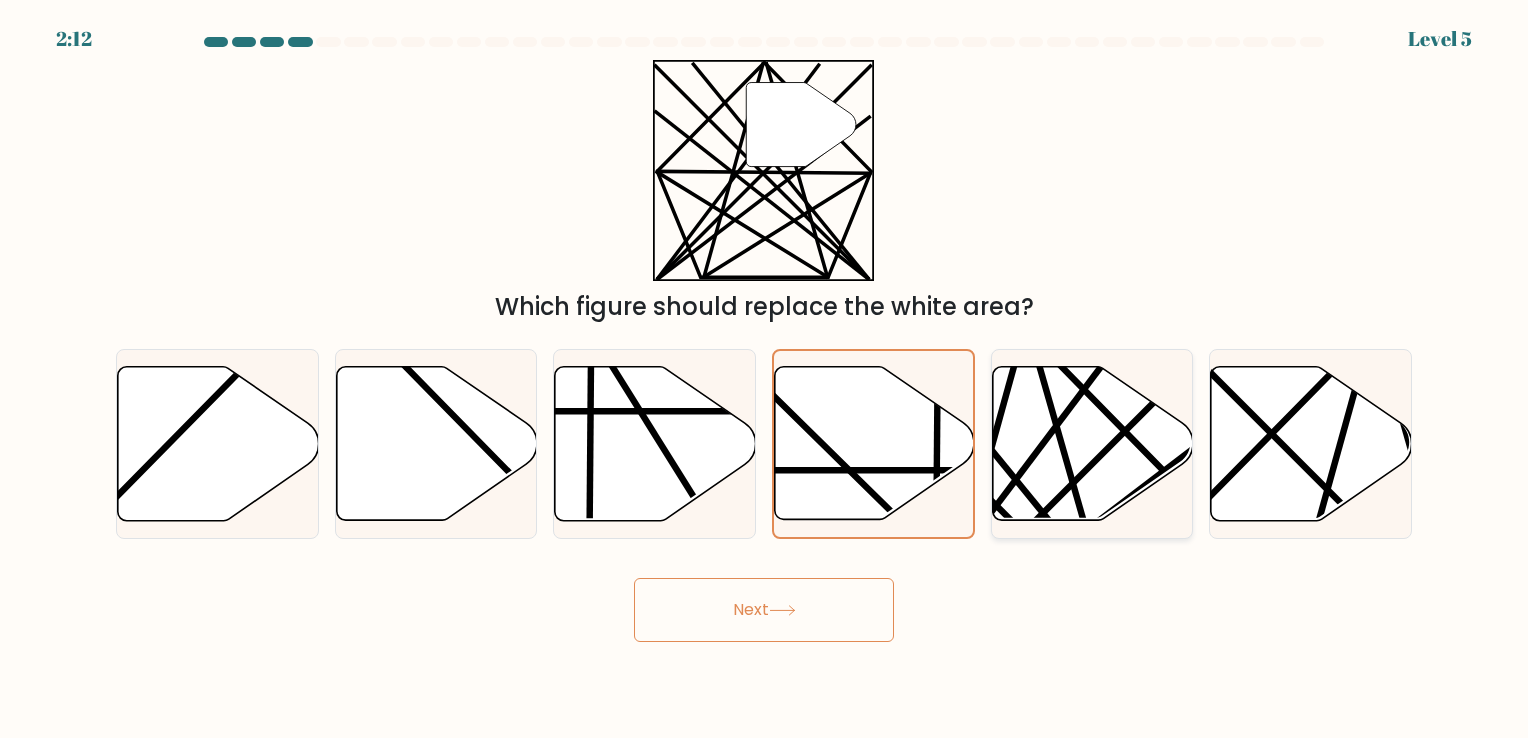 click at bounding box center [1092, 443] 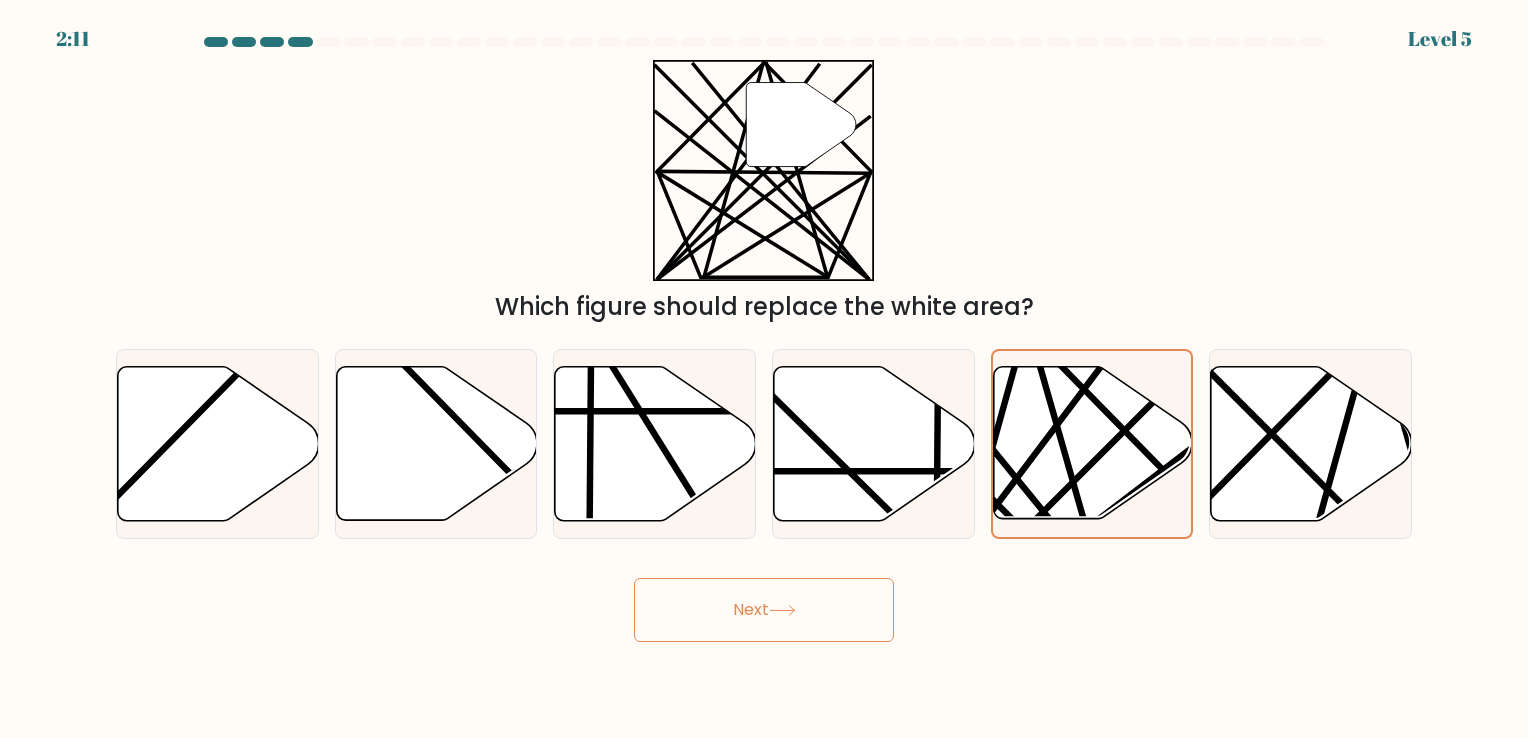click on "Next" at bounding box center [764, 610] 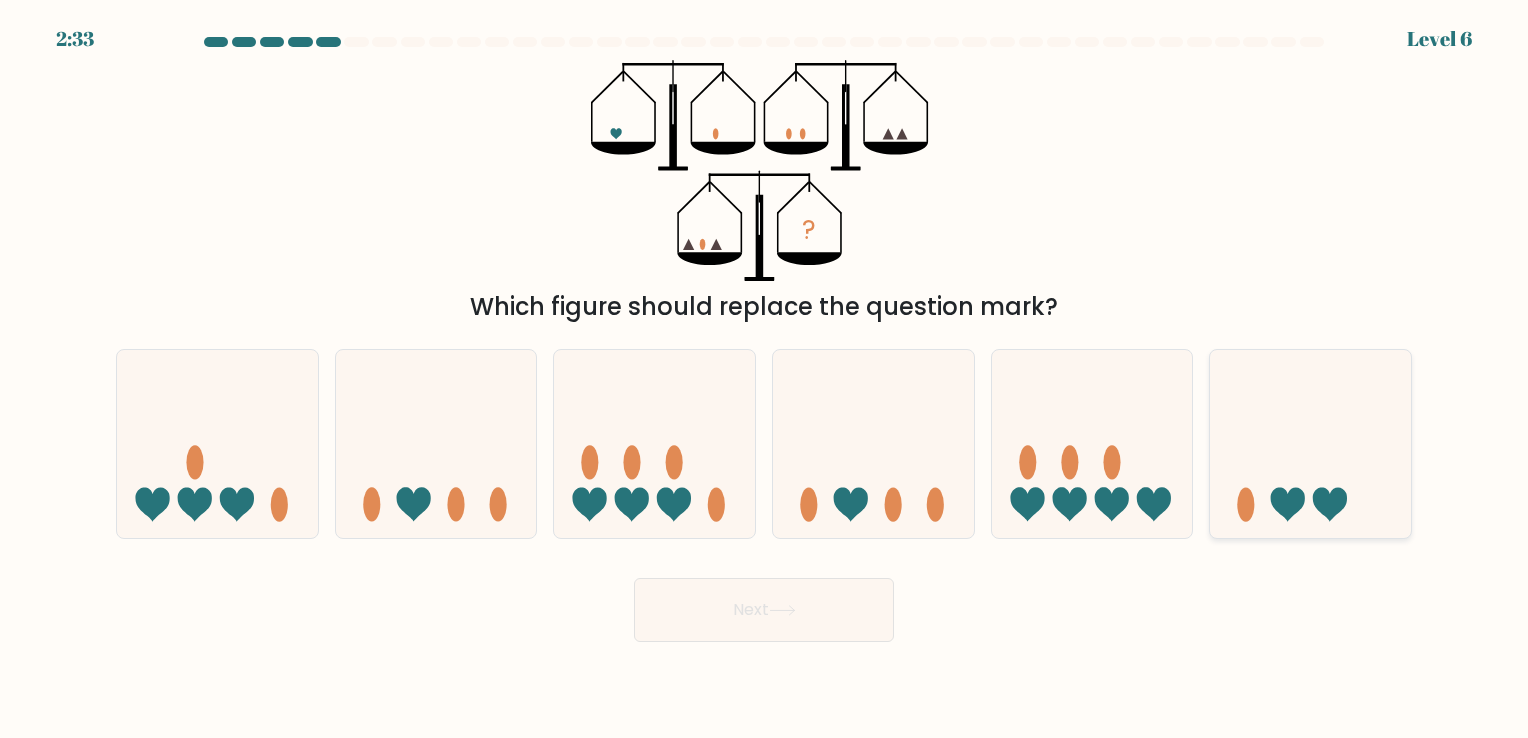 click at bounding box center [1310, 444] 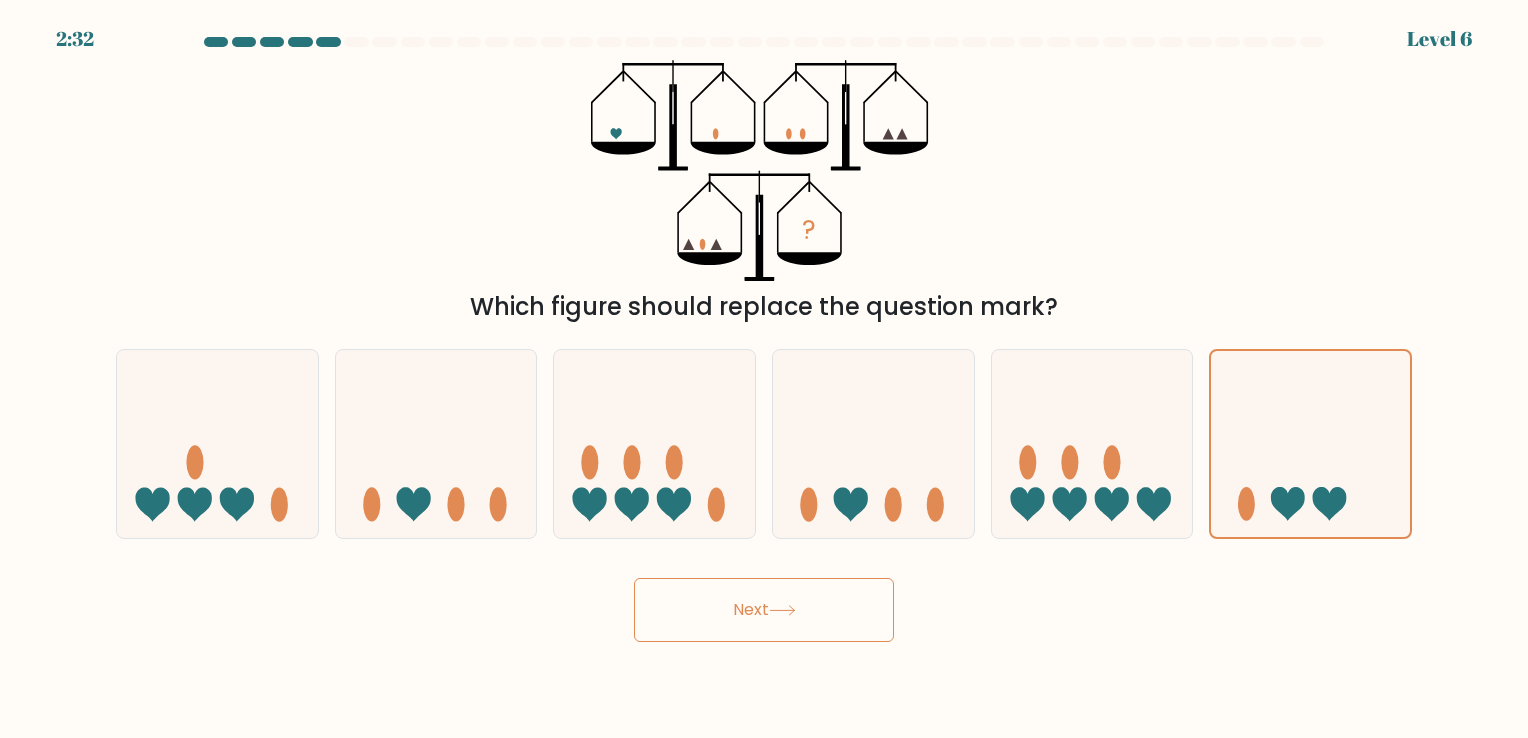 click on "Next" at bounding box center [764, 610] 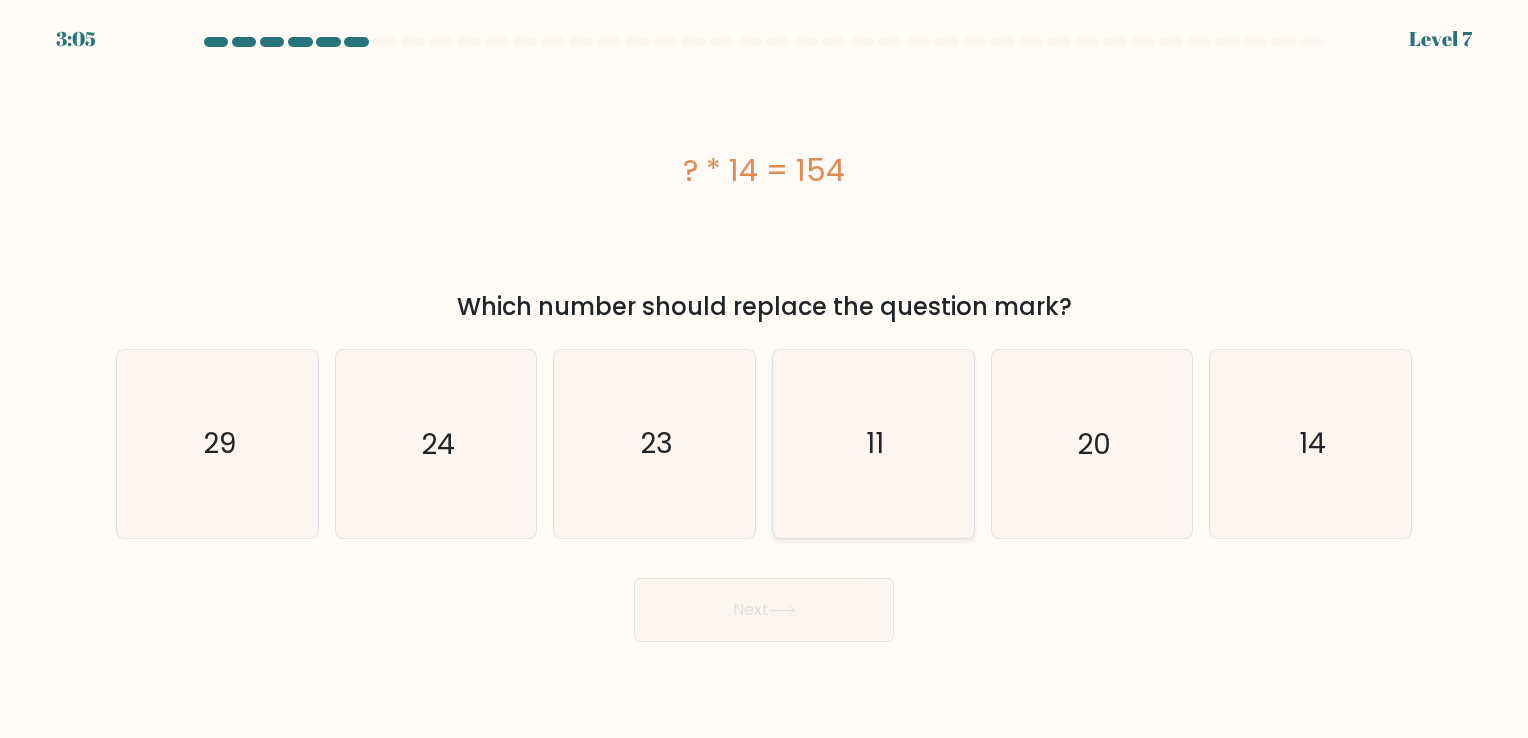 click on "11" at bounding box center (873, 443) 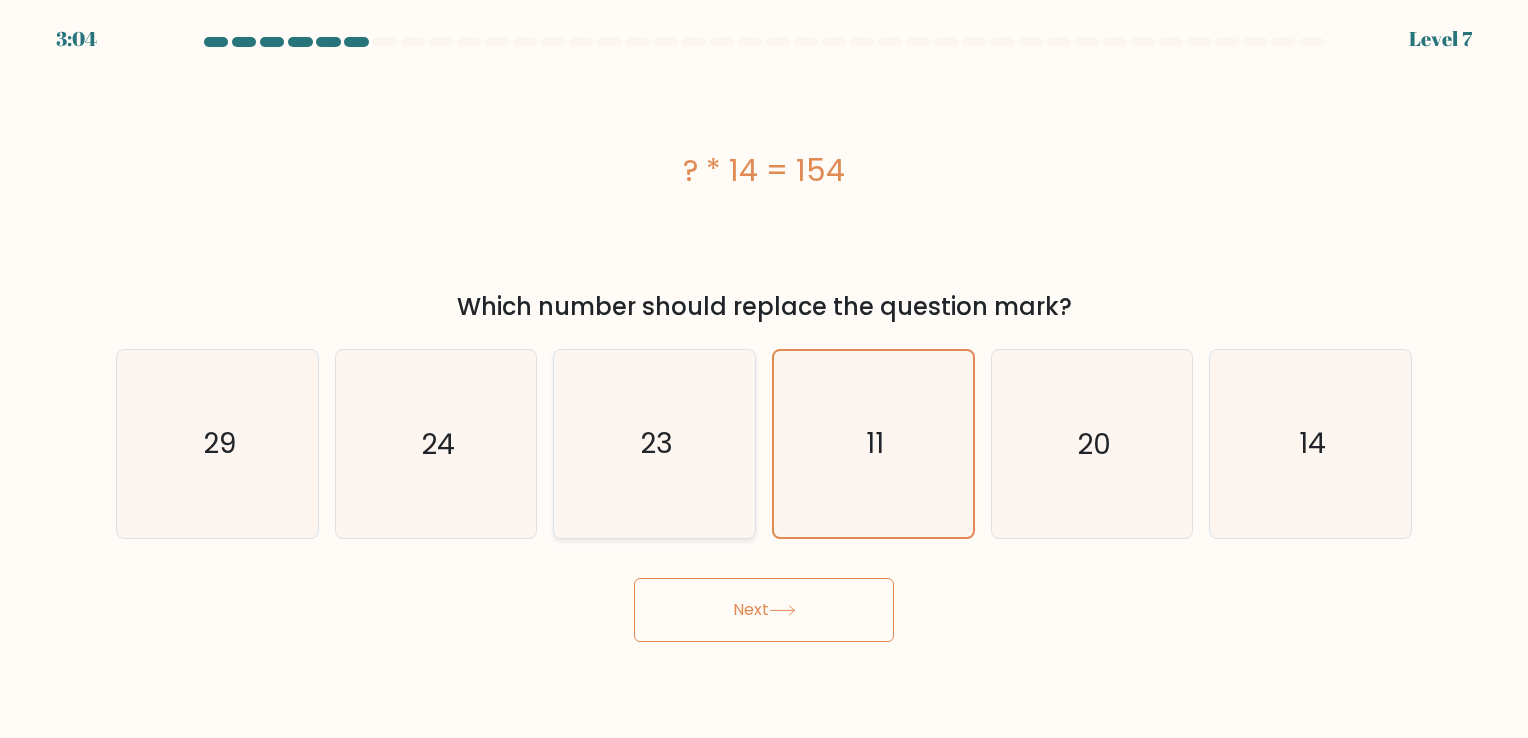 click on "23" at bounding box center [654, 443] 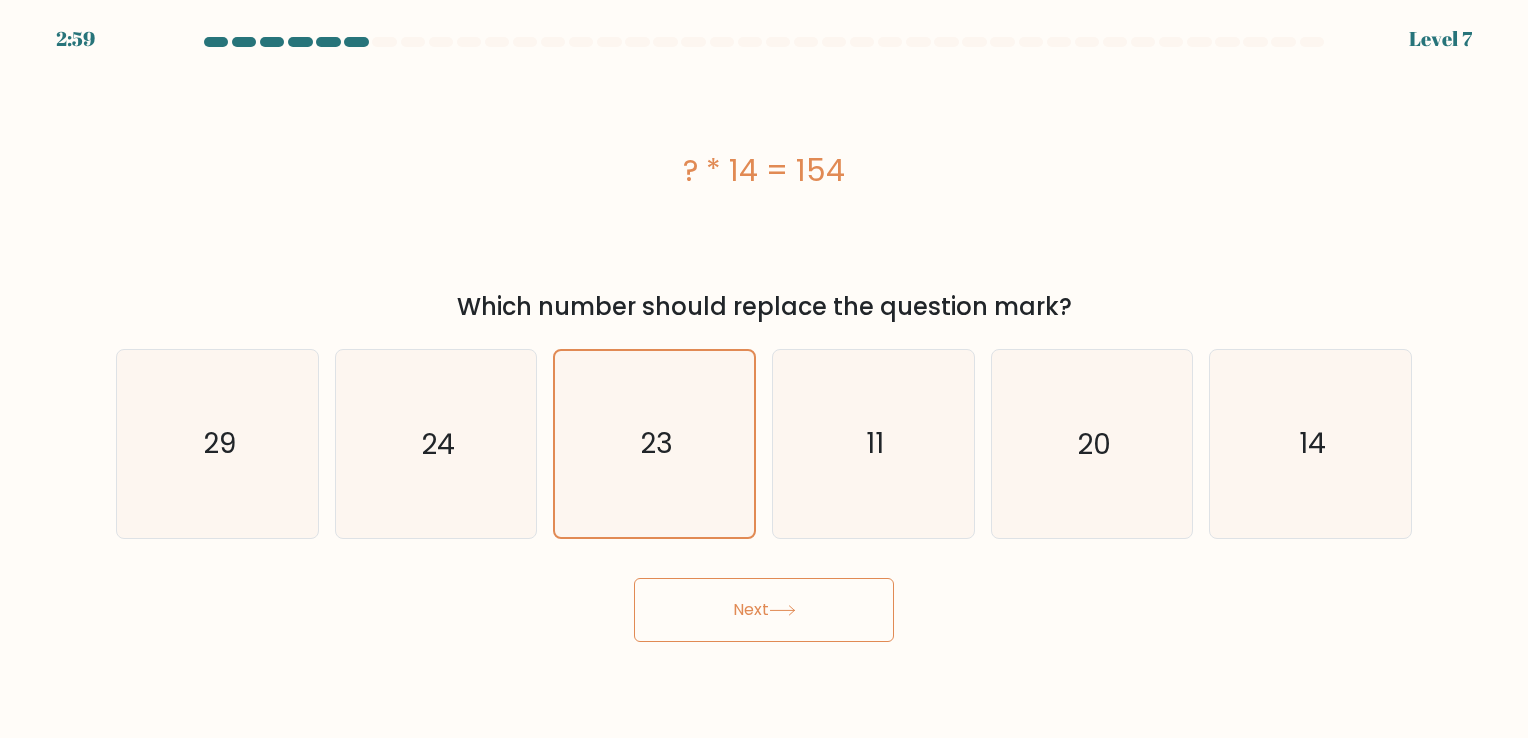 click on "Next" at bounding box center (764, 610) 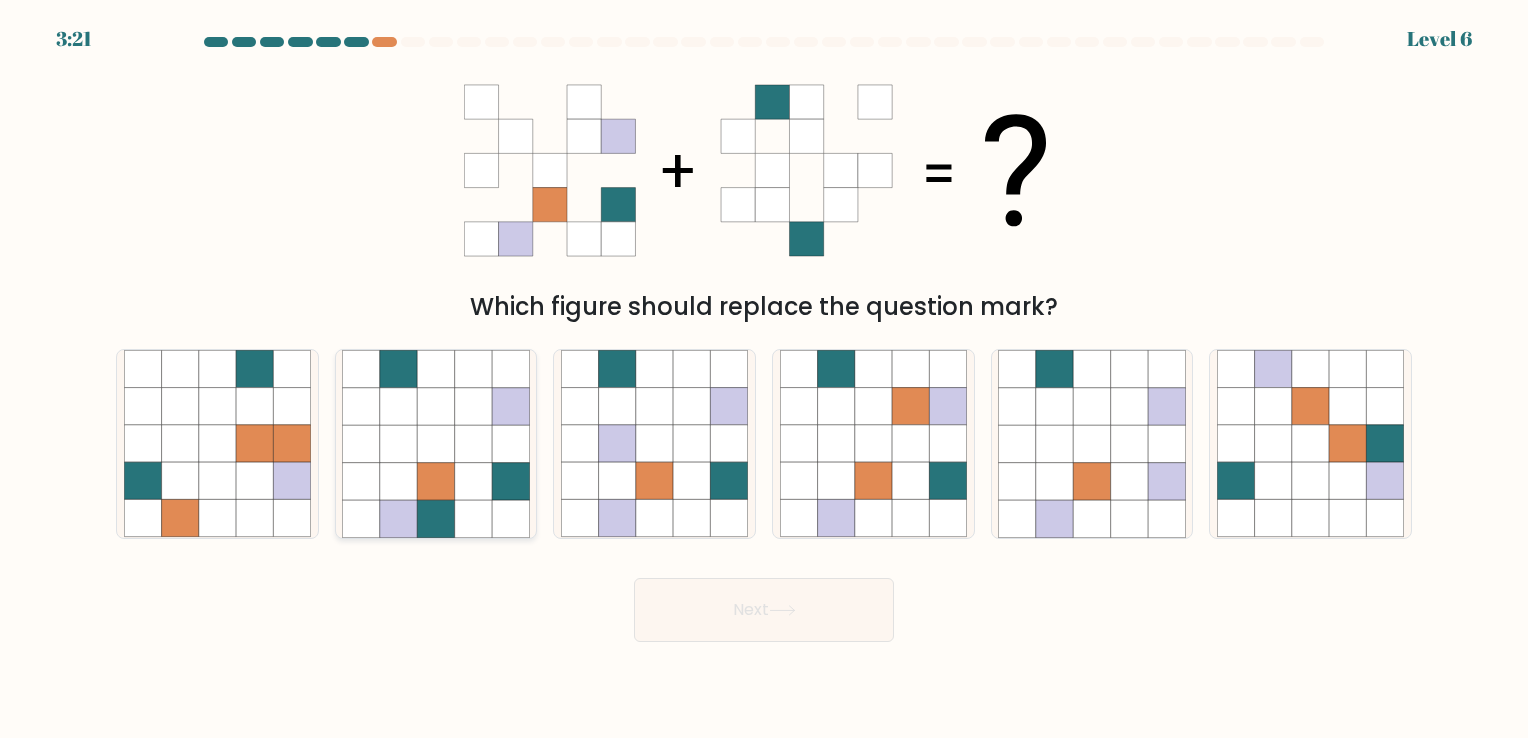 click at bounding box center (510, 481) 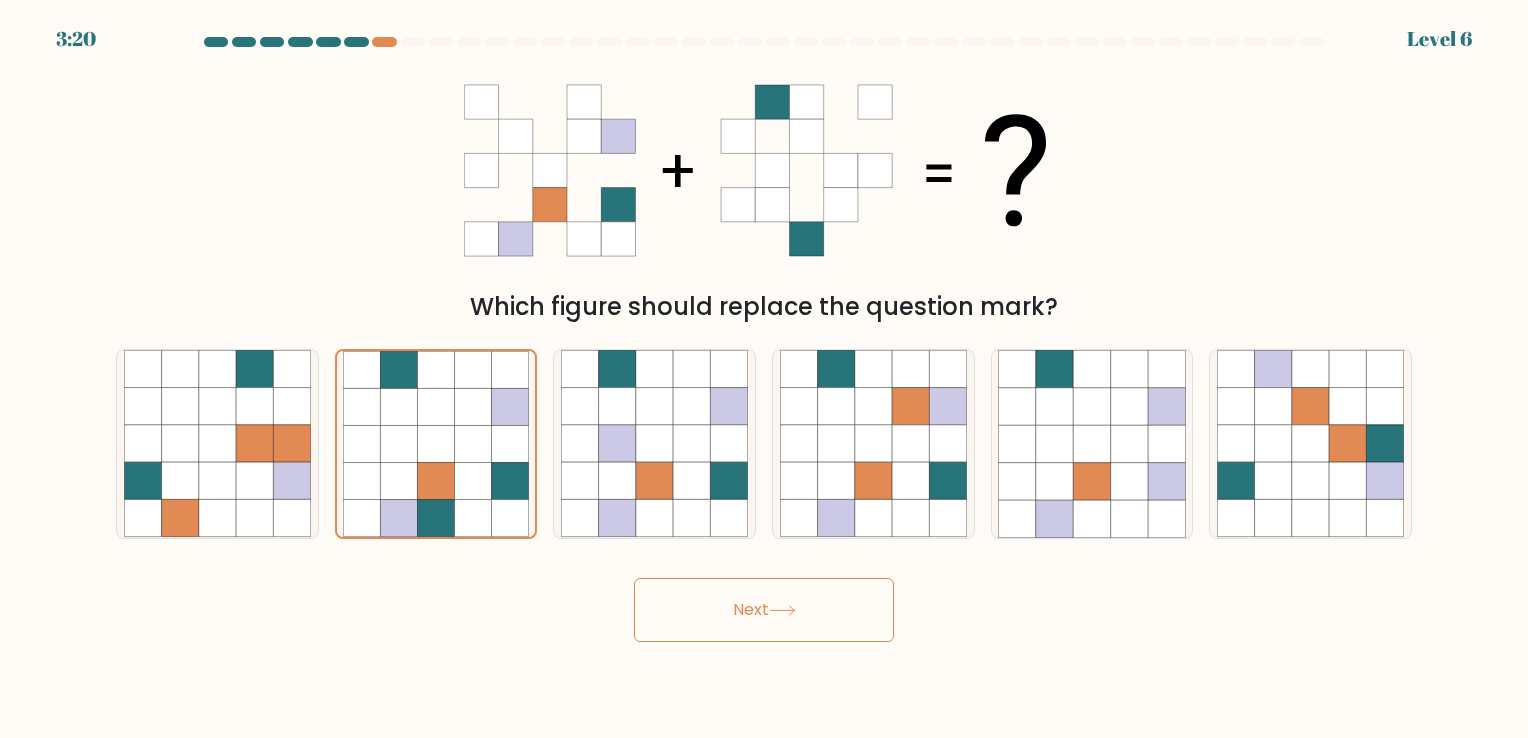 click on "Next" at bounding box center (764, 610) 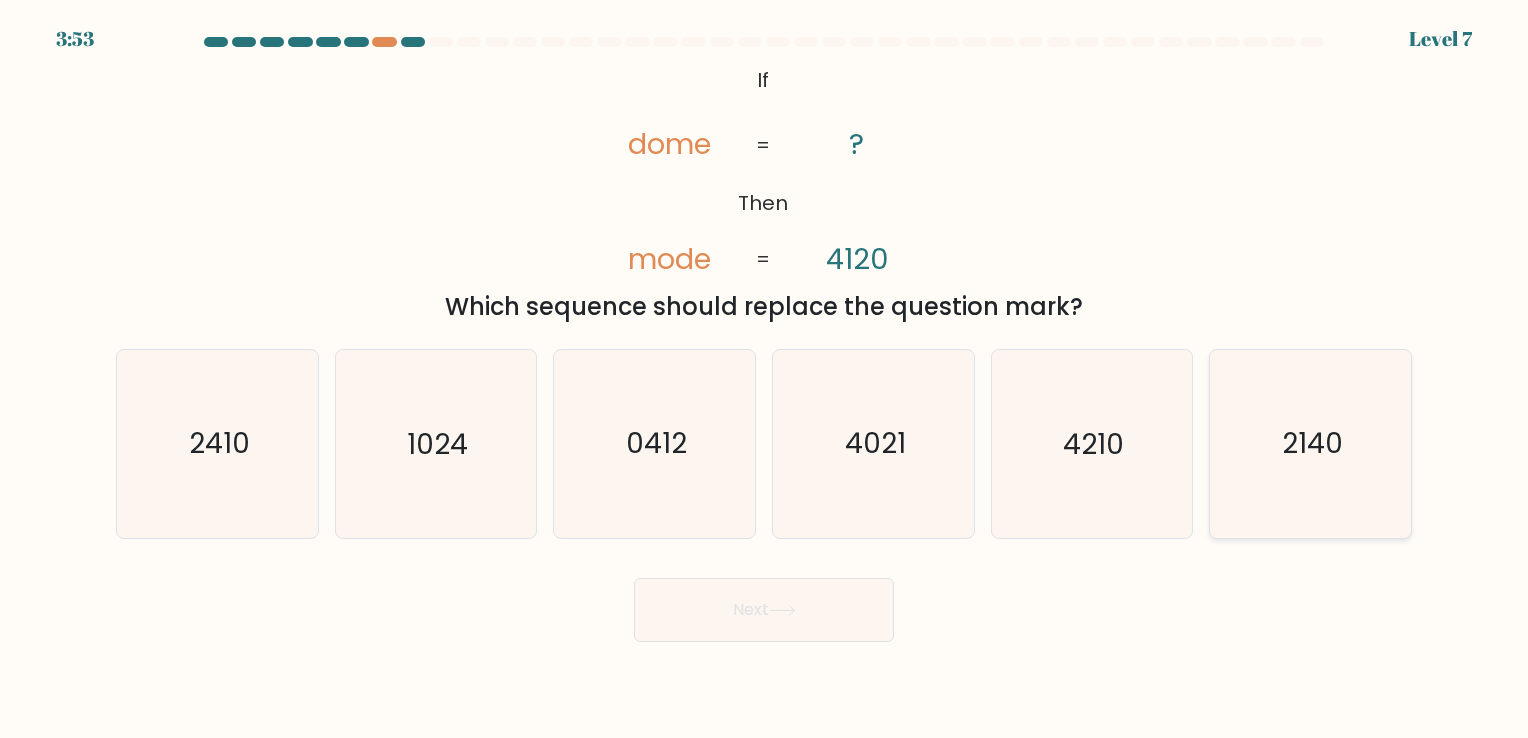 click on "2140" at bounding box center (1310, 443) 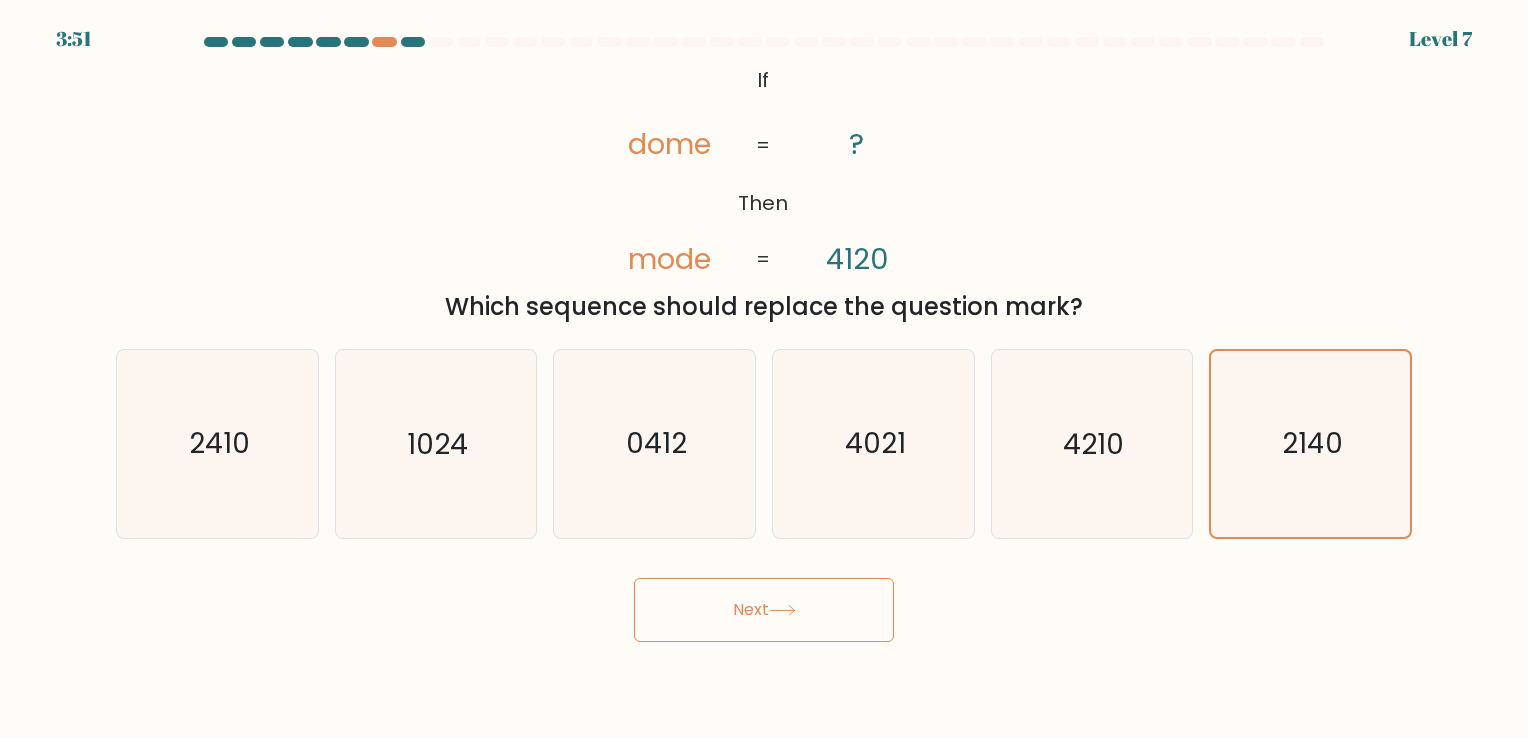 click on "Next" at bounding box center [764, 610] 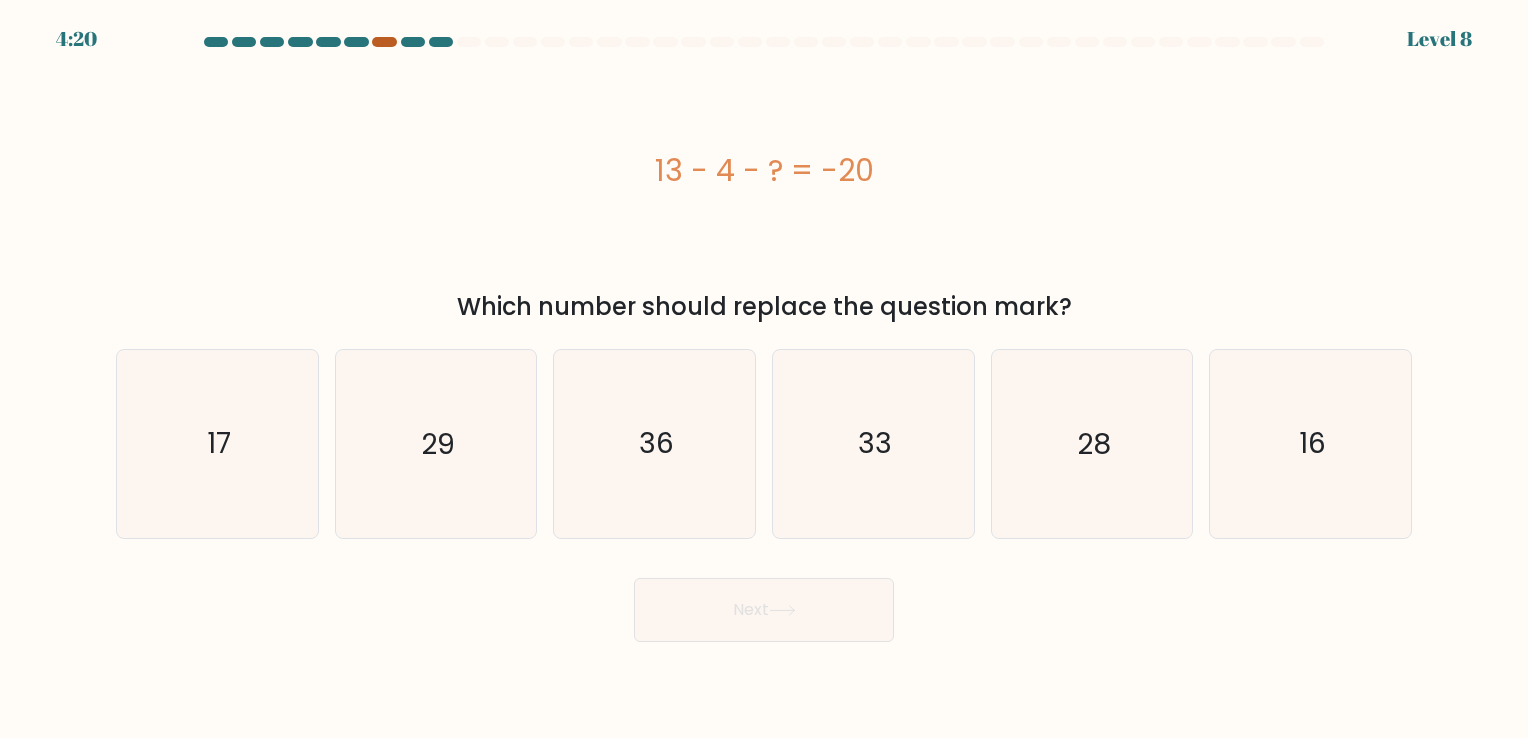 click at bounding box center [384, 42] 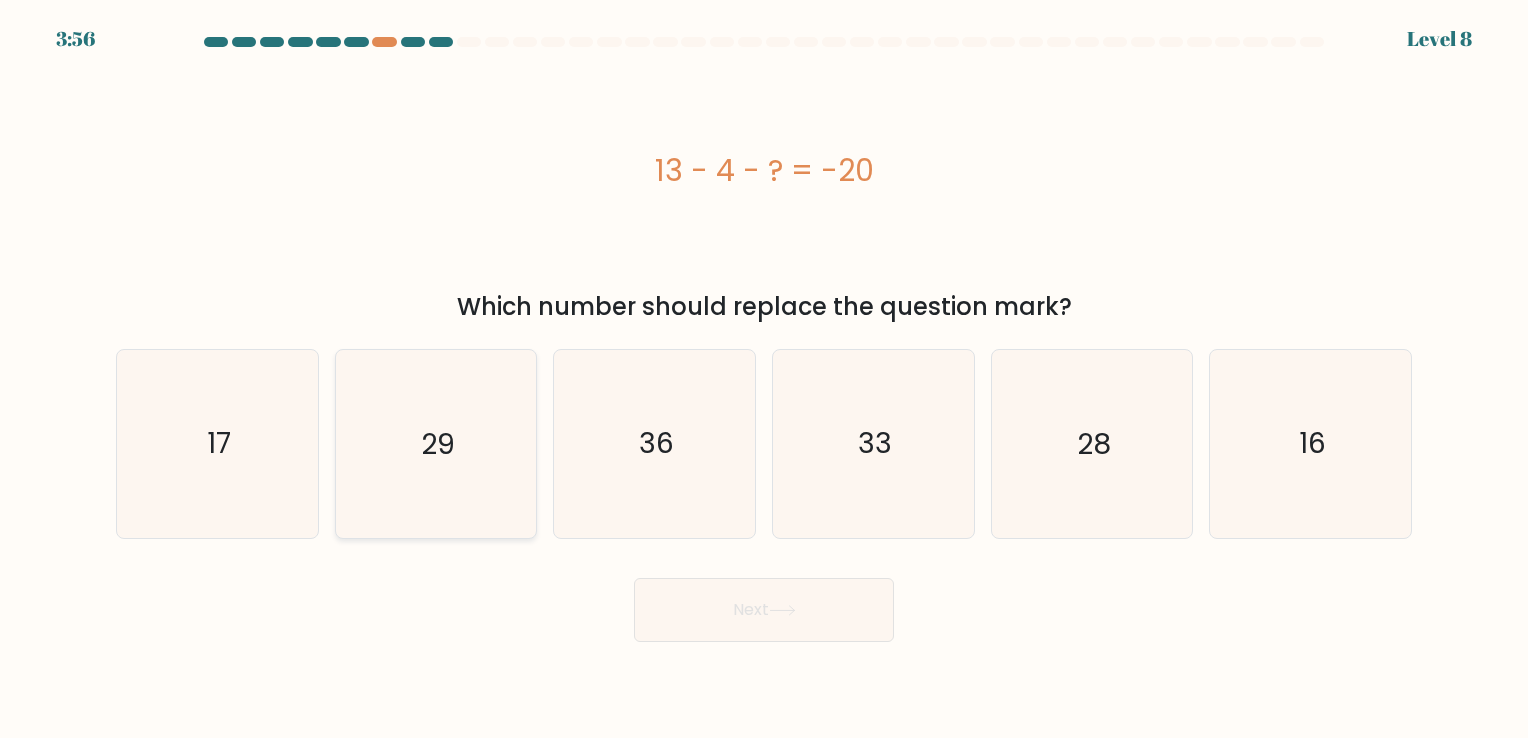 click on "29" at bounding box center [435, 443] 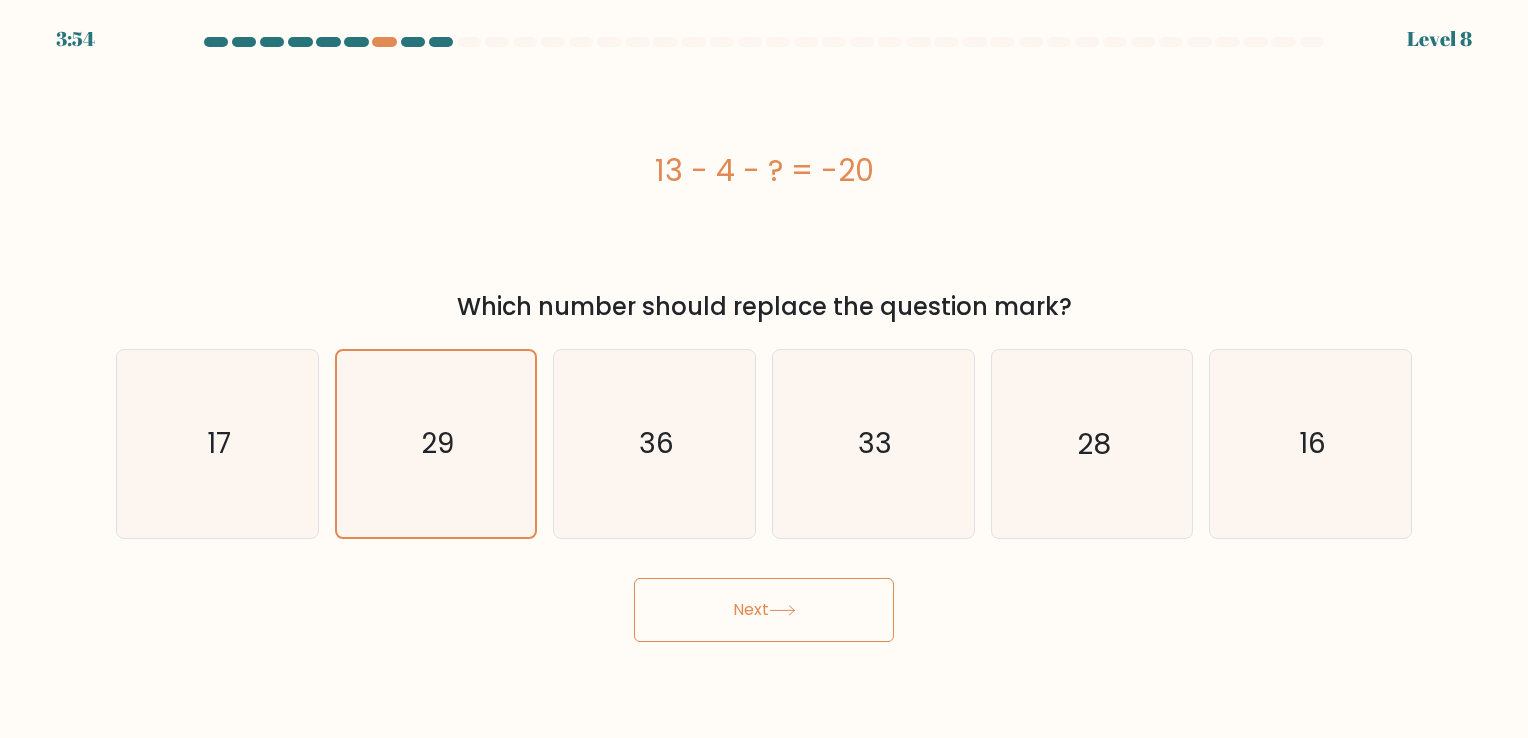 click on "Next" at bounding box center (764, 610) 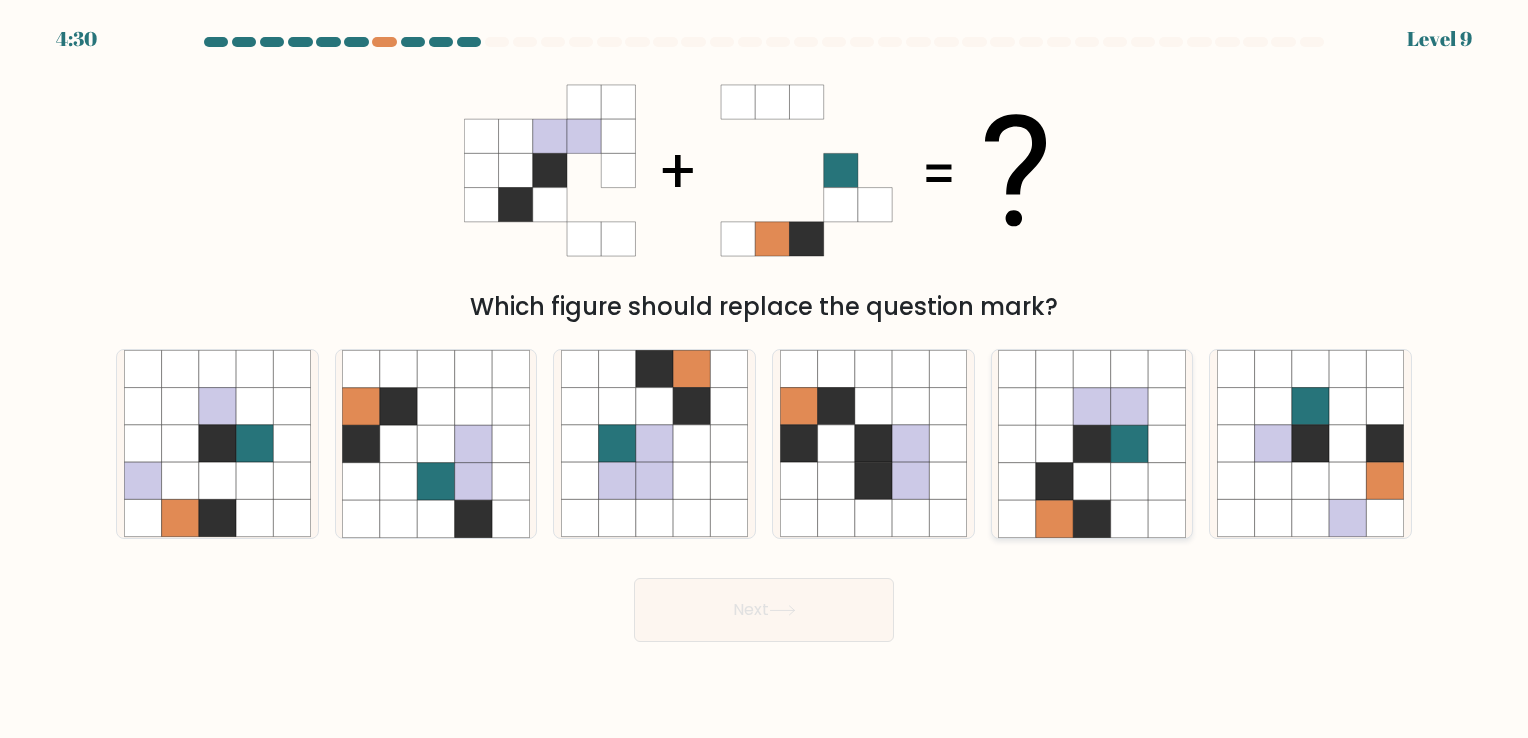 click at bounding box center [1054, 481] 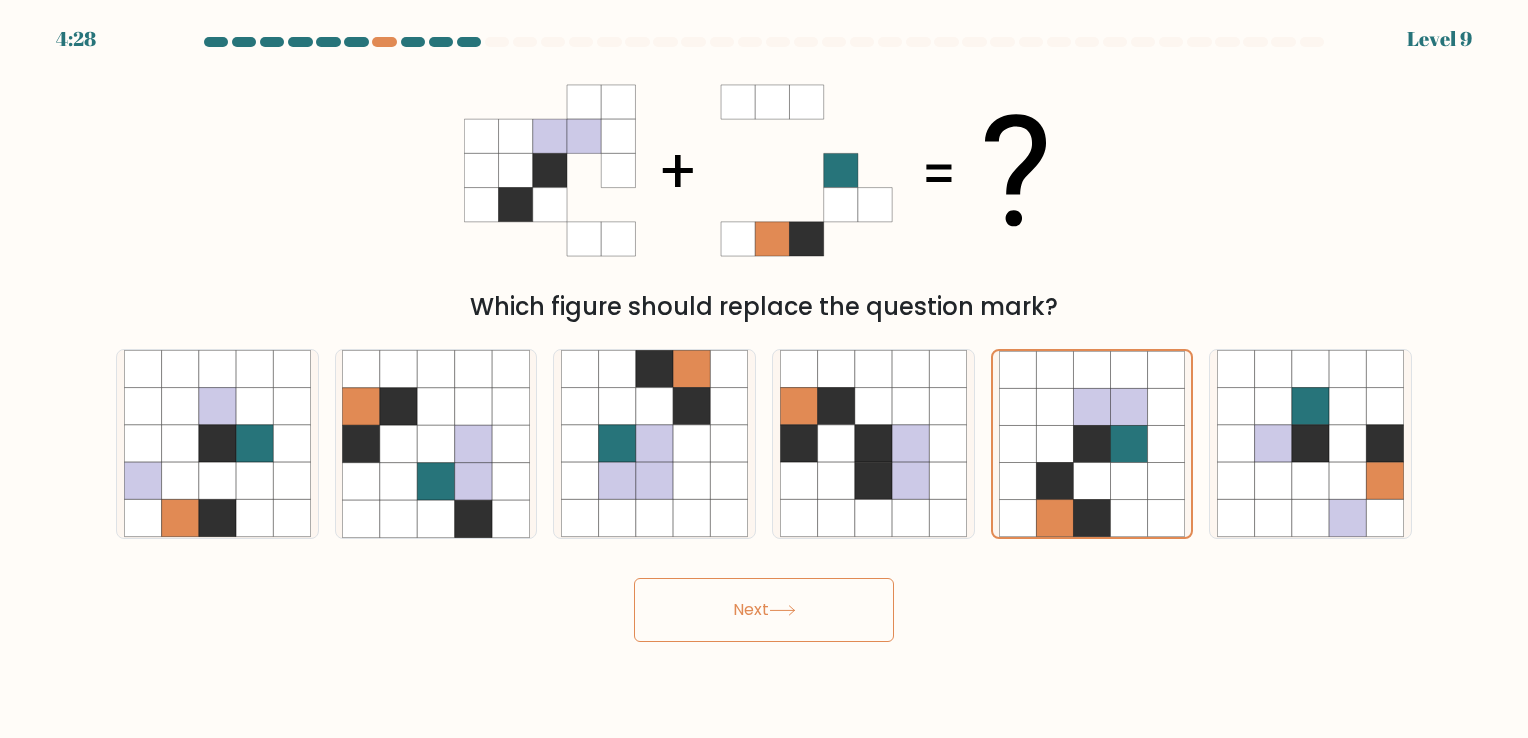 click on "Next" at bounding box center (764, 610) 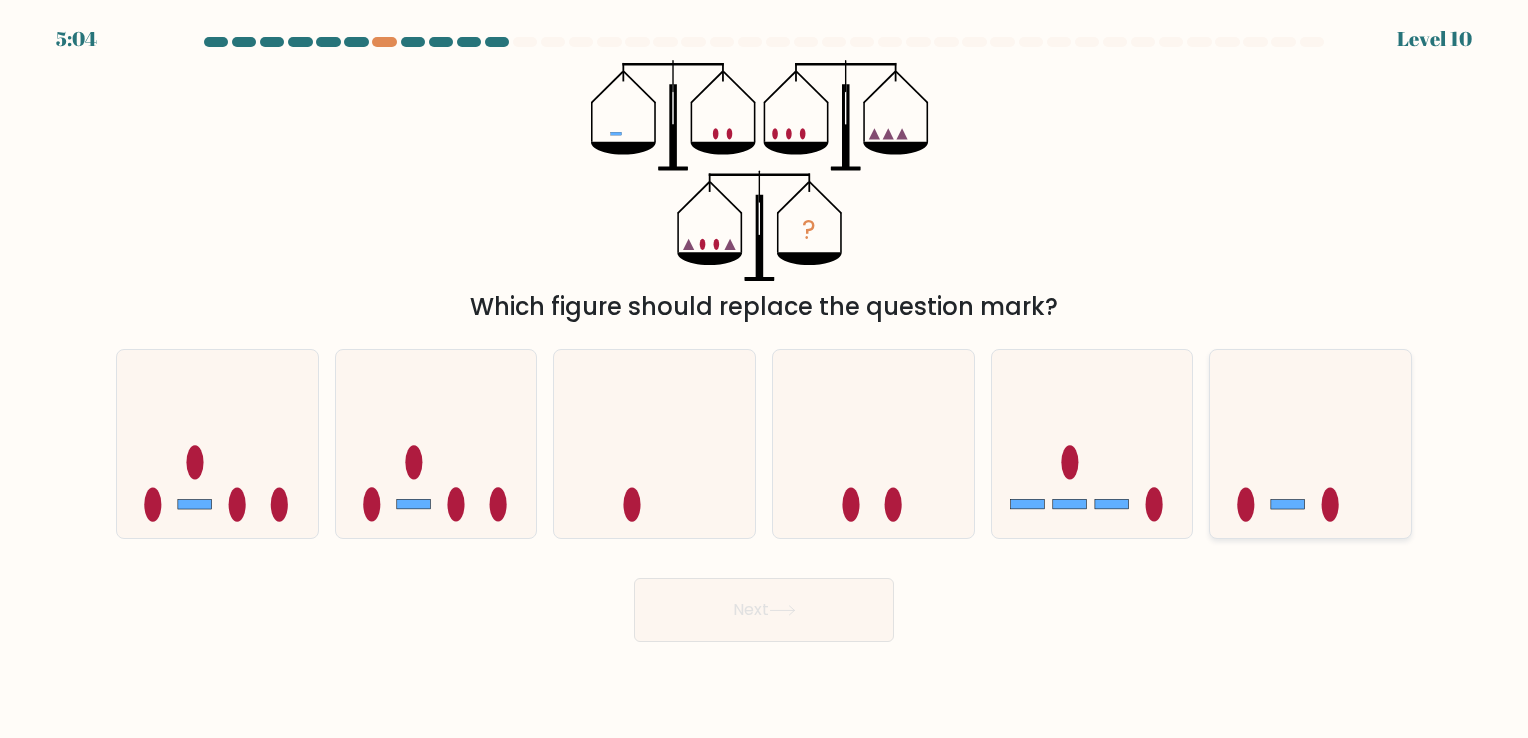 click at bounding box center (1310, 444) 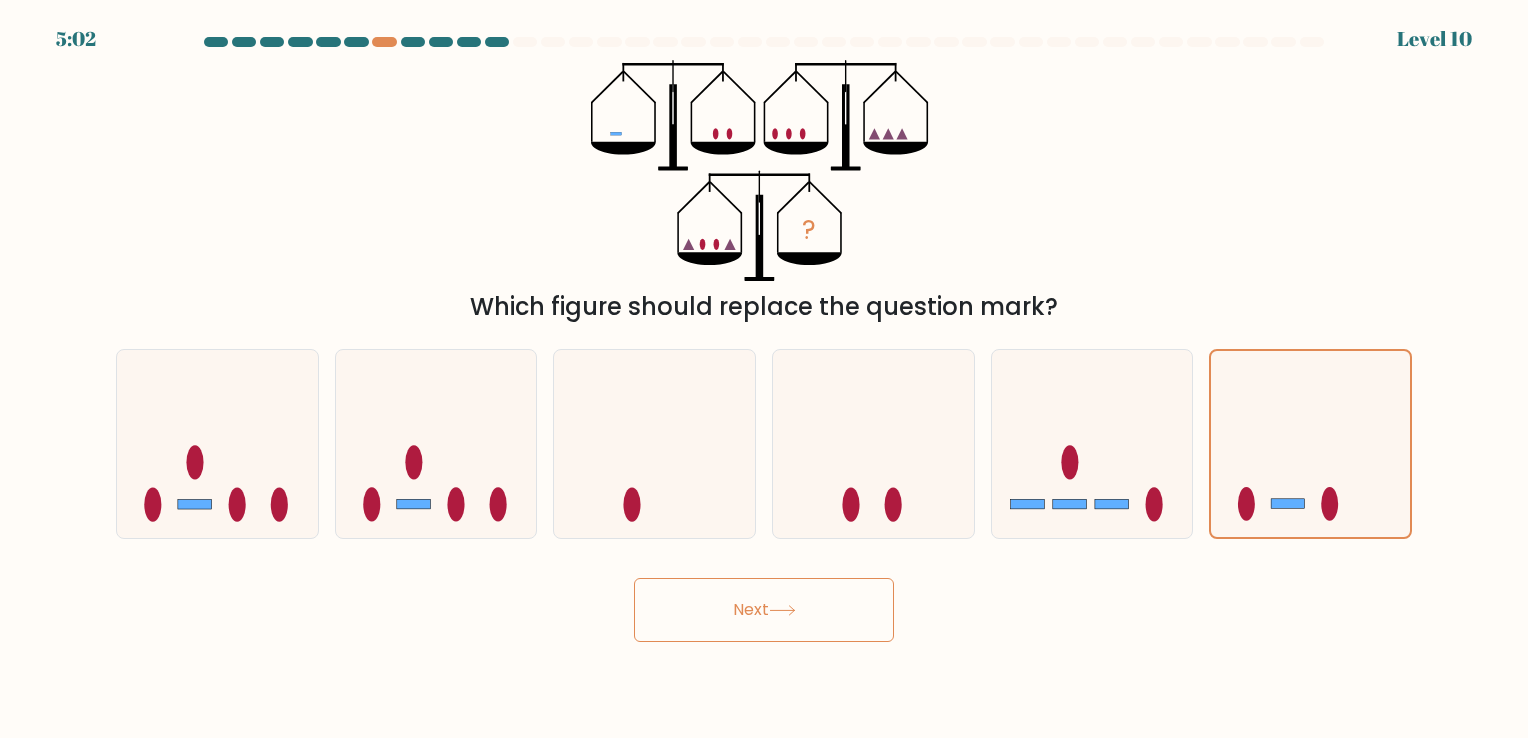 click on "Next" at bounding box center (764, 610) 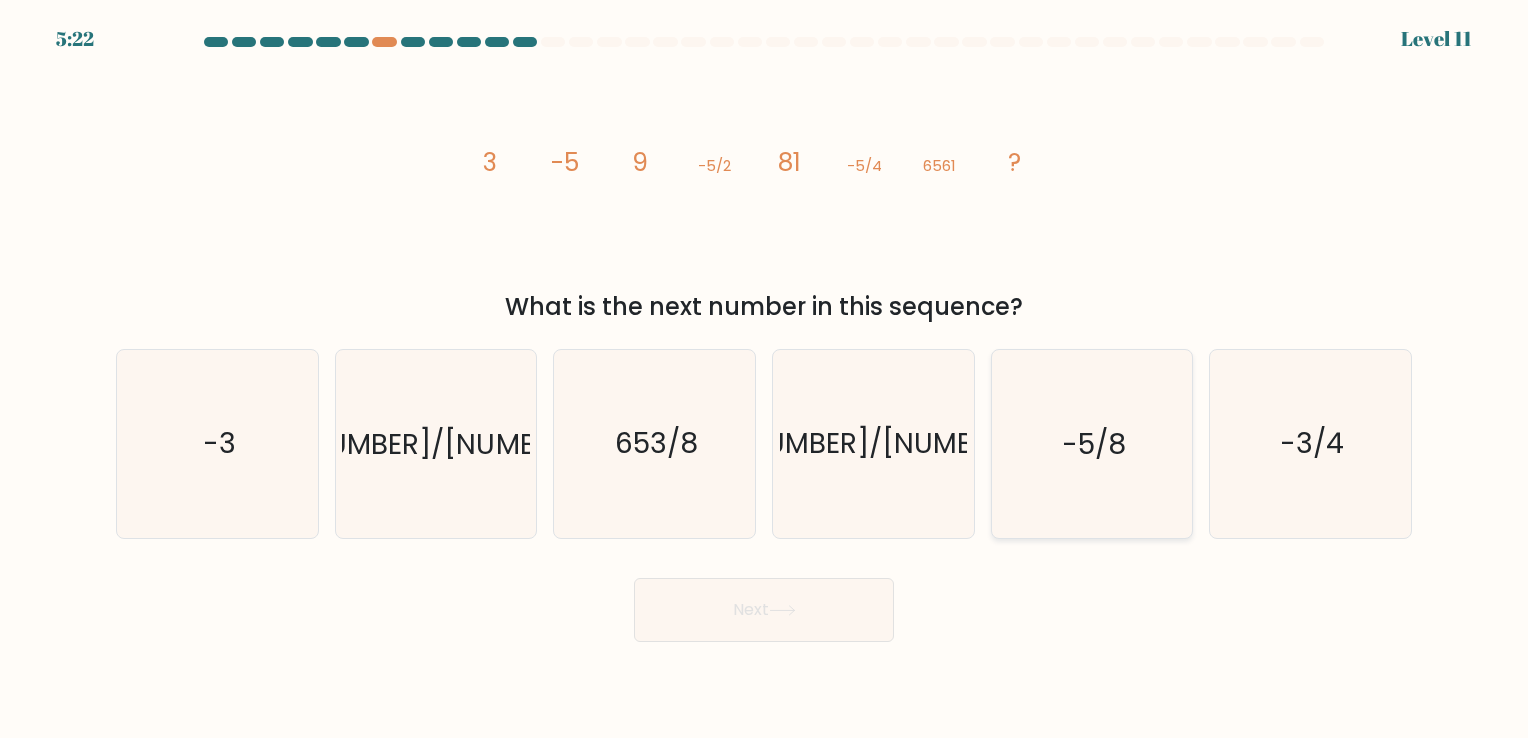 click on "-5/8" at bounding box center (1094, 444) 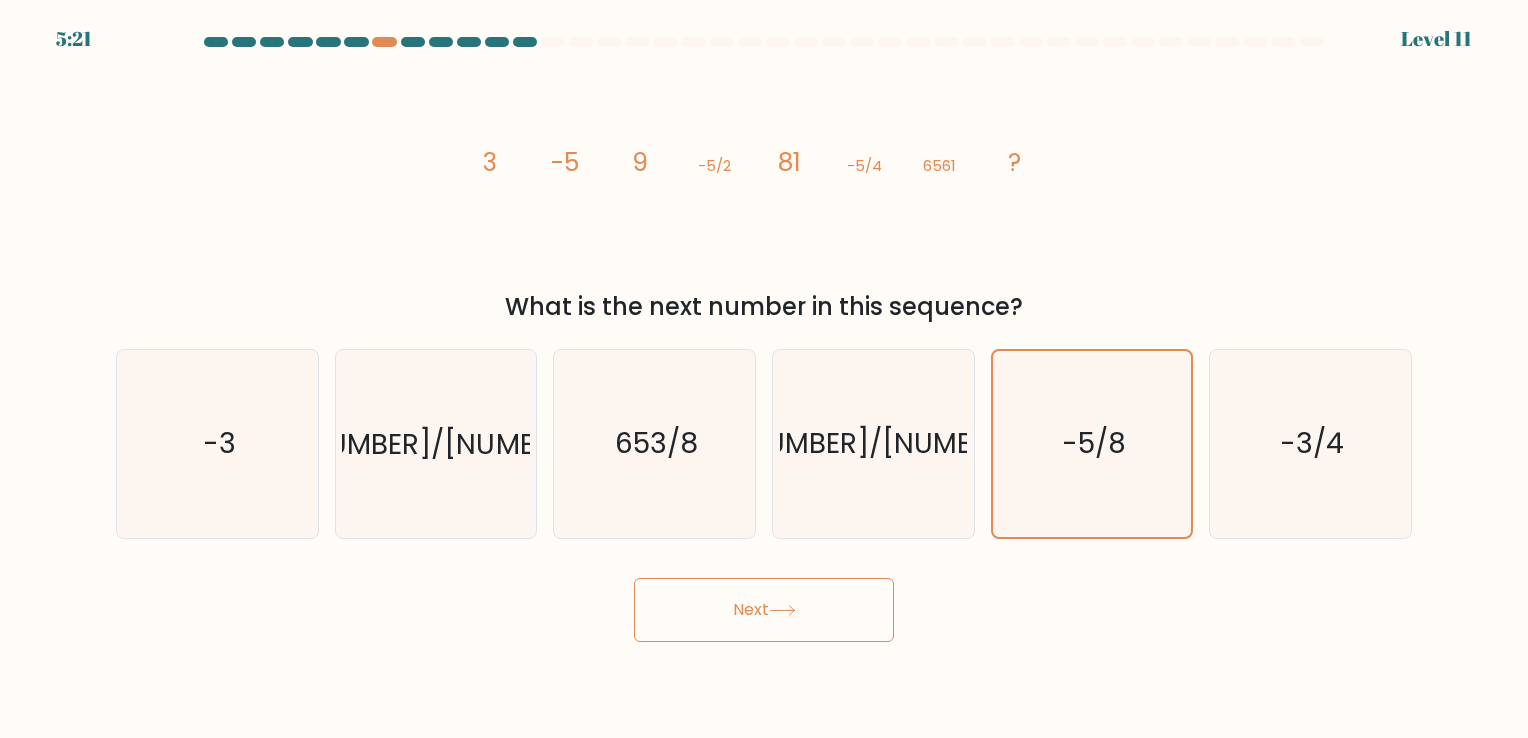 click on "Next" at bounding box center [764, 610] 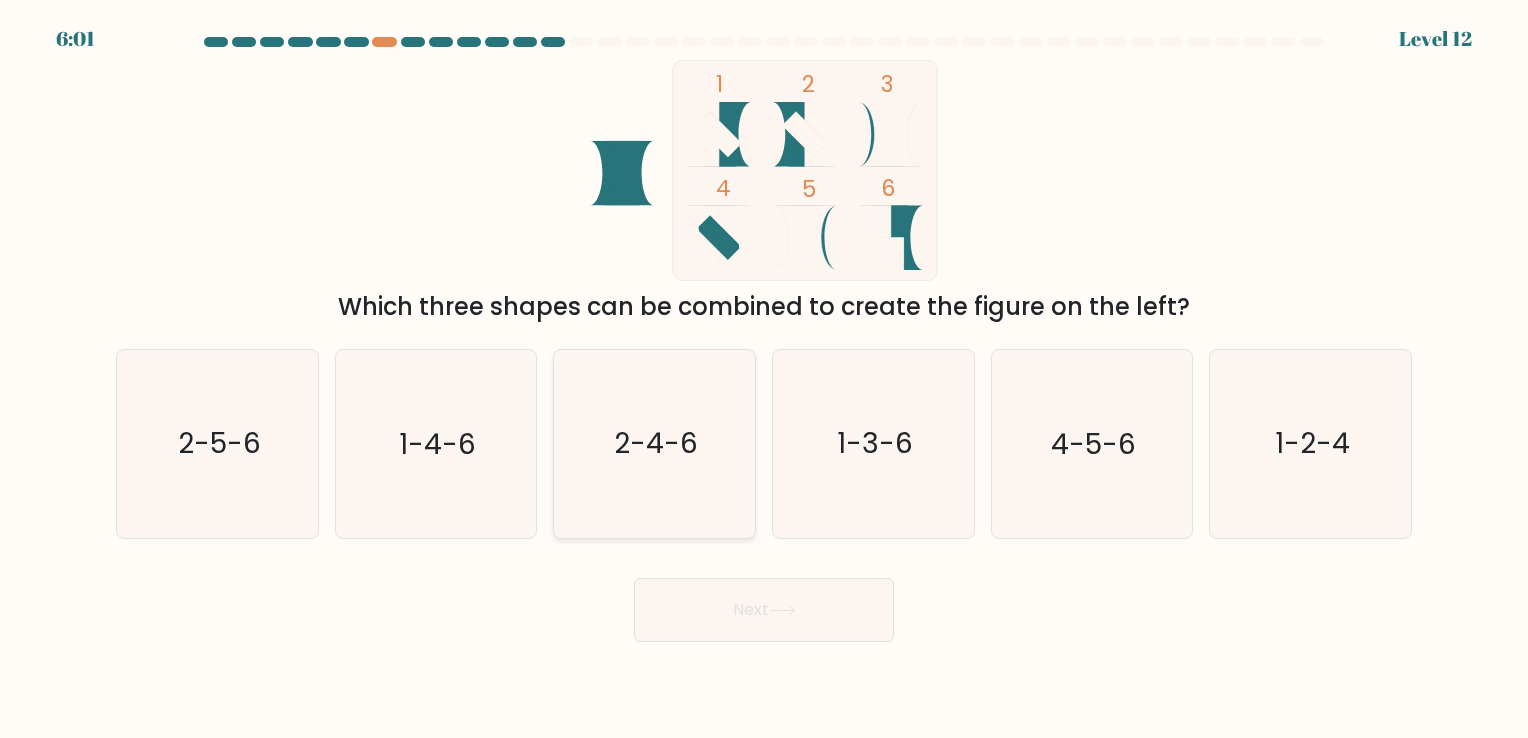 click on "2-4-6" at bounding box center (654, 443) 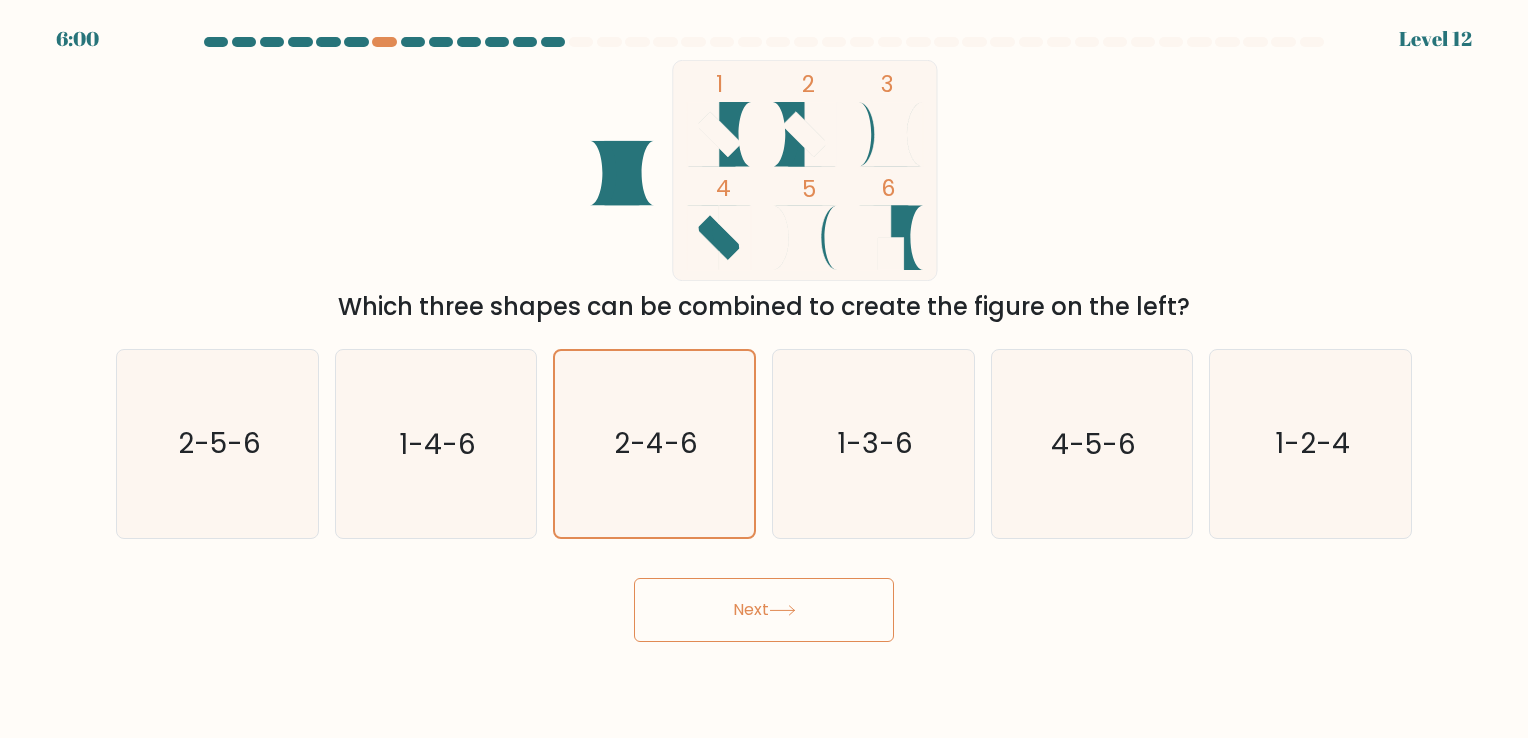 click on "Next" at bounding box center [764, 610] 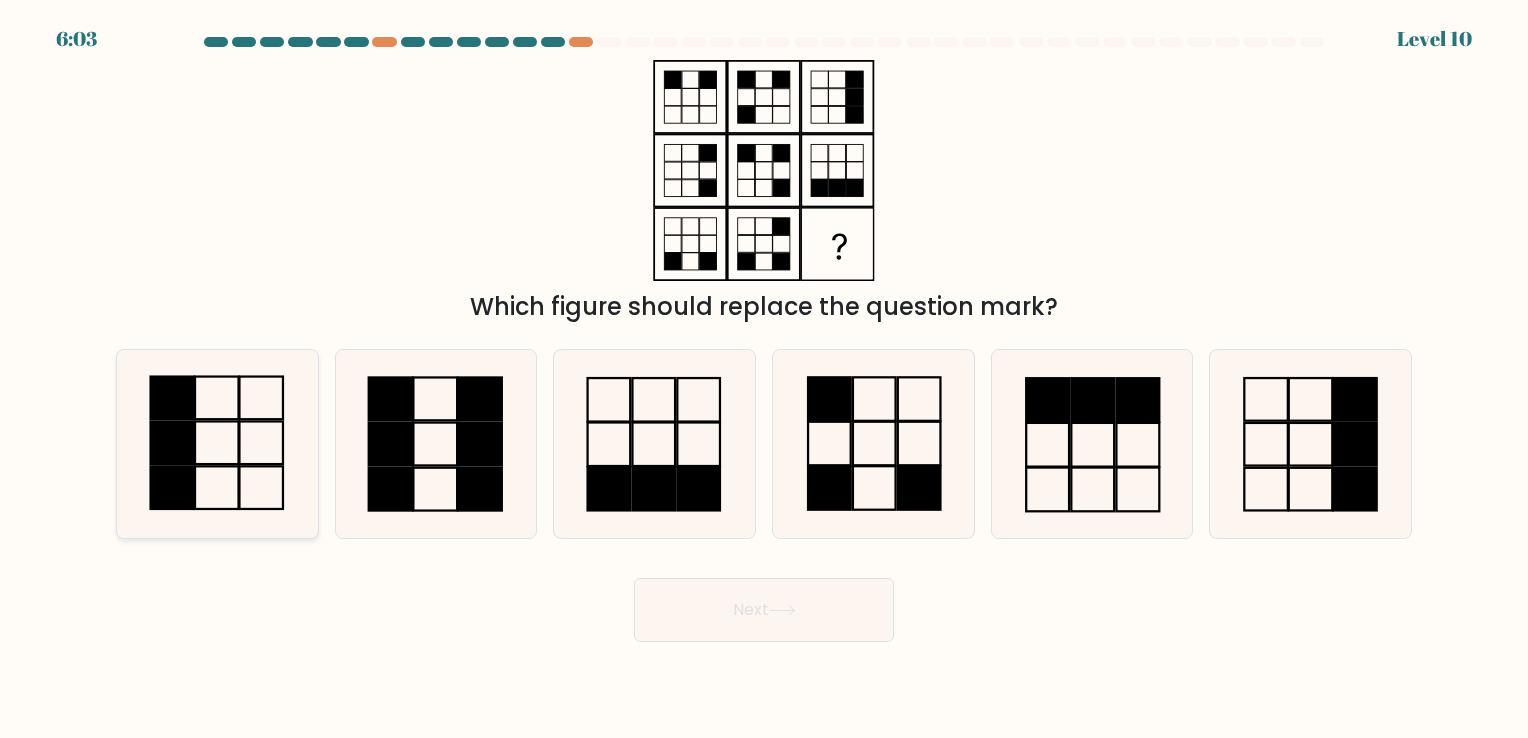 click at bounding box center (217, 443) 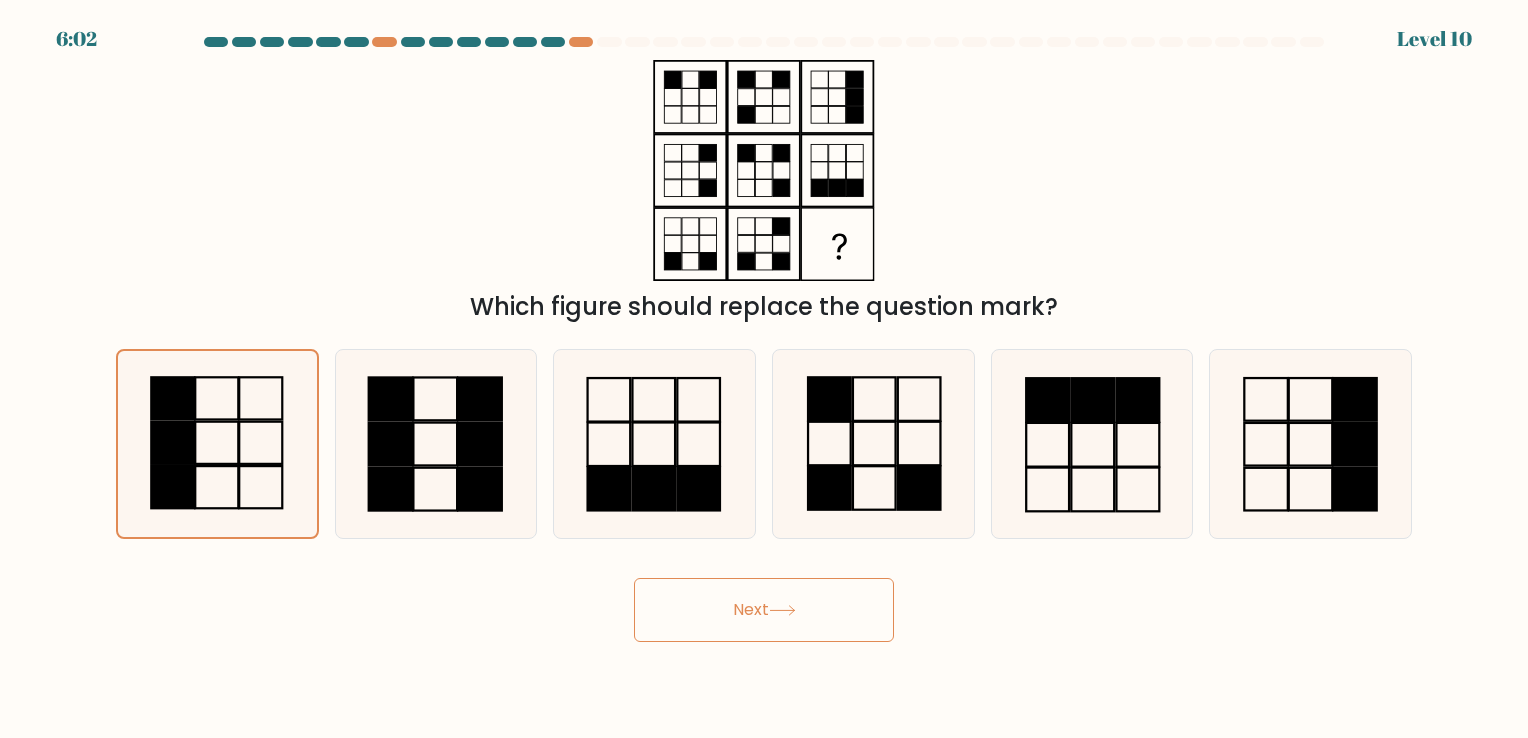 click on "Next" at bounding box center [764, 610] 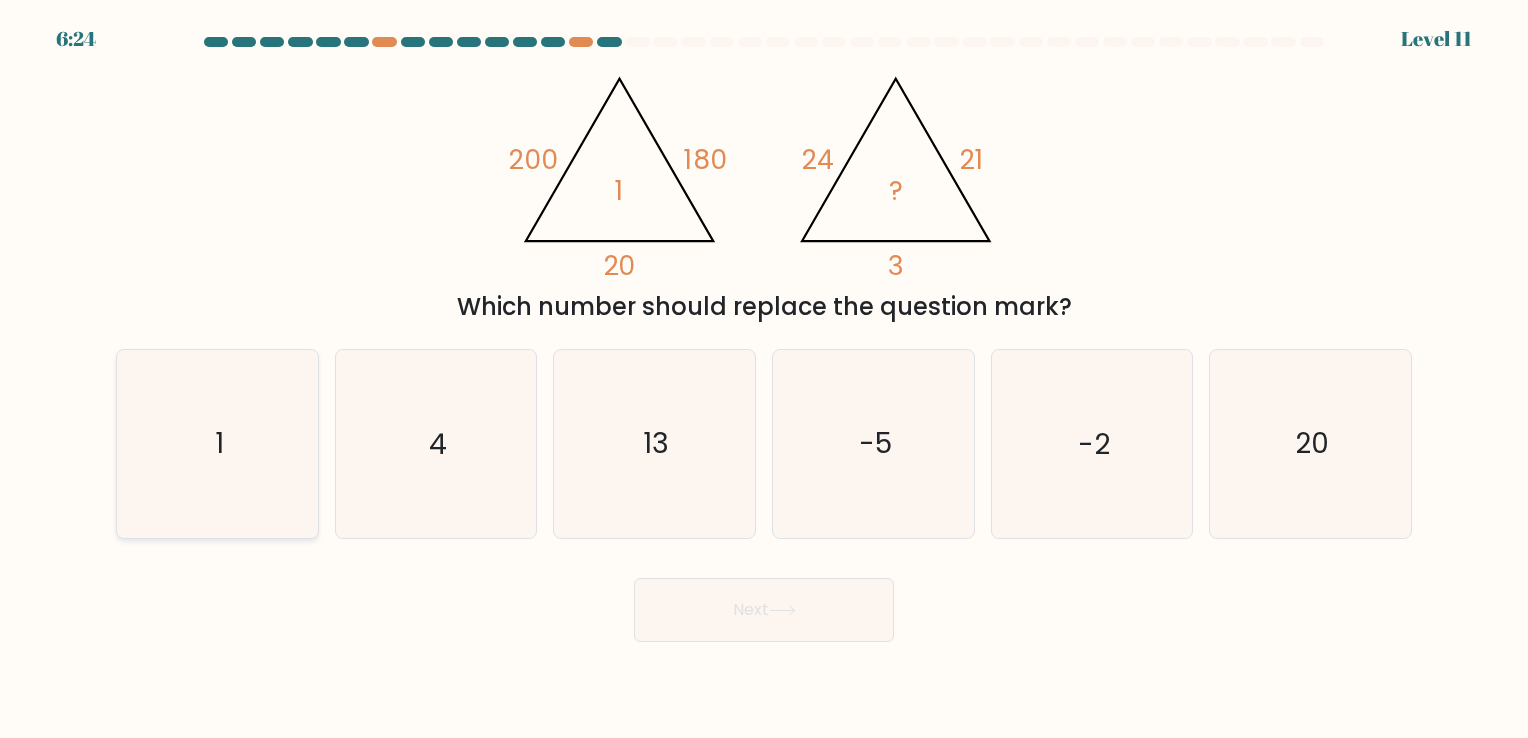 click on "1" at bounding box center [217, 443] 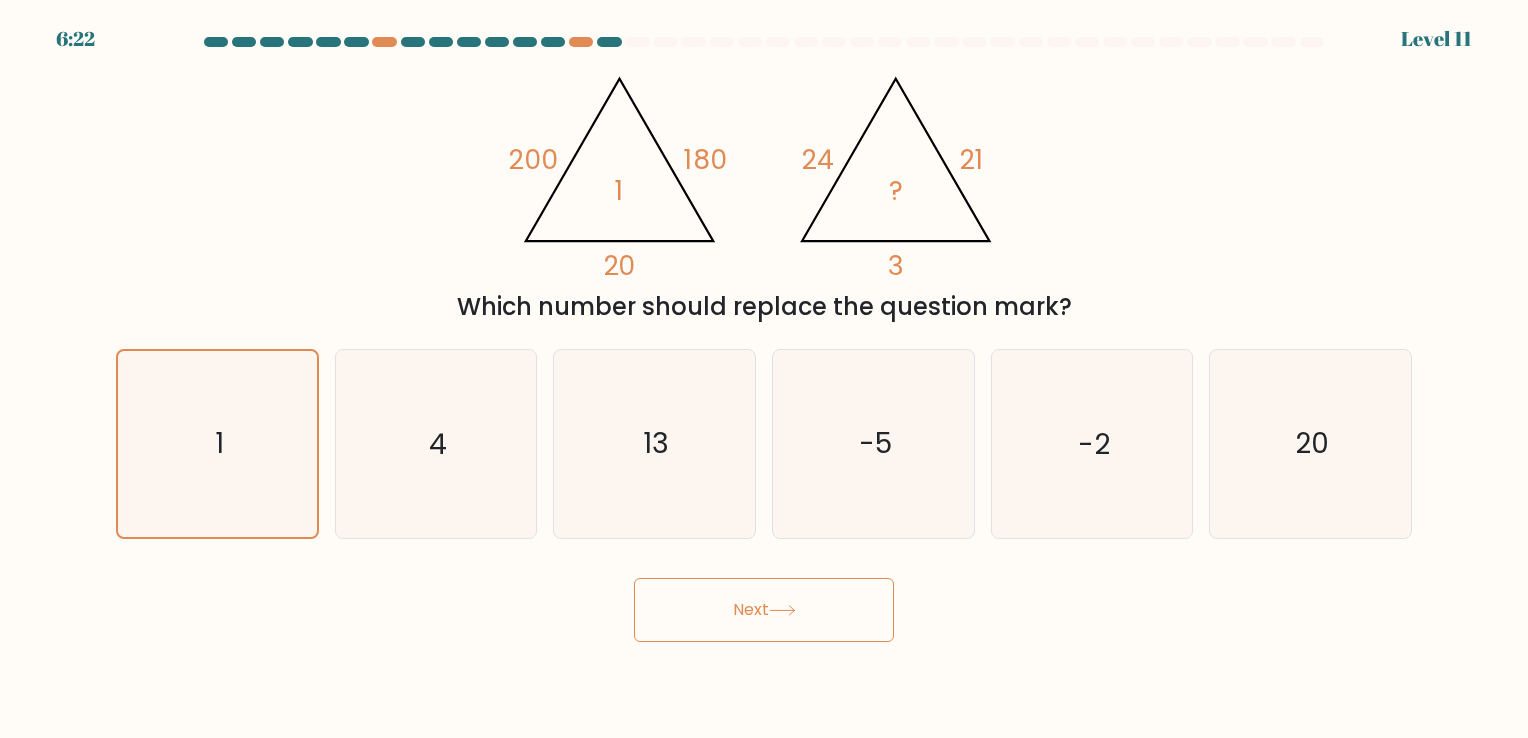 click on "Next" at bounding box center [764, 610] 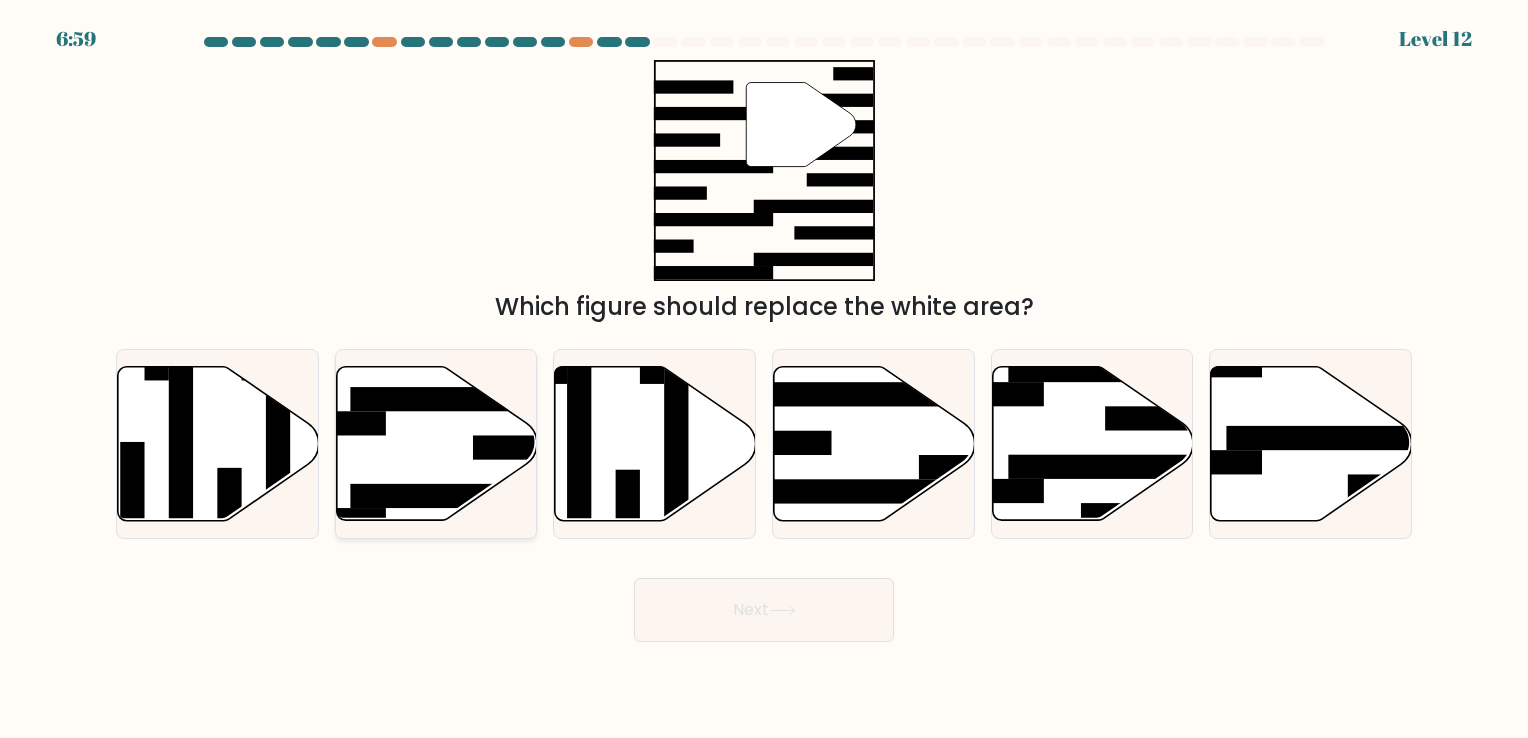 click at bounding box center (436, 443) 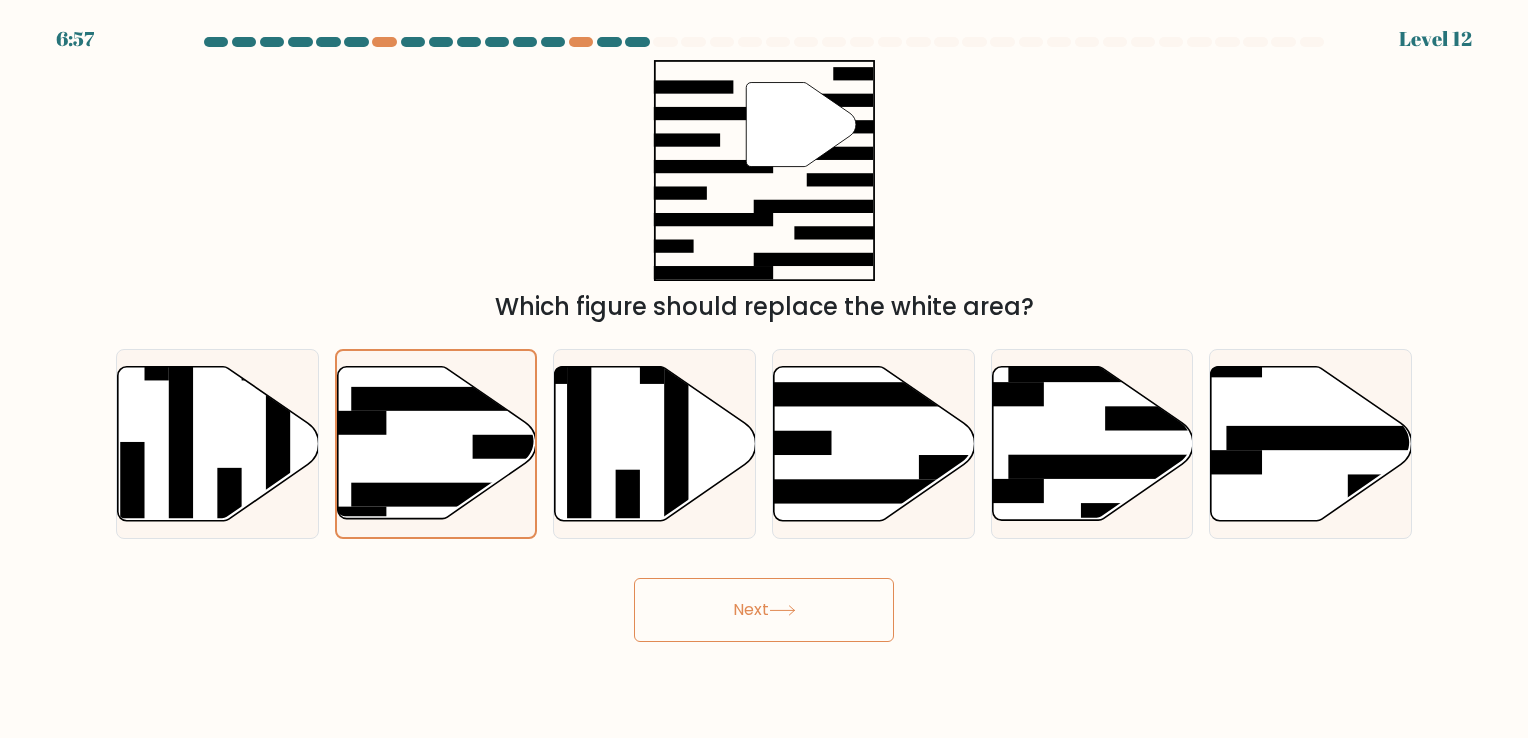 click on "Next" at bounding box center [764, 610] 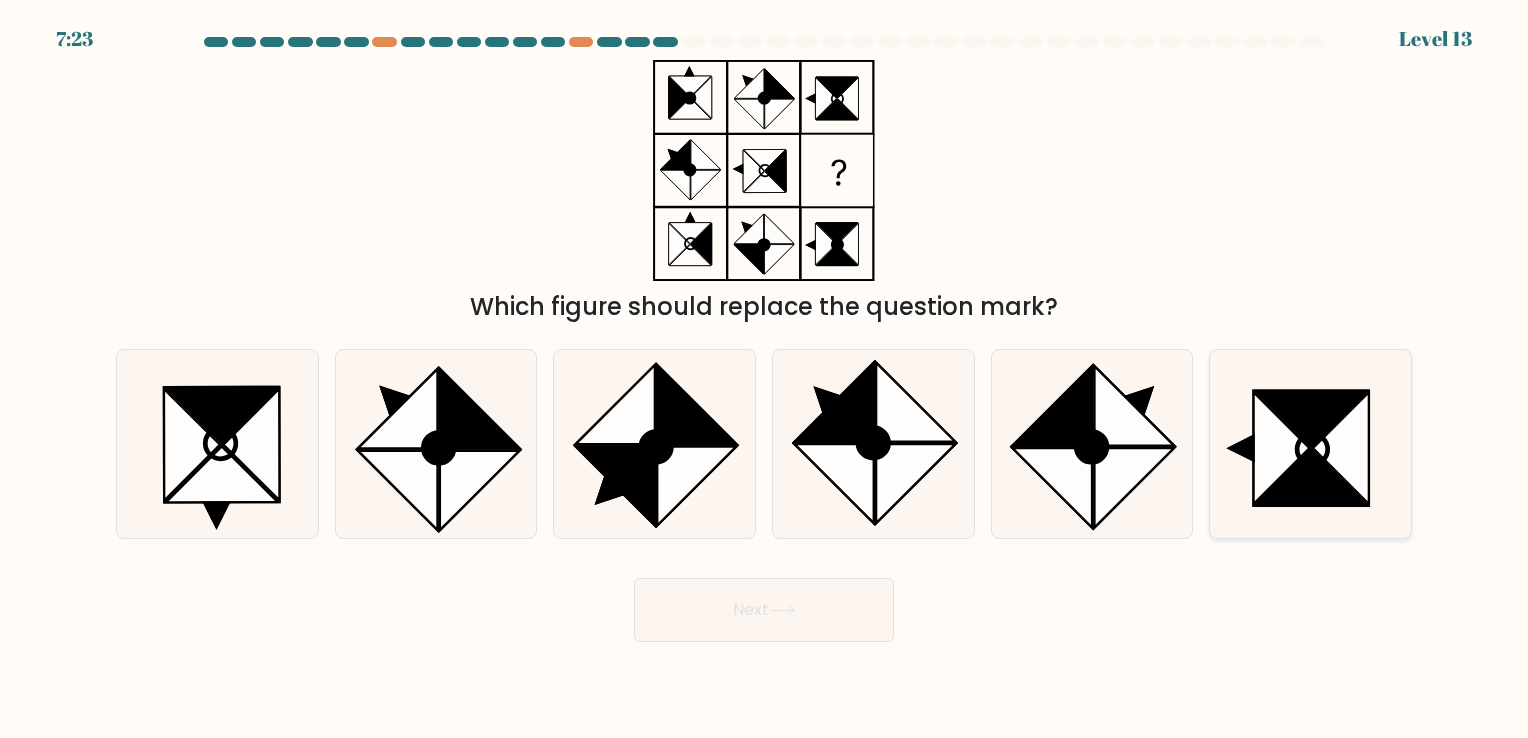 click at bounding box center [1311, 419] 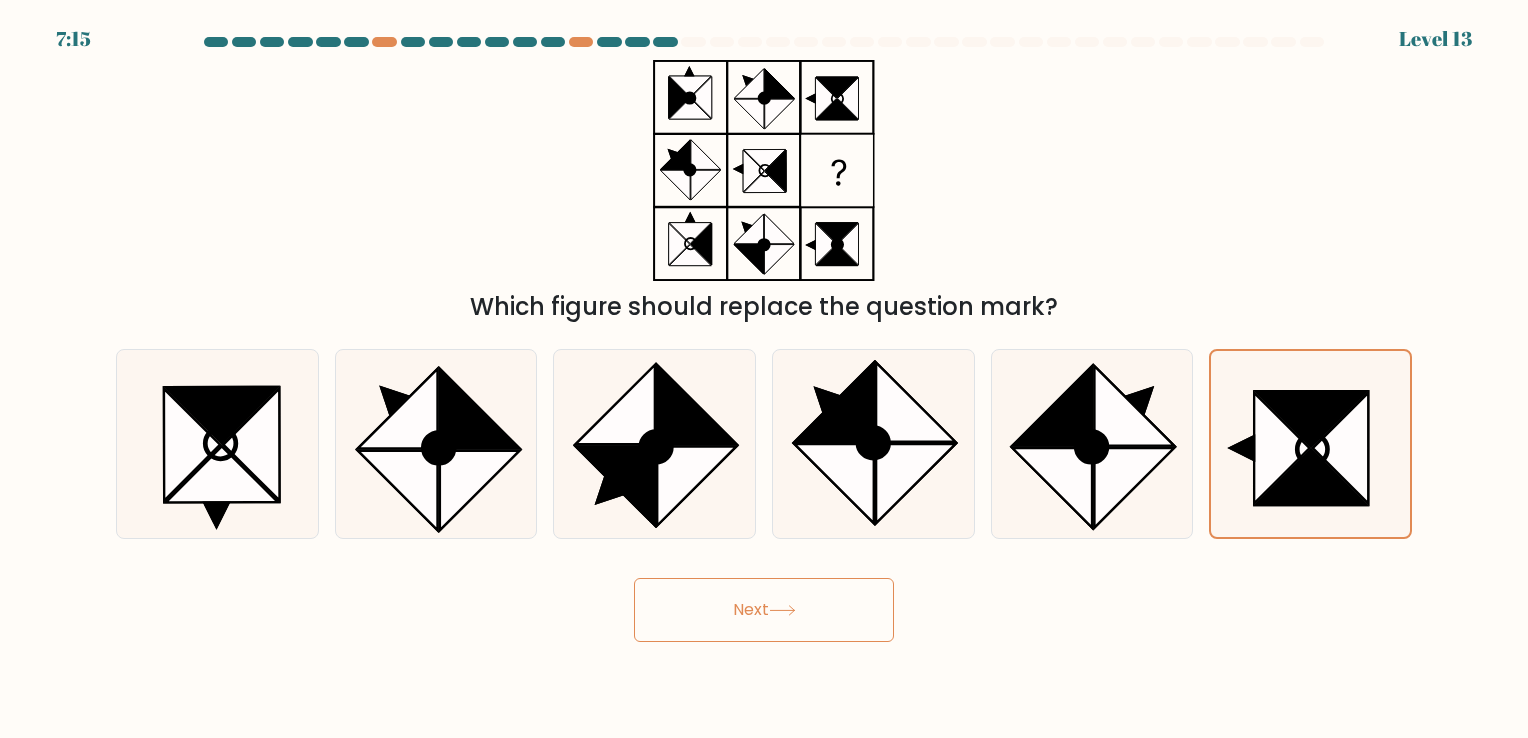 click on "Next" at bounding box center [764, 610] 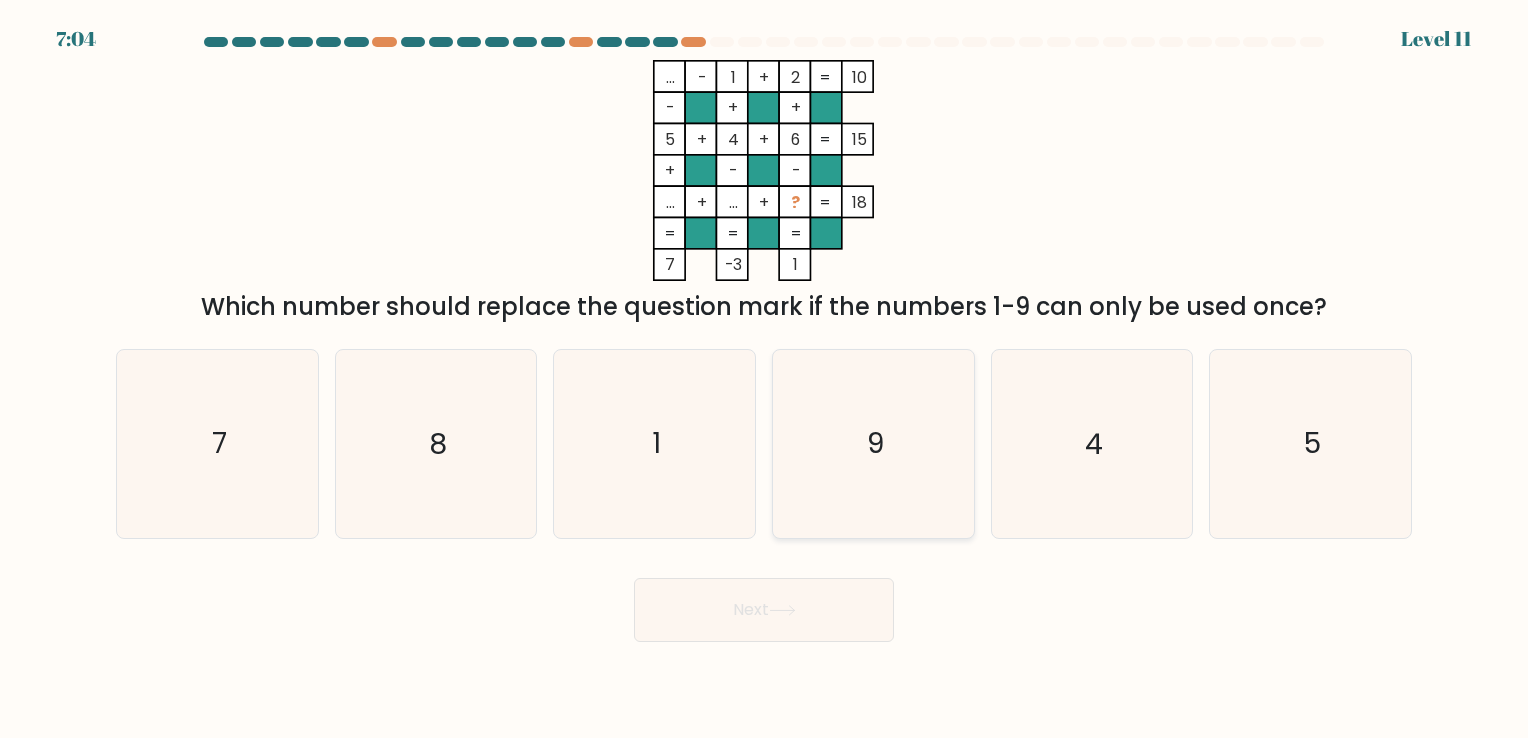 click on "9" at bounding box center [873, 443] 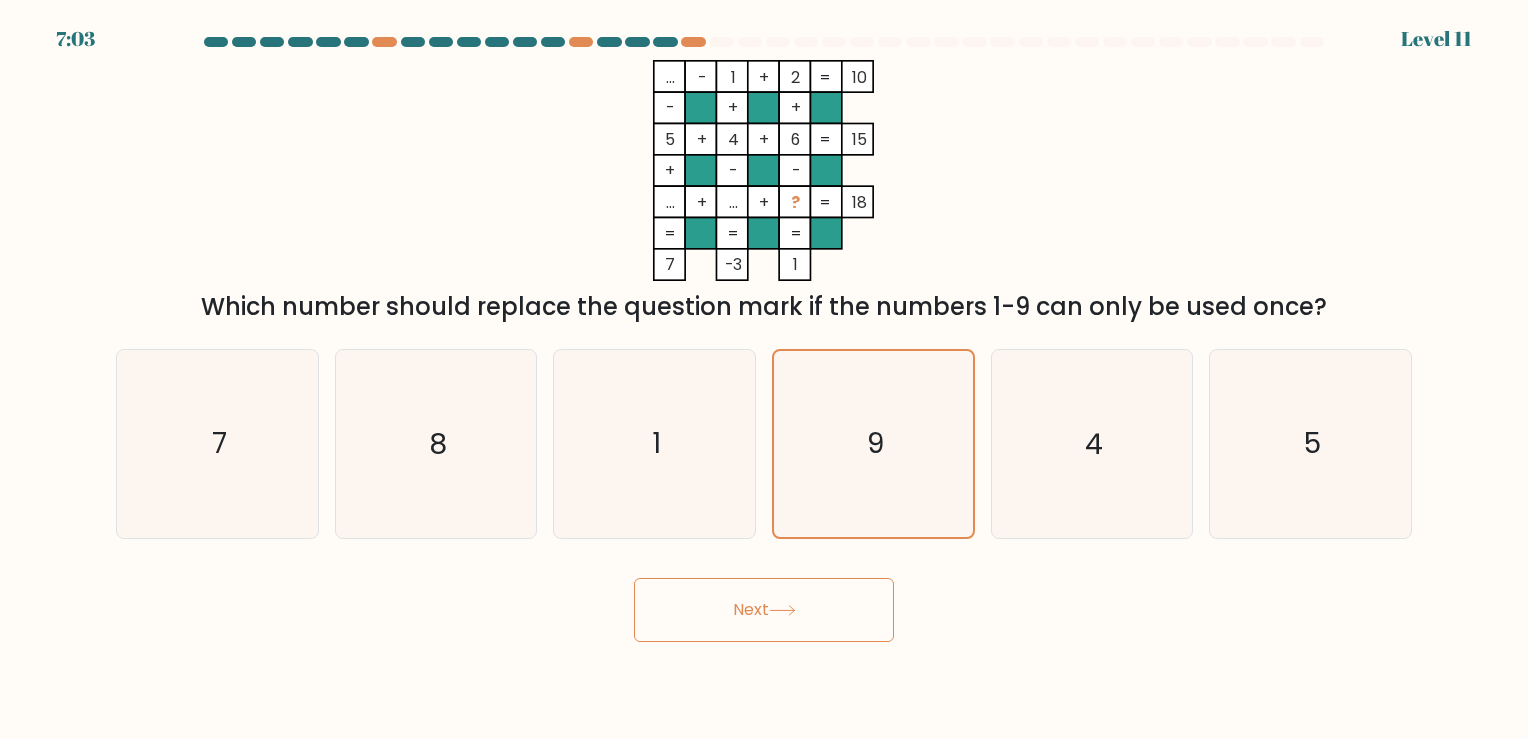 click on "Next" at bounding box center [764, 610] 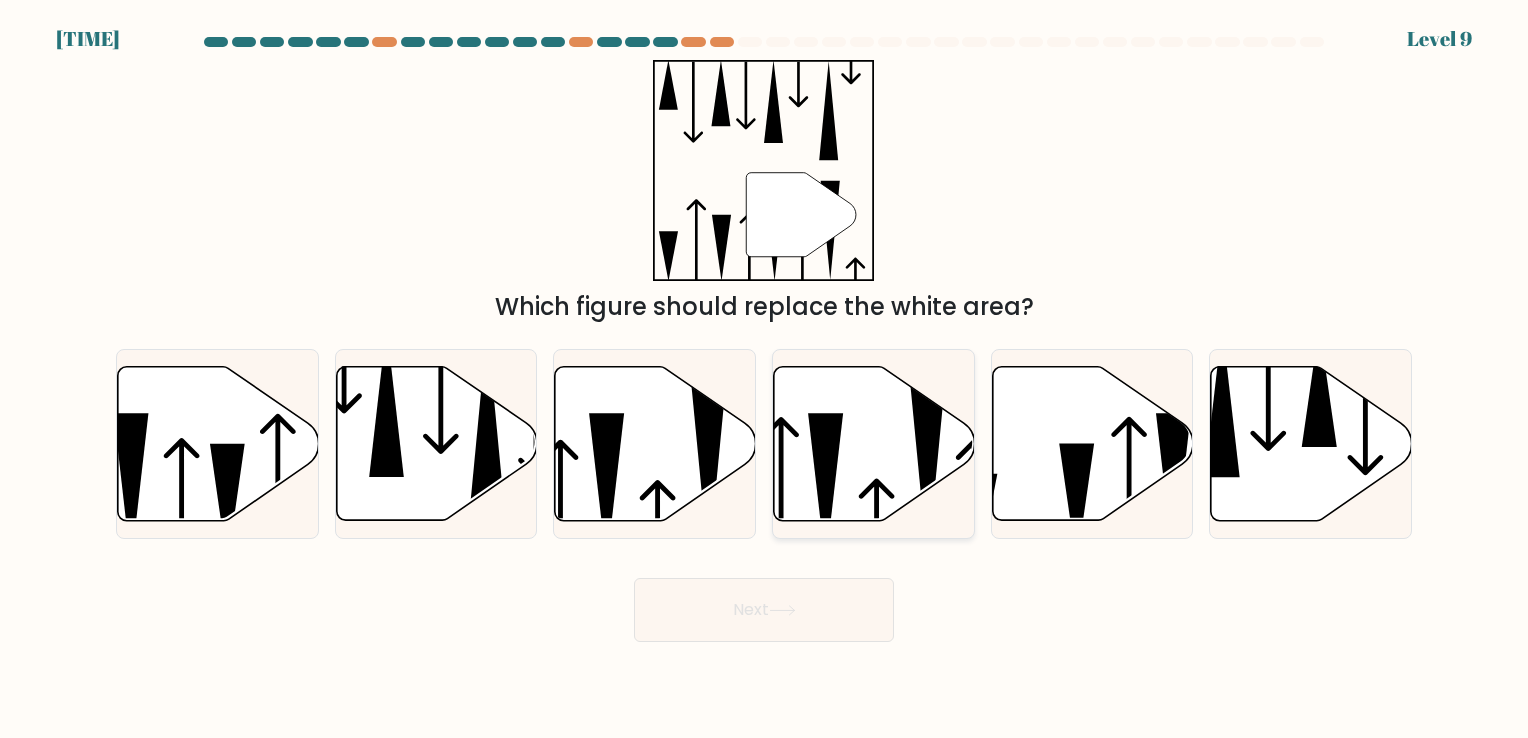 click at bounding box center [874, 443] 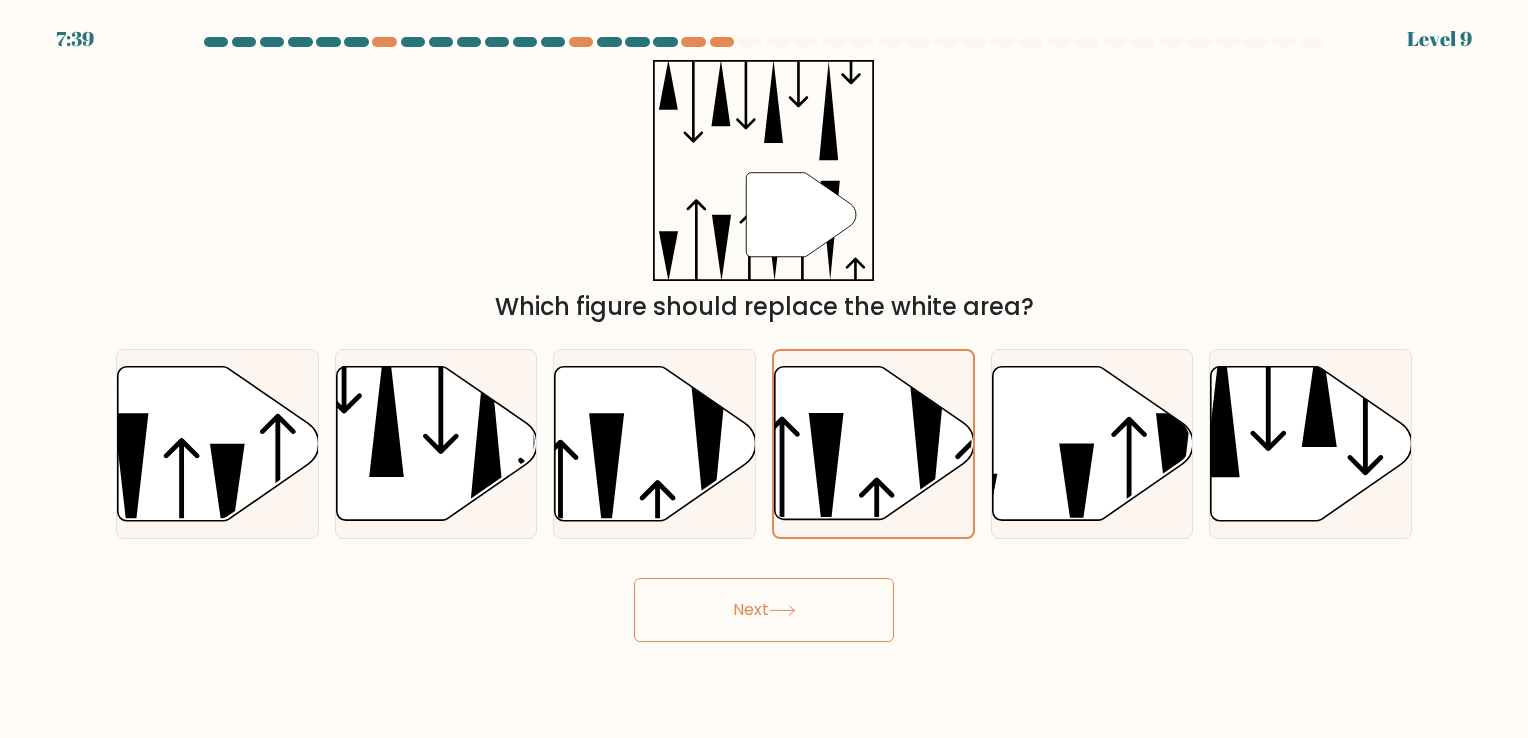 click on "Next" at bounding box center (764, 610) 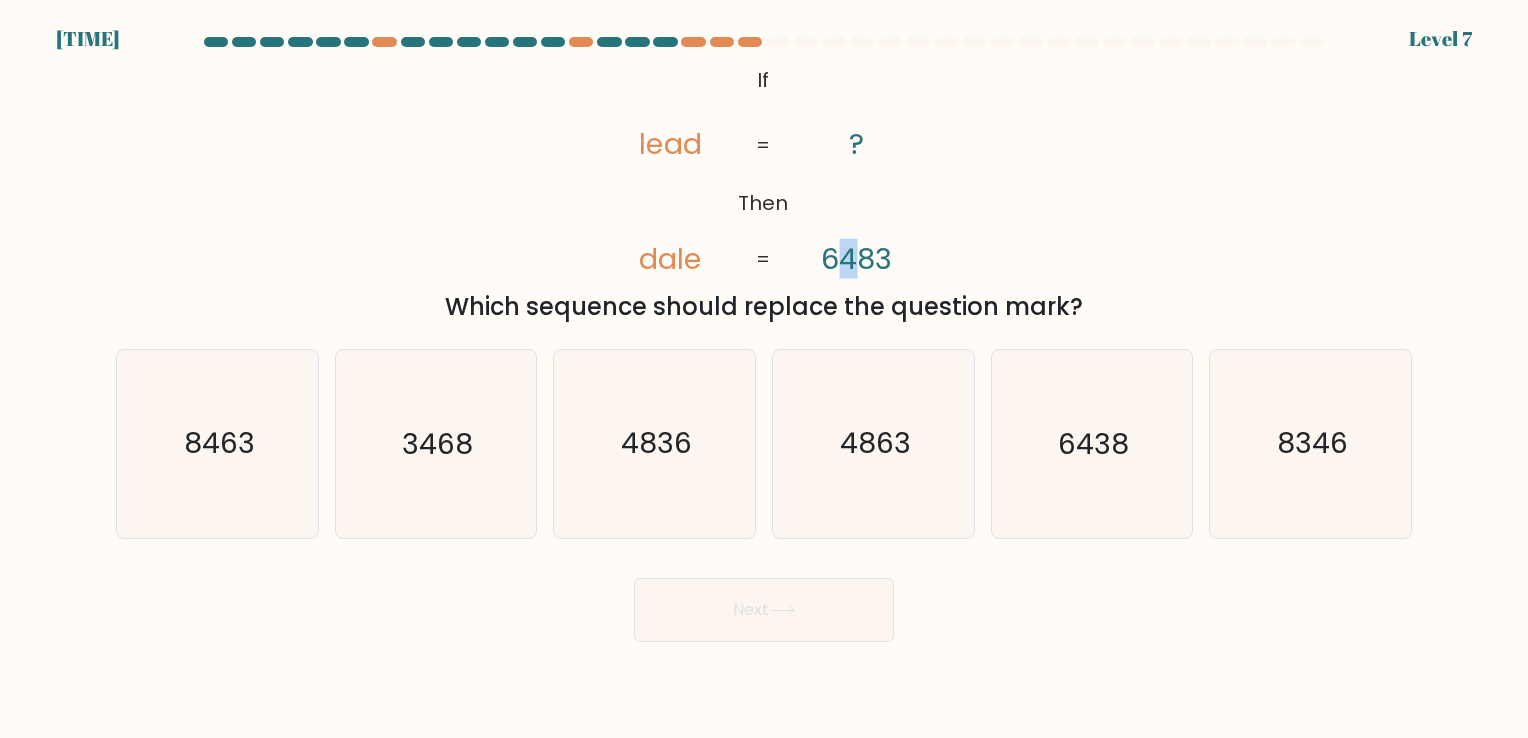 drag, startPoint x: 833, startPoint y: 266, endPoint x: 855, endPoint y: 270, distance: 22.36068 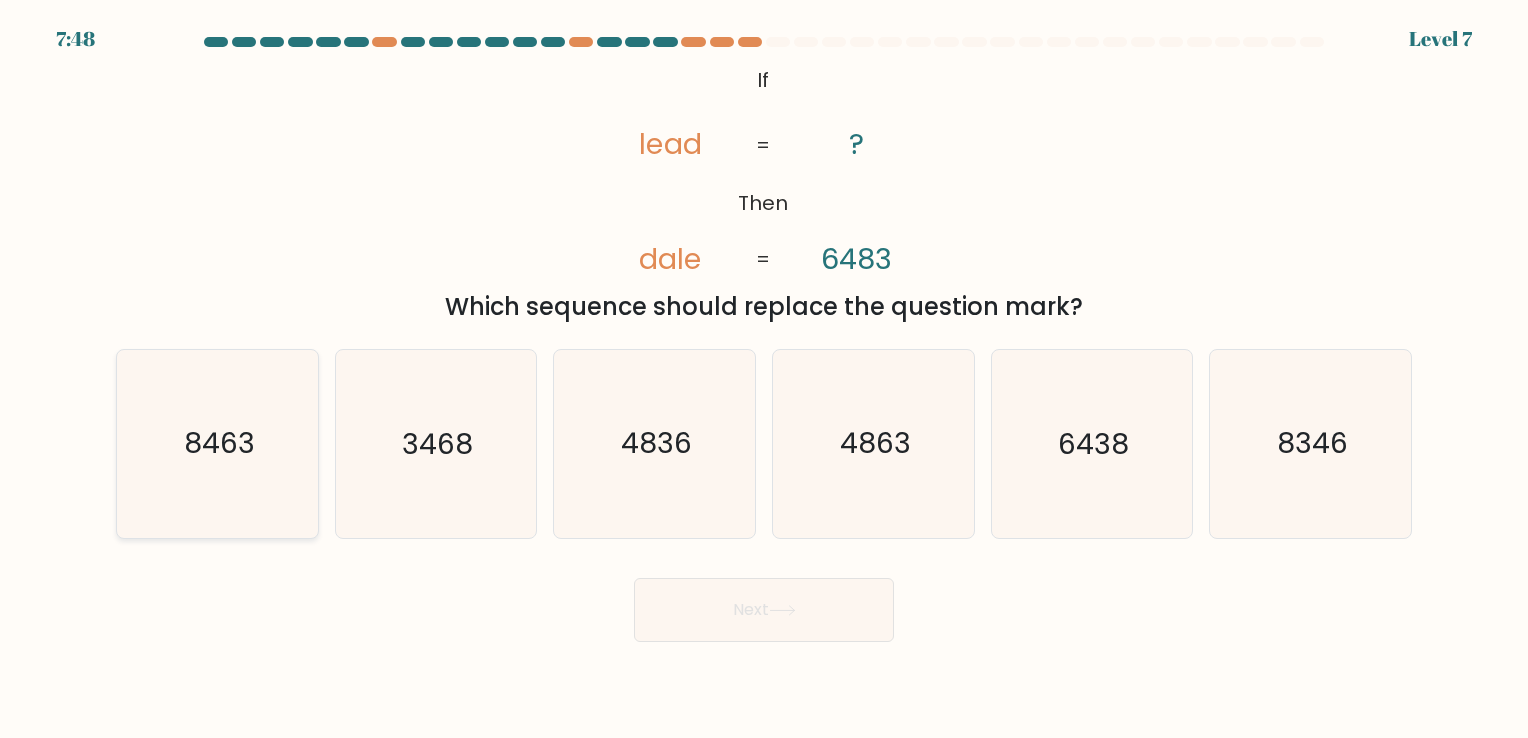 click on "8463" at bounding box center (217, 443) 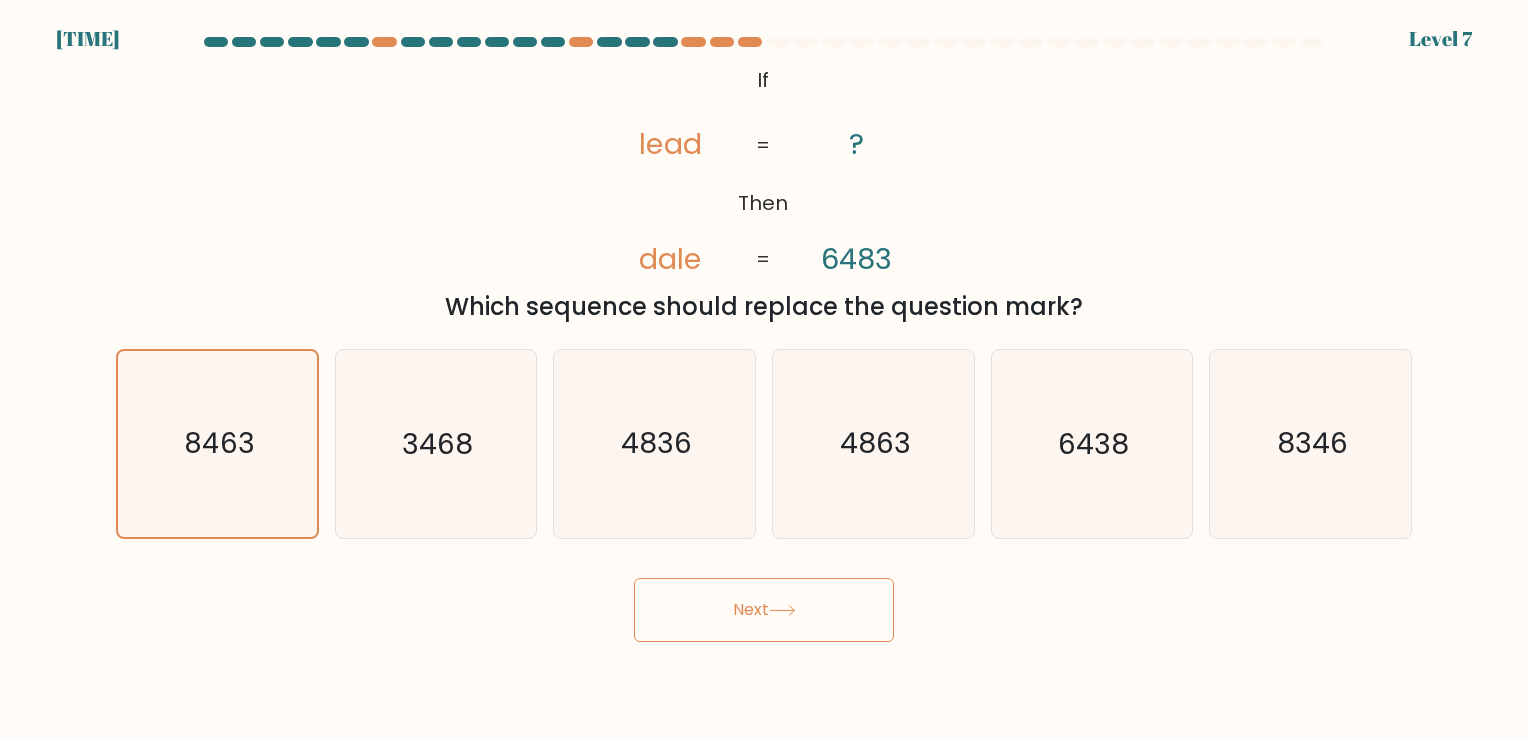 click on "Next" at bounding box center (764, 610) 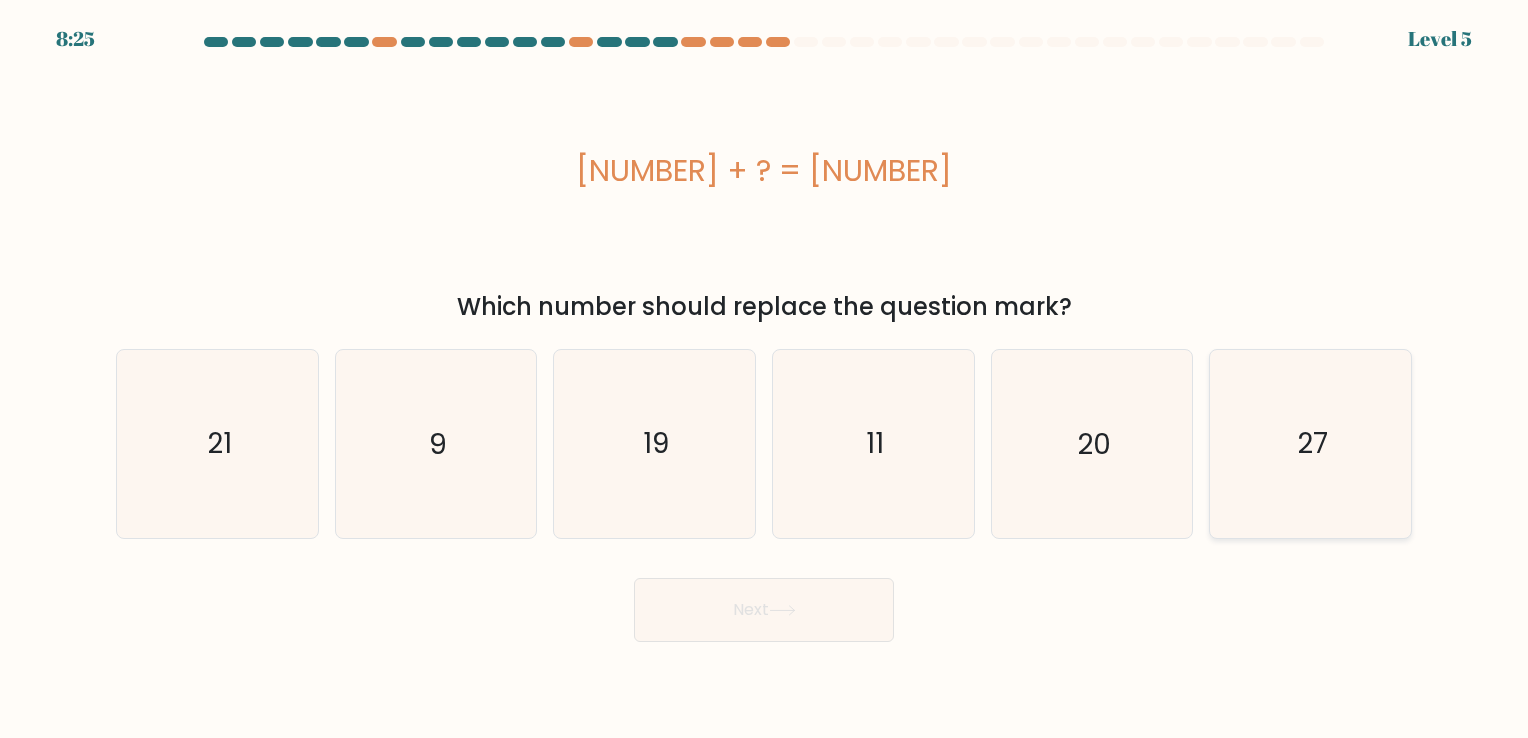 click on "27" at bounding box center [1310, 443] 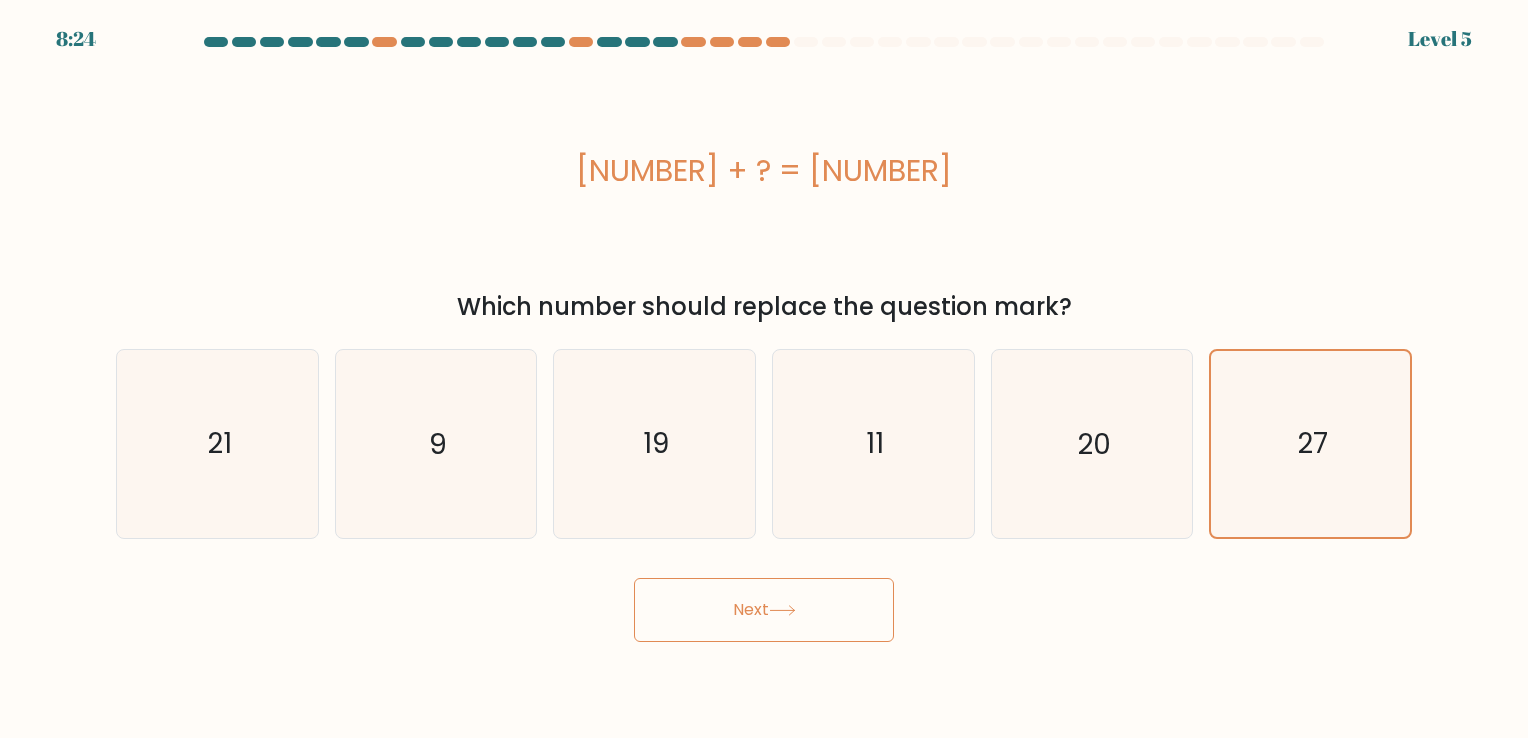 click at bounding box center [782, 610] 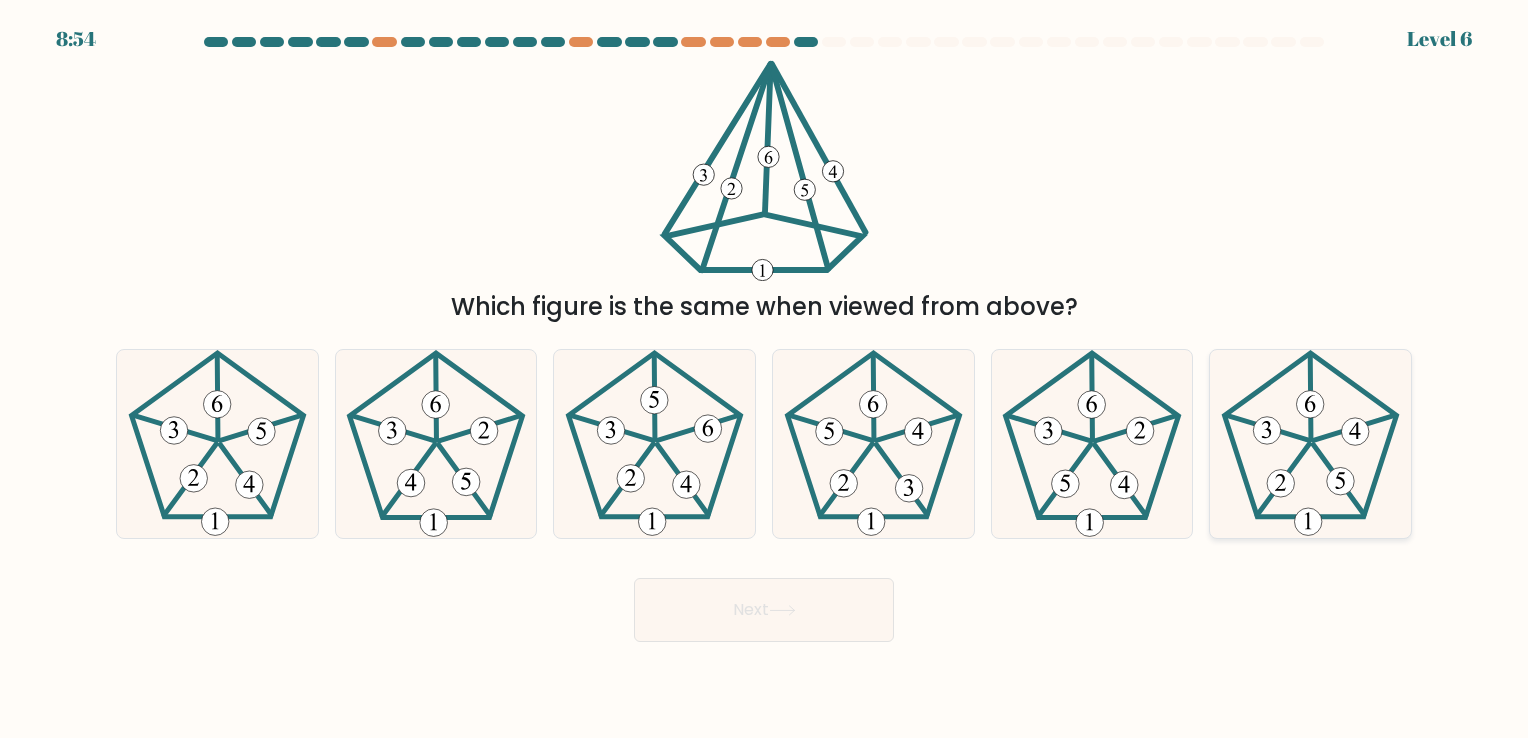 click at bounding box center (1310, 443) 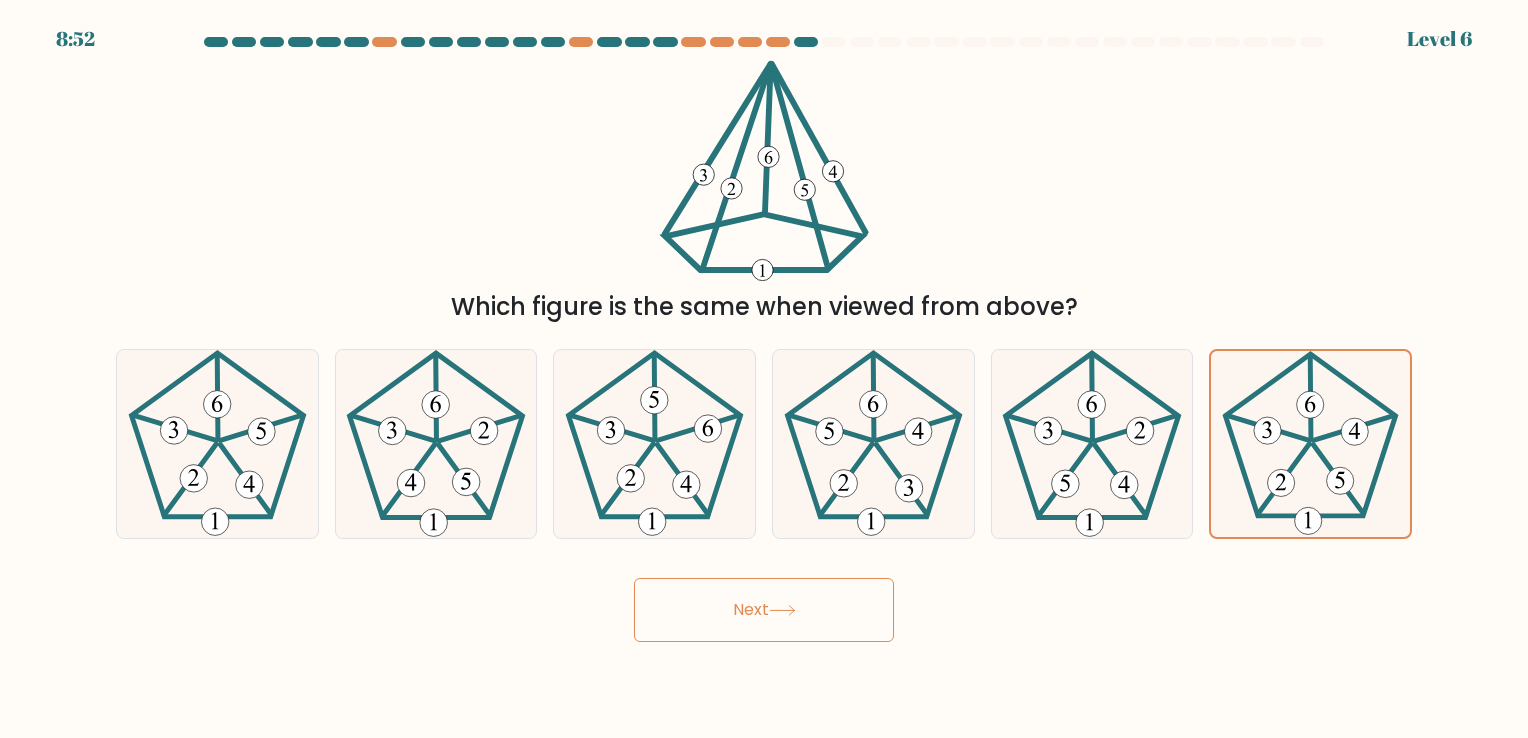 click on "Next" at bounding box center [764, 610] 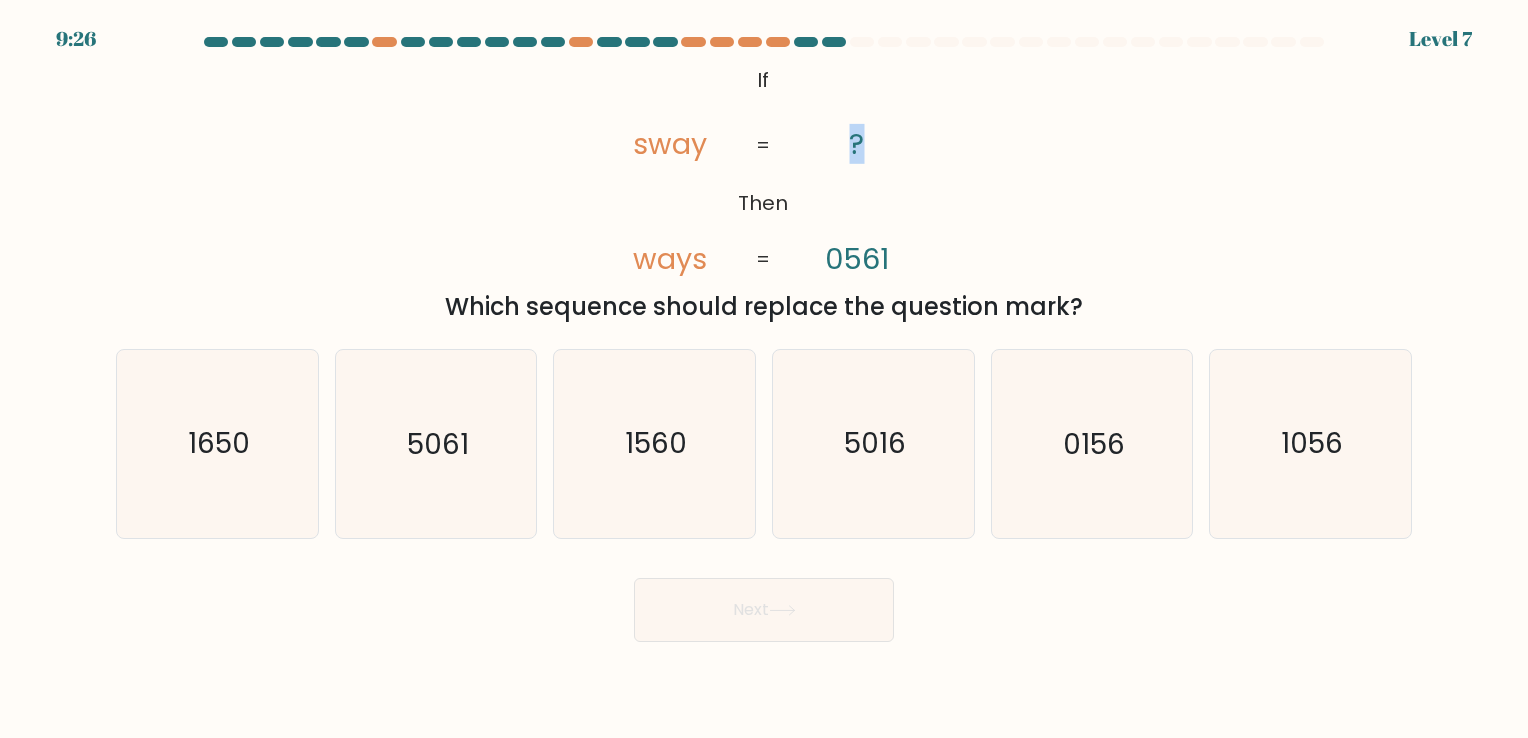 drag, startPoint x: 864, startPoint y: 141, endPoint x: 846, endPoint y: 142, distance: 18.027756 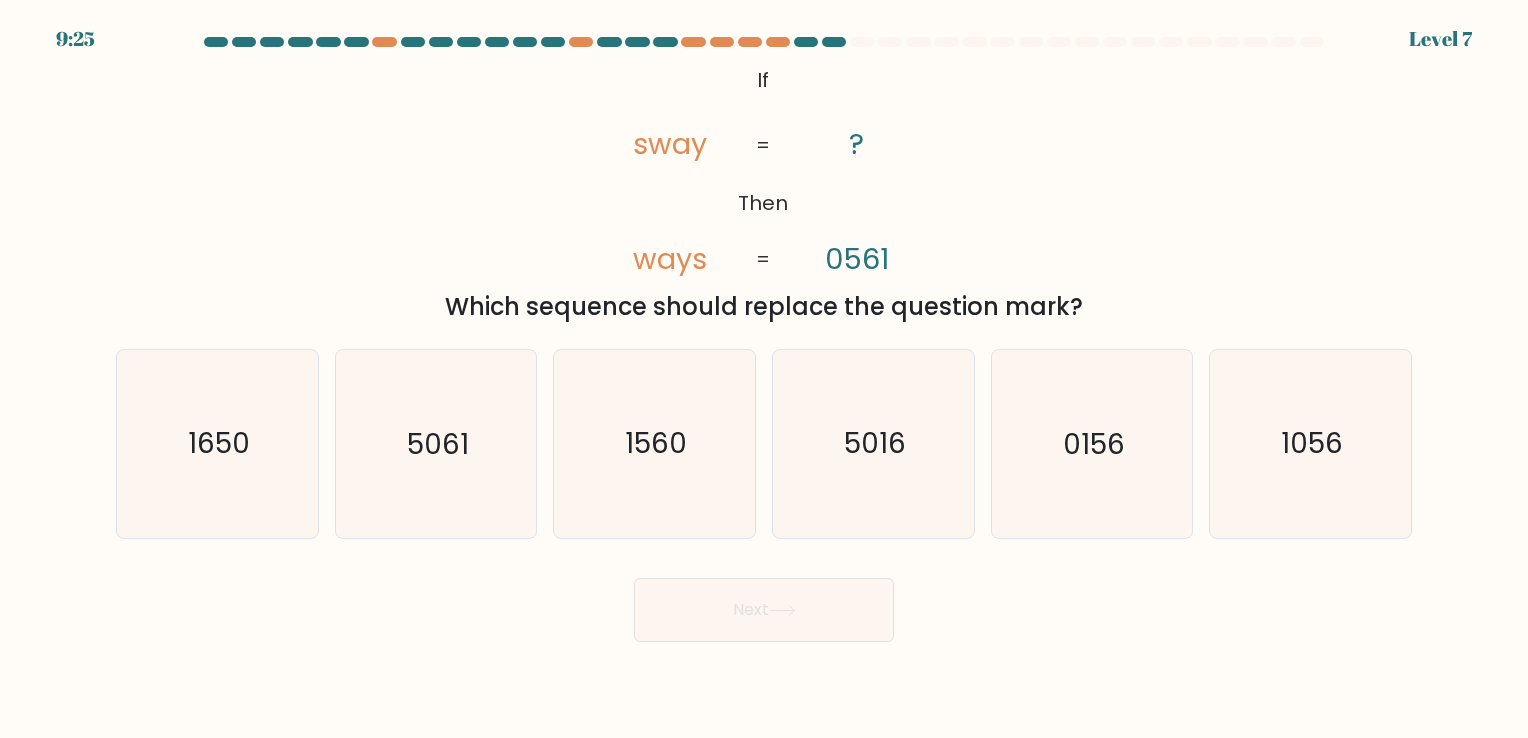drag, startPoint x: 846, startPoint y: 142, endPoint x: 943, endPoint y: 235, distance: 134.38005 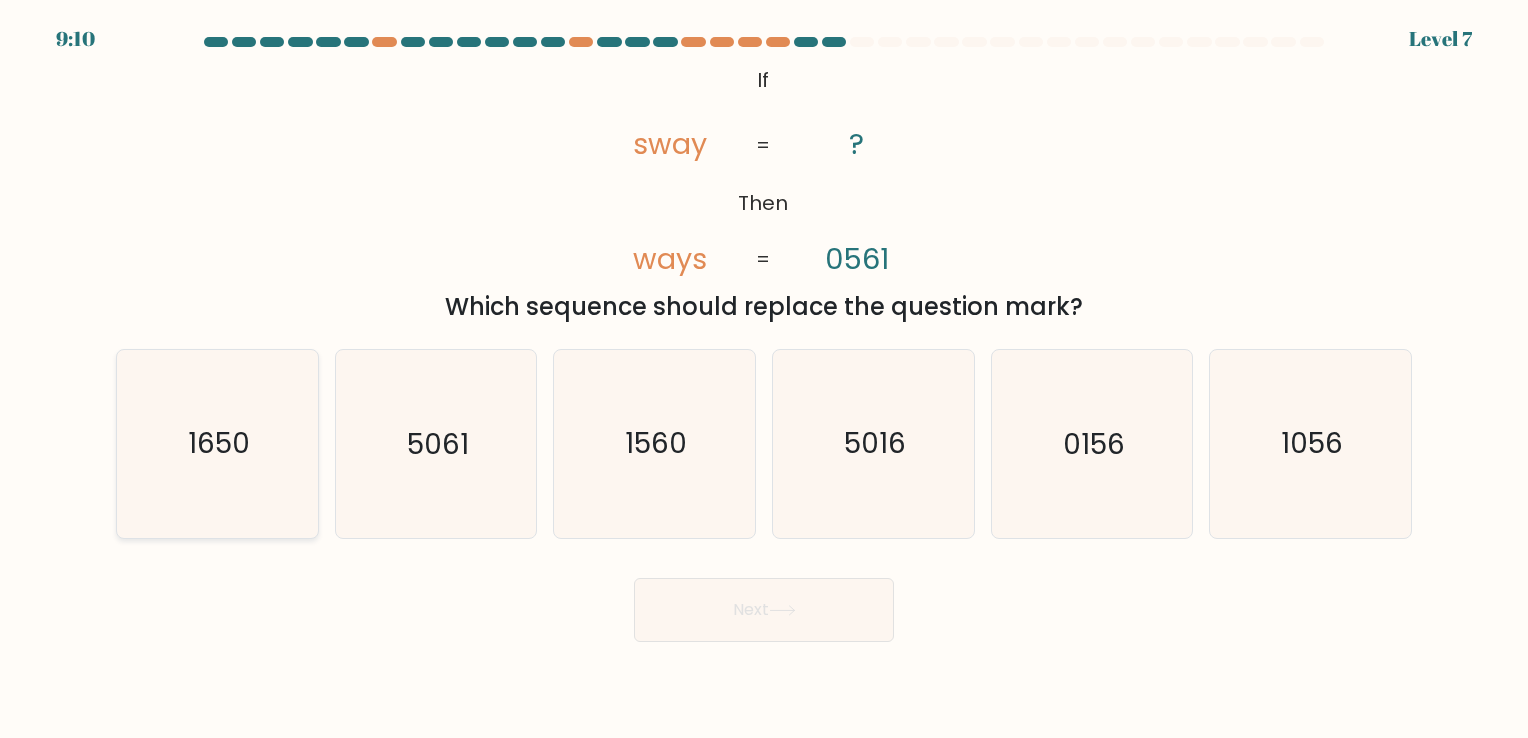 click on "1650" at bounding box center [217, 443] 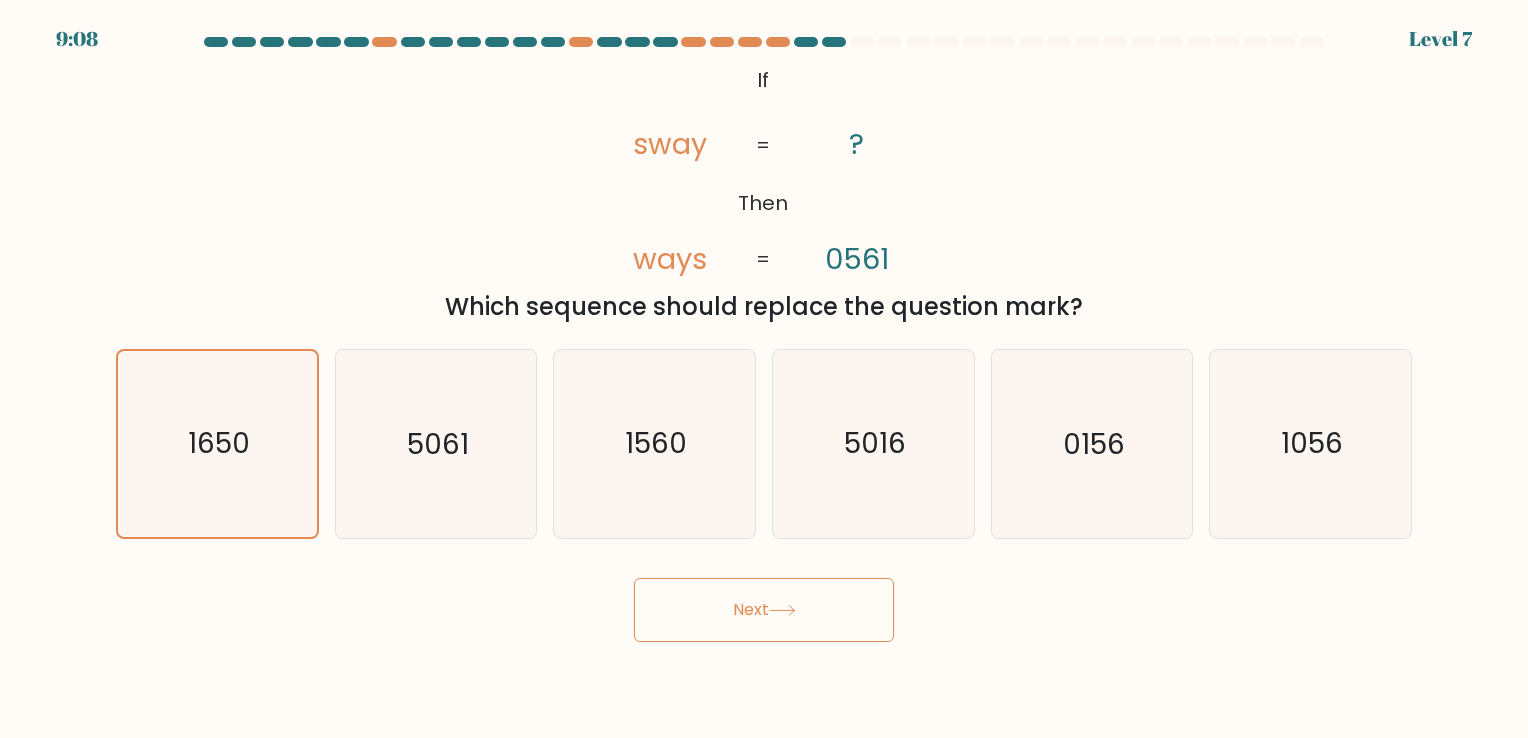 click on "Next" at bounding box center (764, 610) 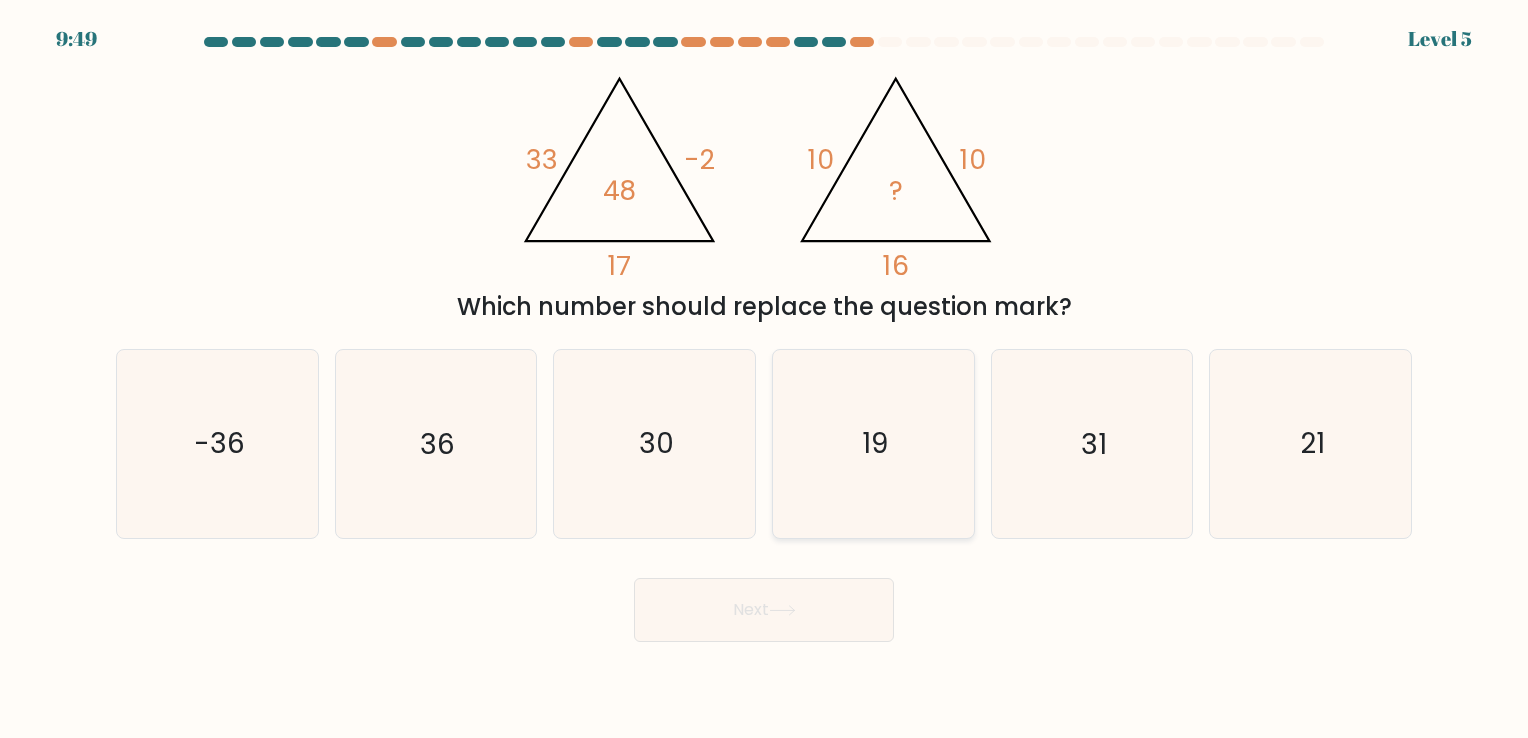click on "19" at bounding box center (873, 443) 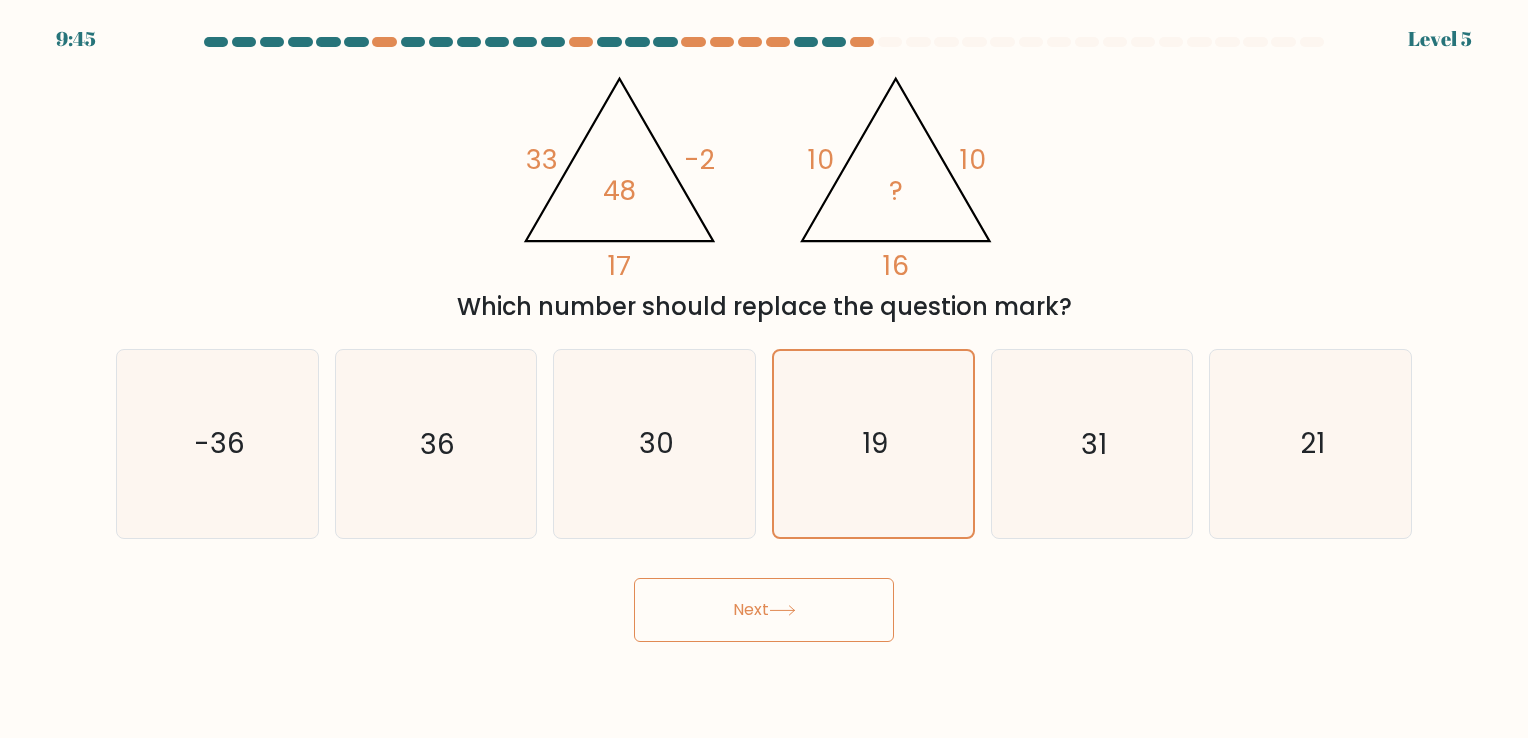 click on "Next" at bounding box center (764, 610) 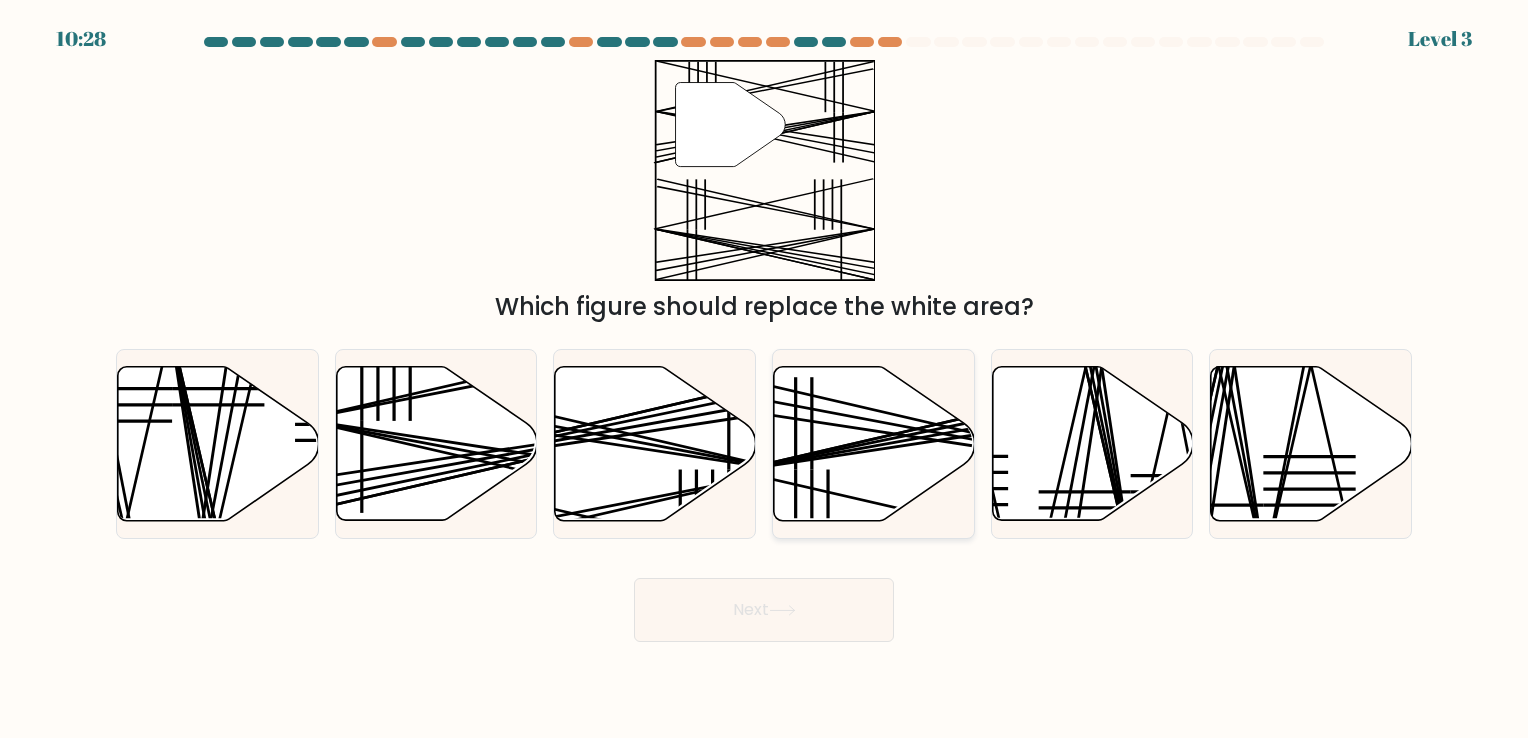 click at bounding box center [874, 443] 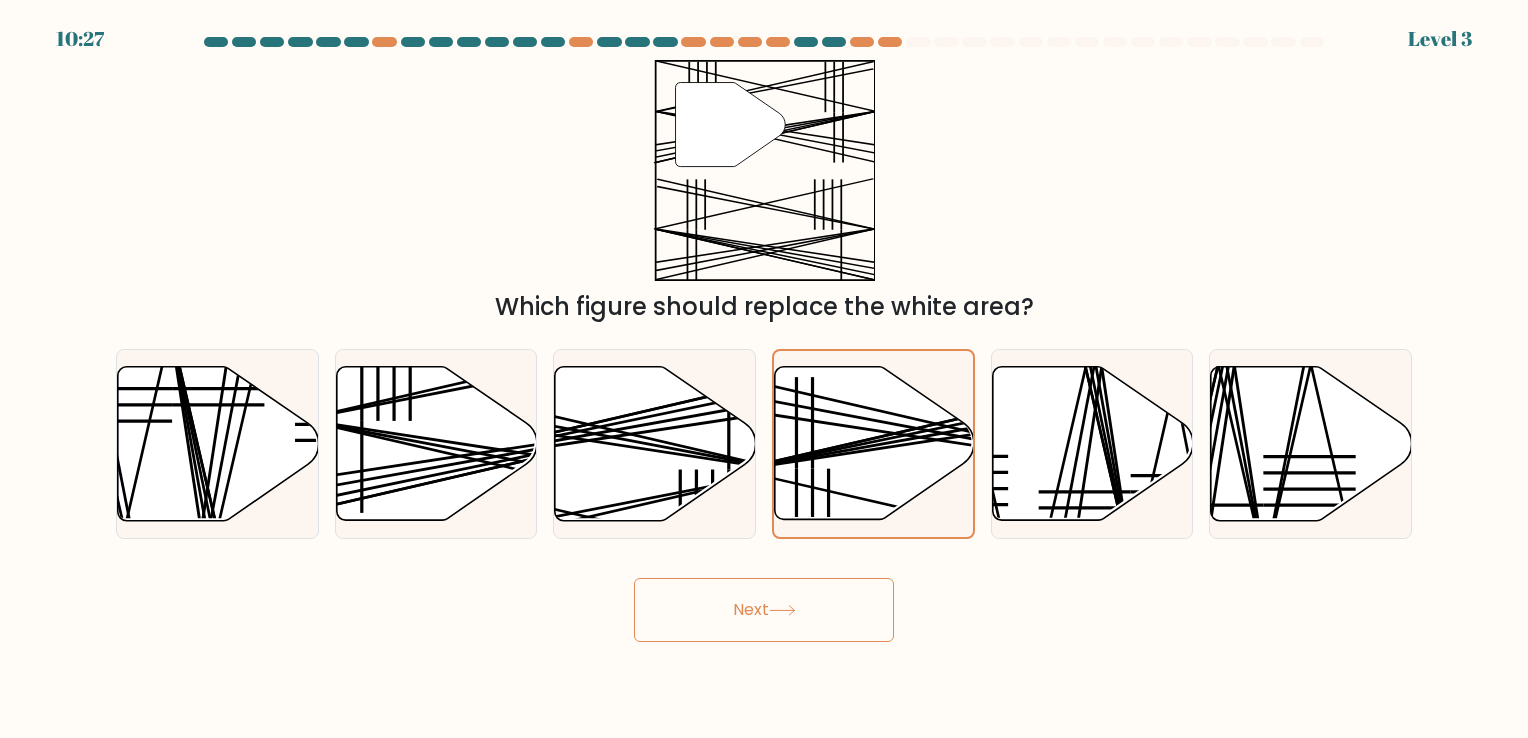 click on "Next" at bounding box center [764, 610] 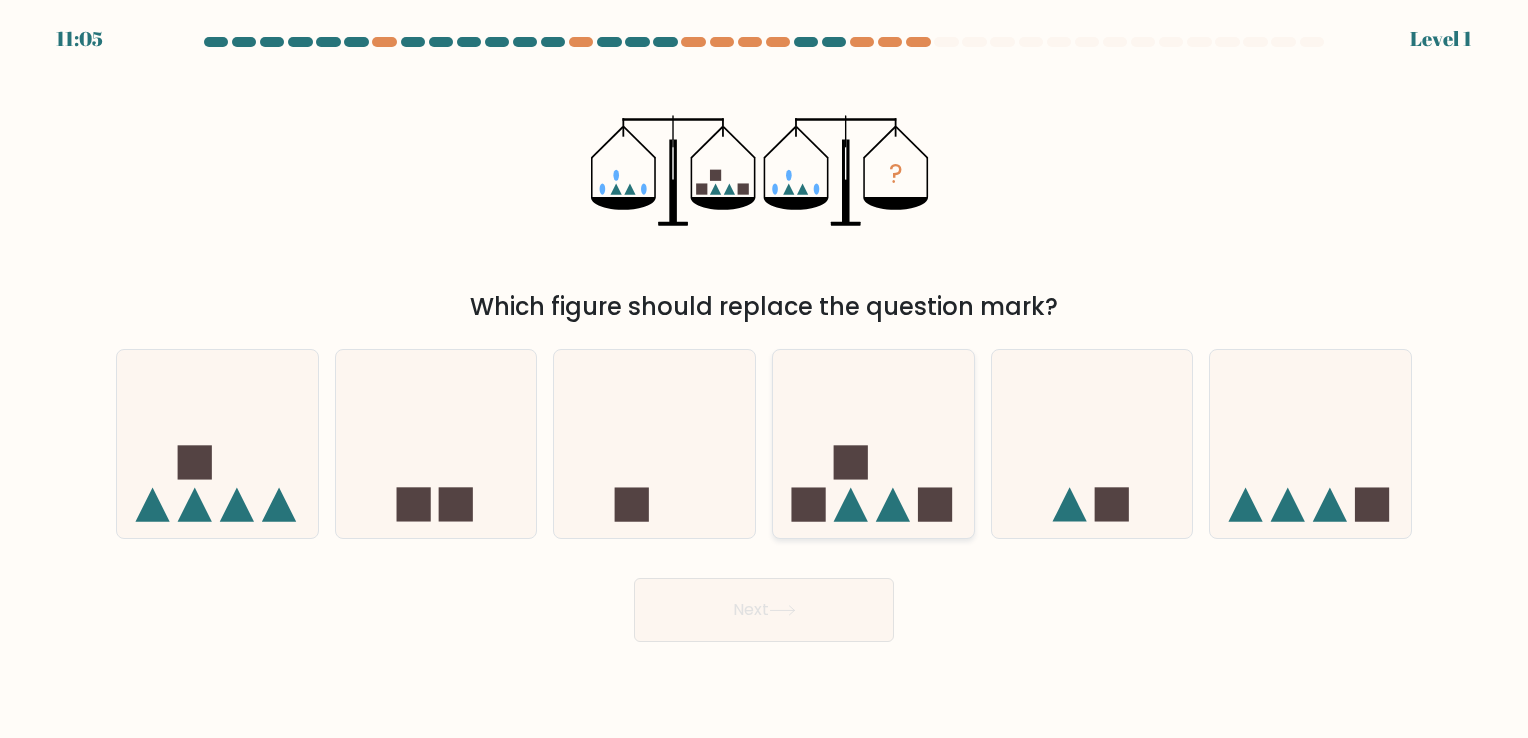click at bounding box center [851, 505] 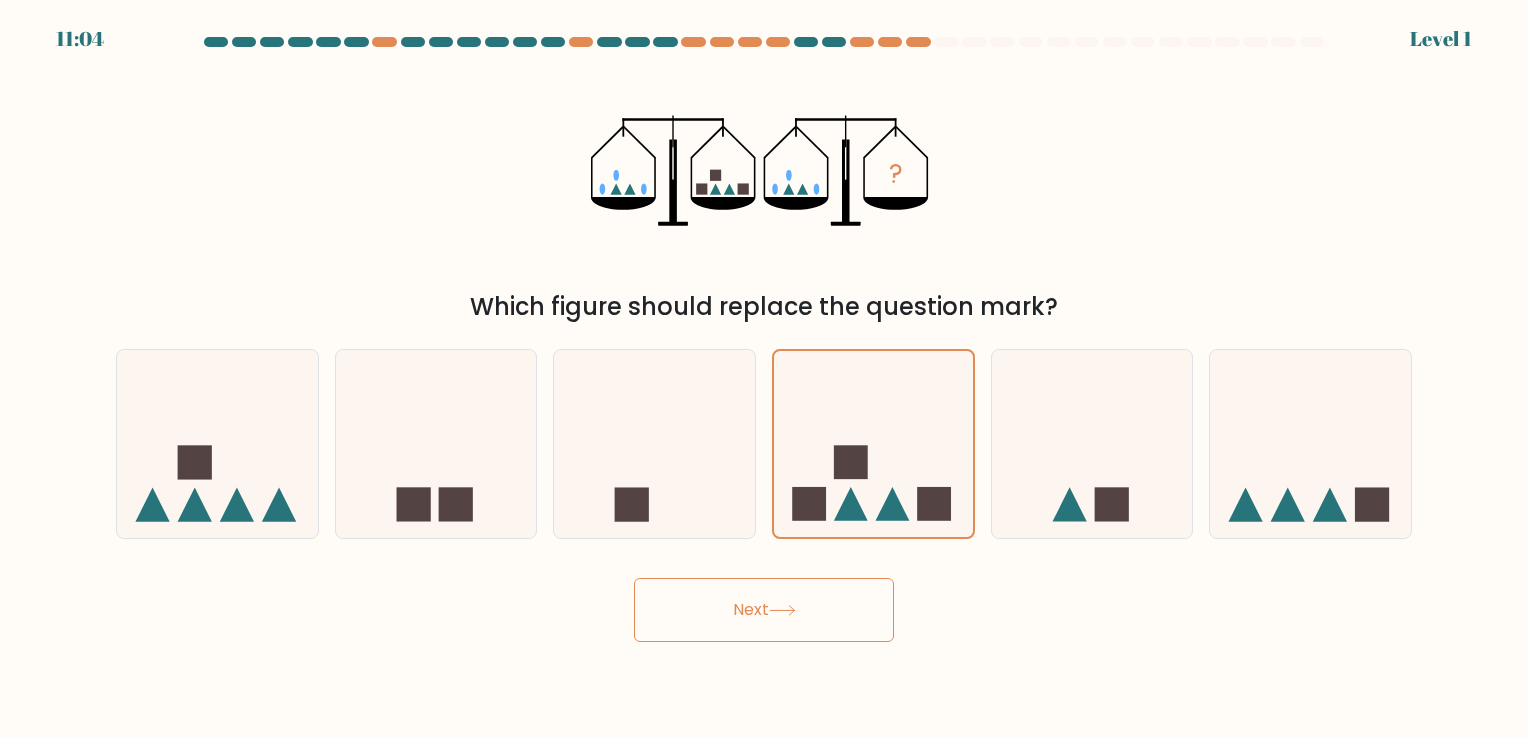 click on "Next" at bounding box center [764, 610] 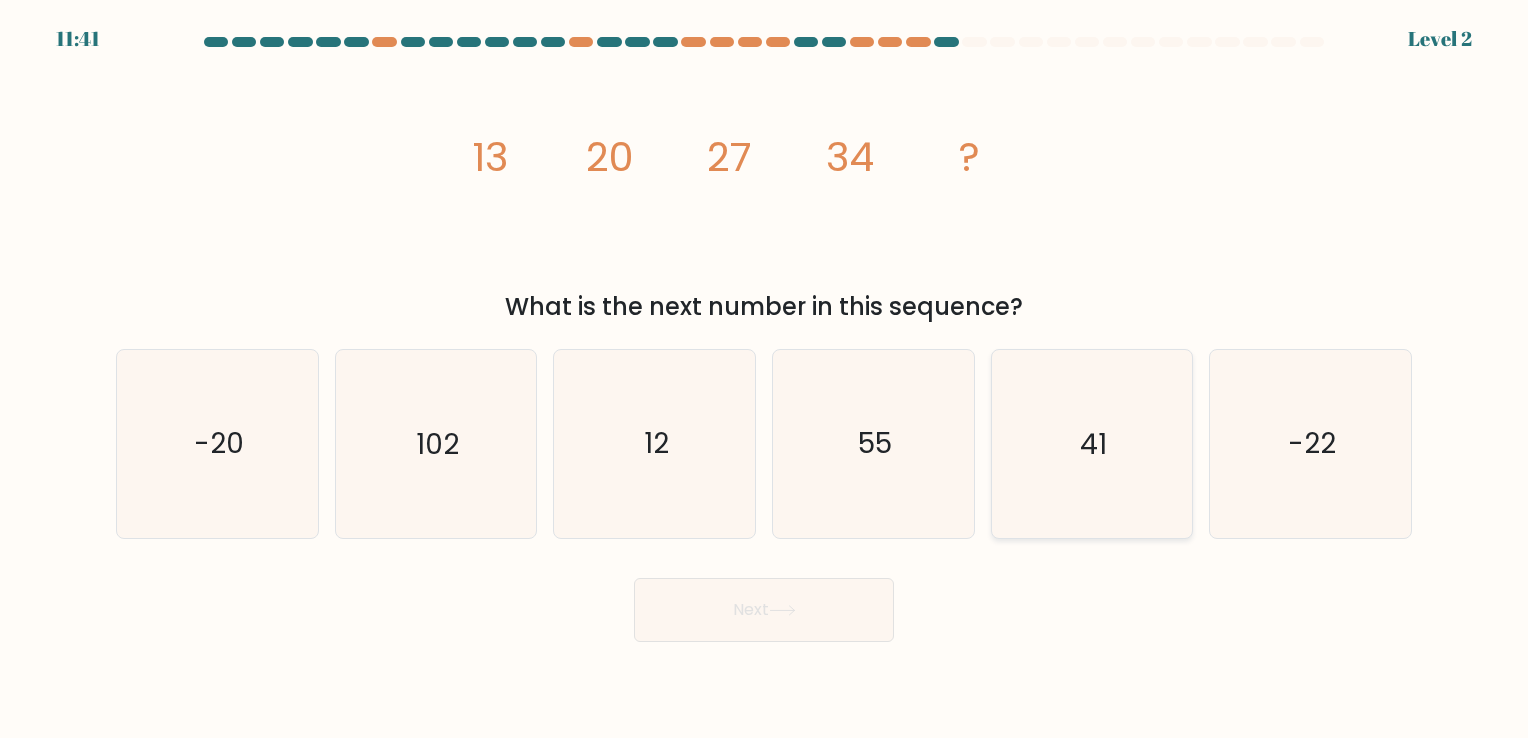 click on "41" at bounding box center [1091, 443] 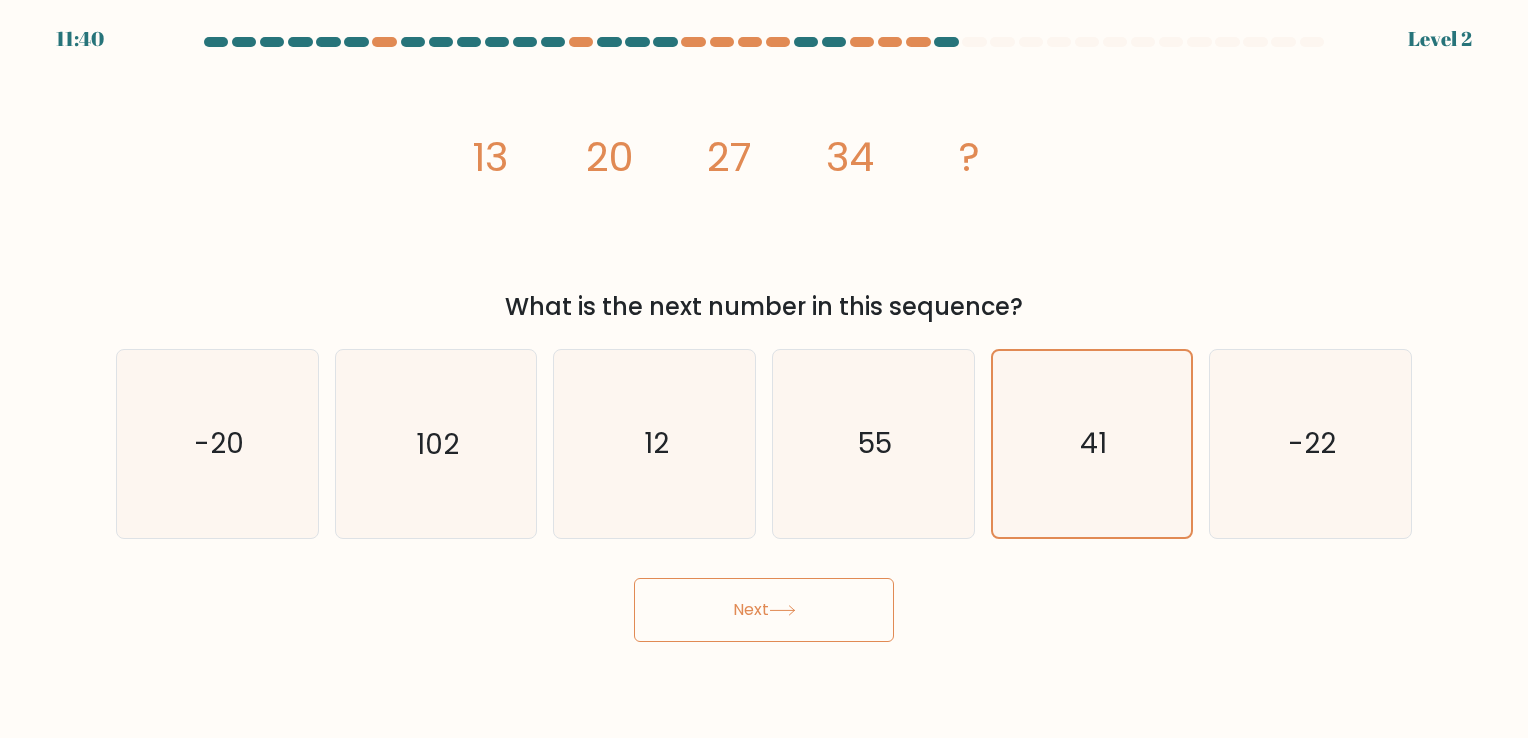 click on "Next" at bounding box center (764, 610) 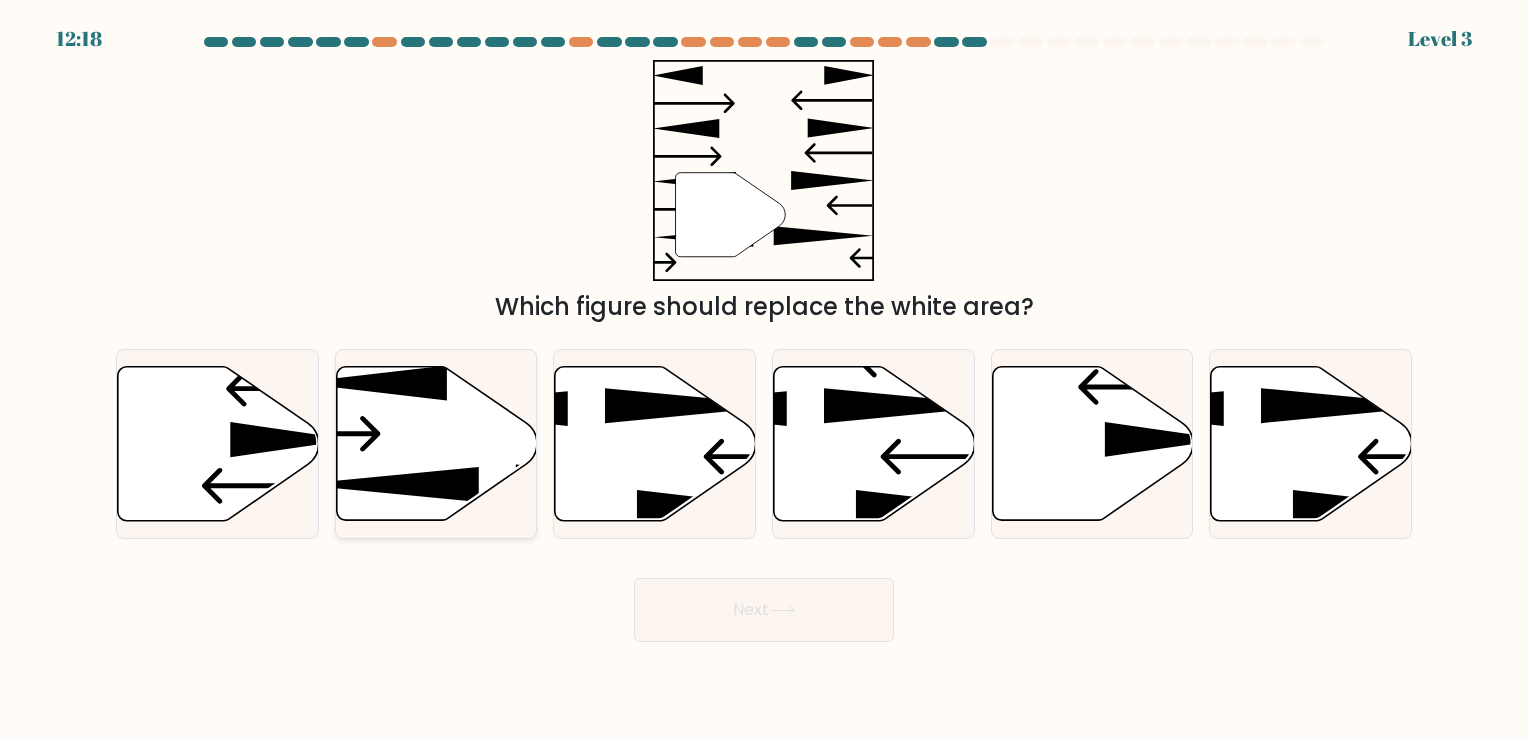click at bounding box center [436, 443] 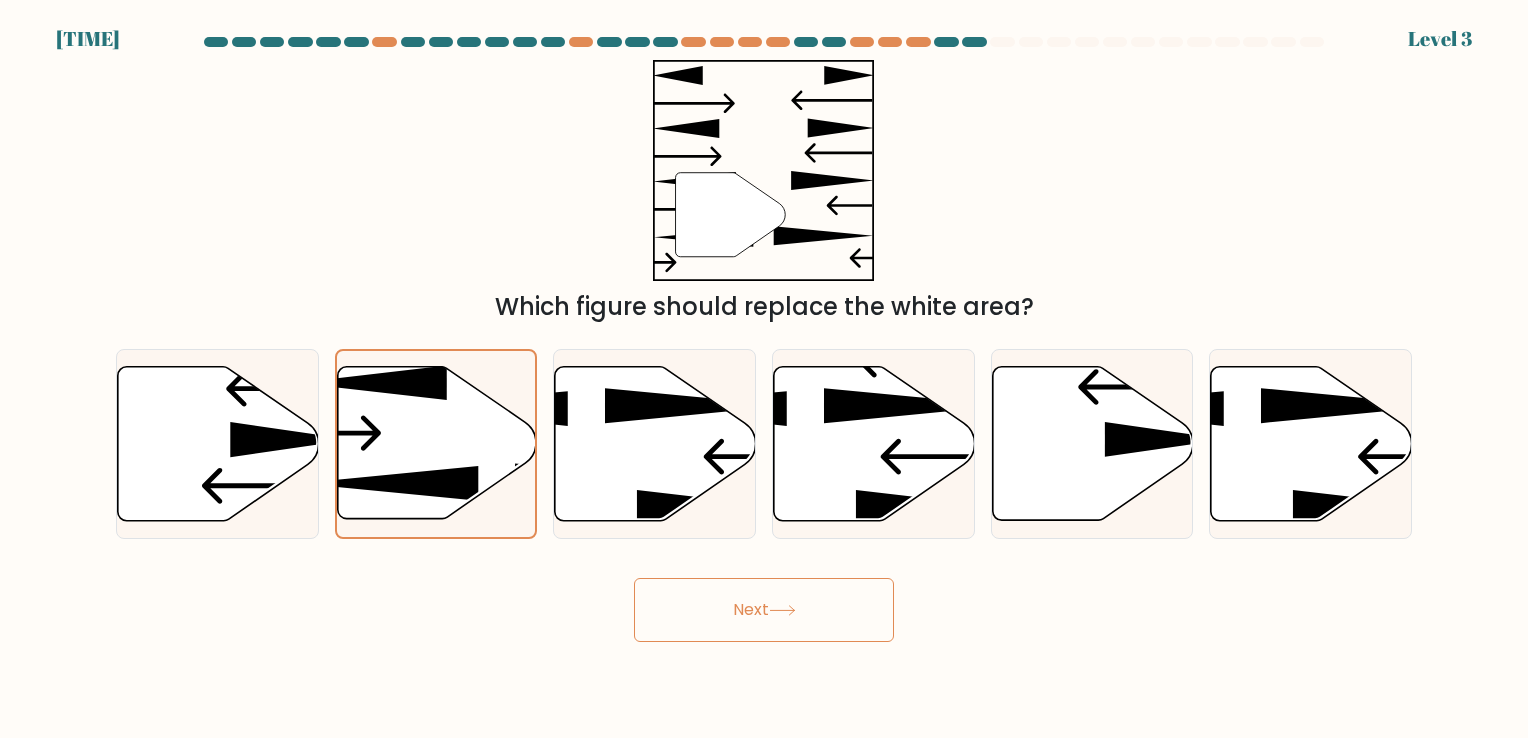 click on "Next" at bounding box center (764, 610) 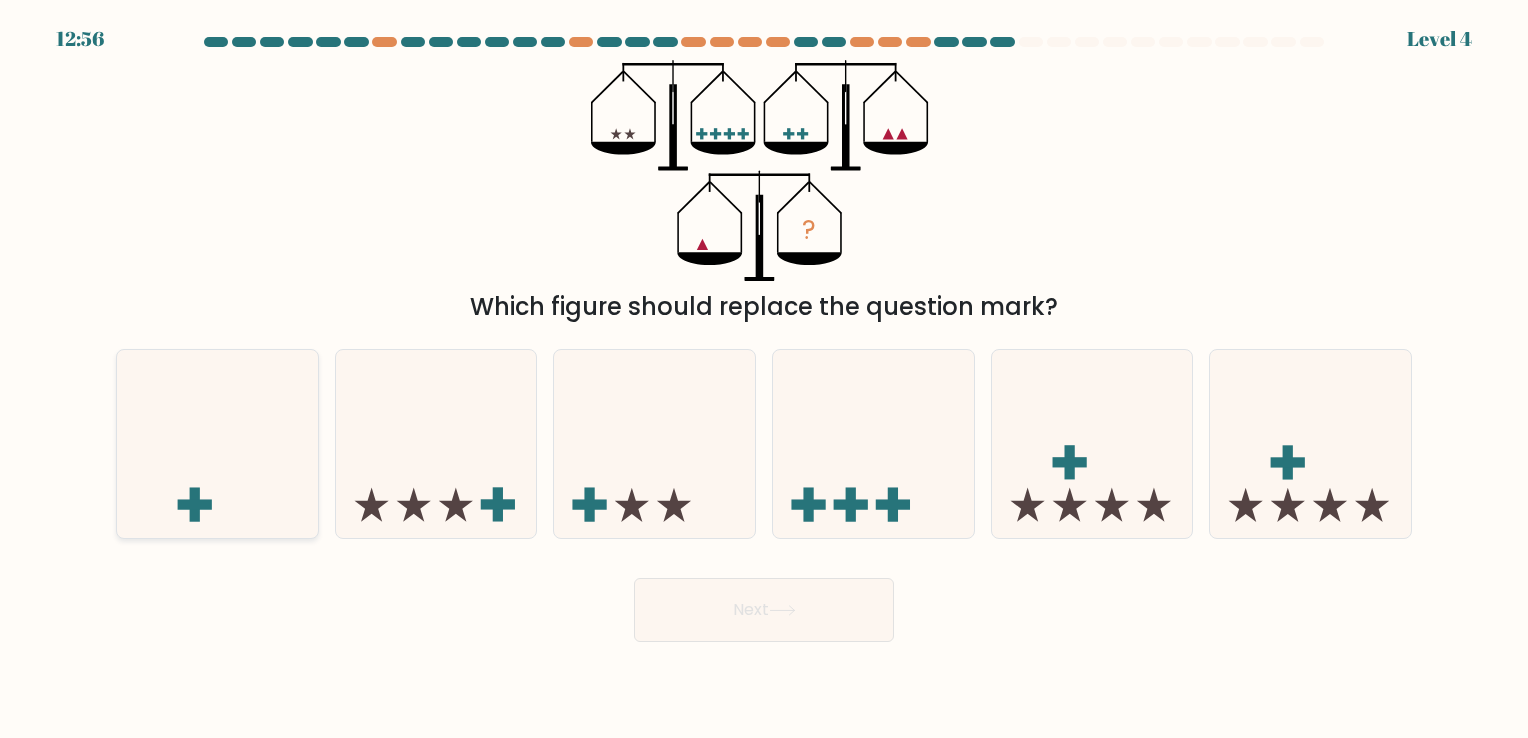 click at bounding box center [217, 444] 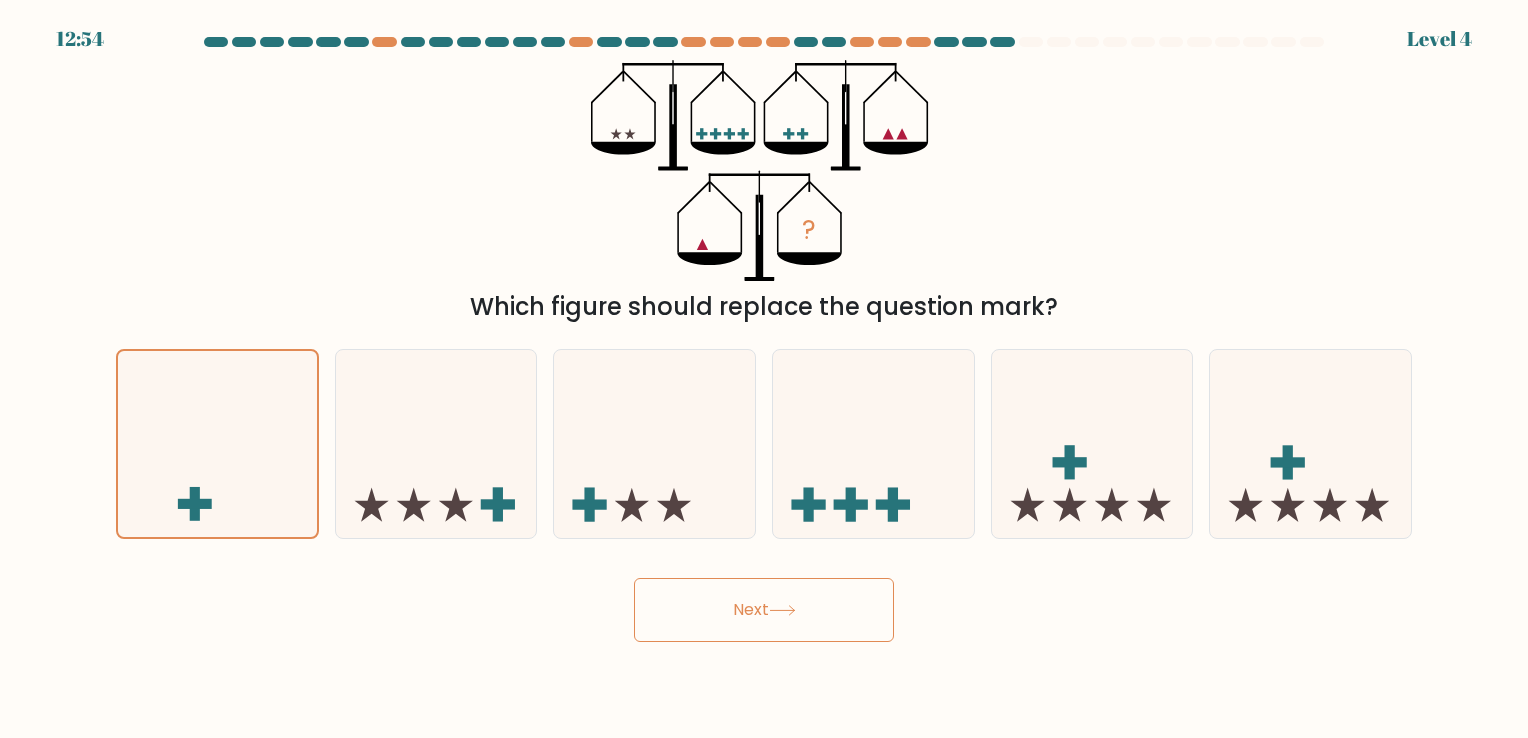 click on "Next" at bounding box center [764, 610] 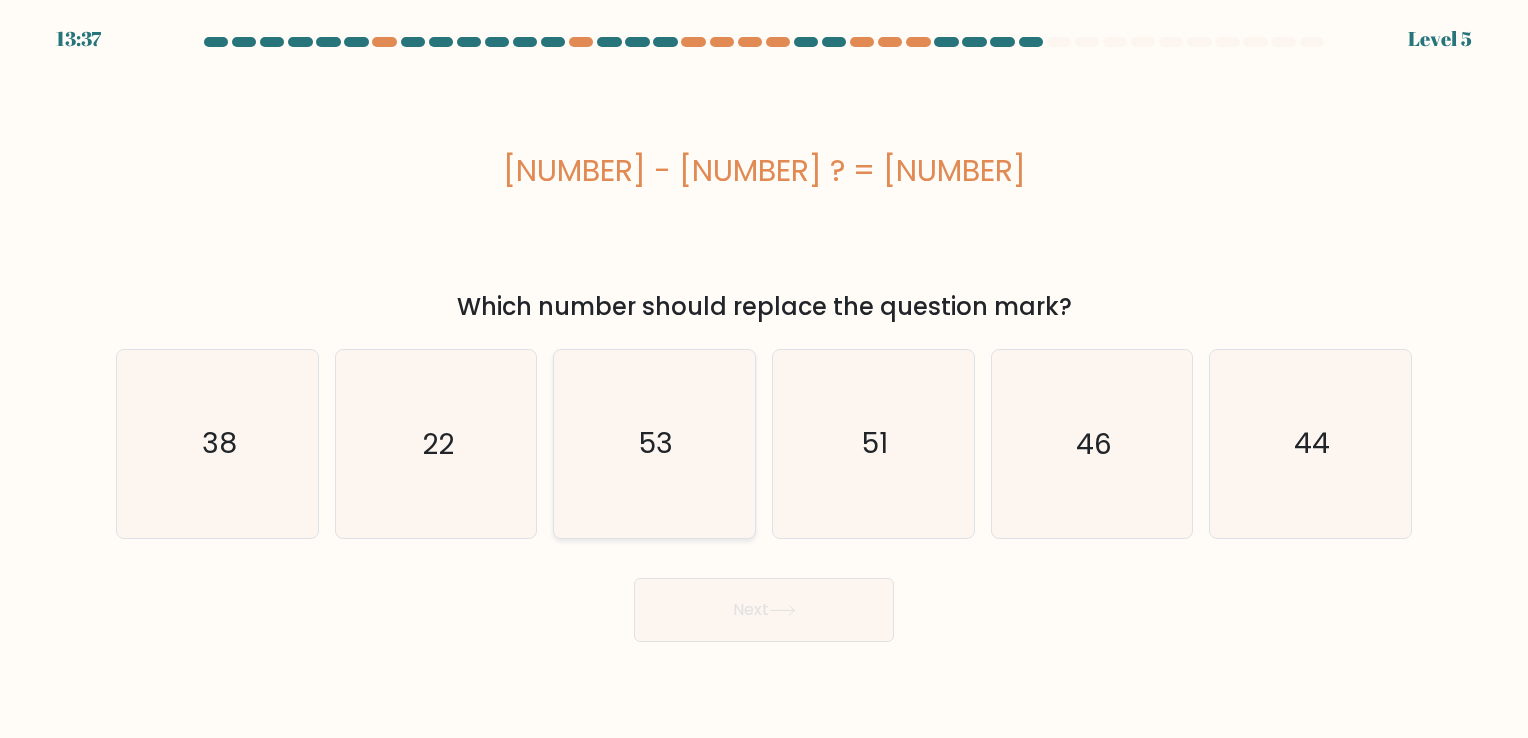 click on "53" at bounding box center (654, 443) 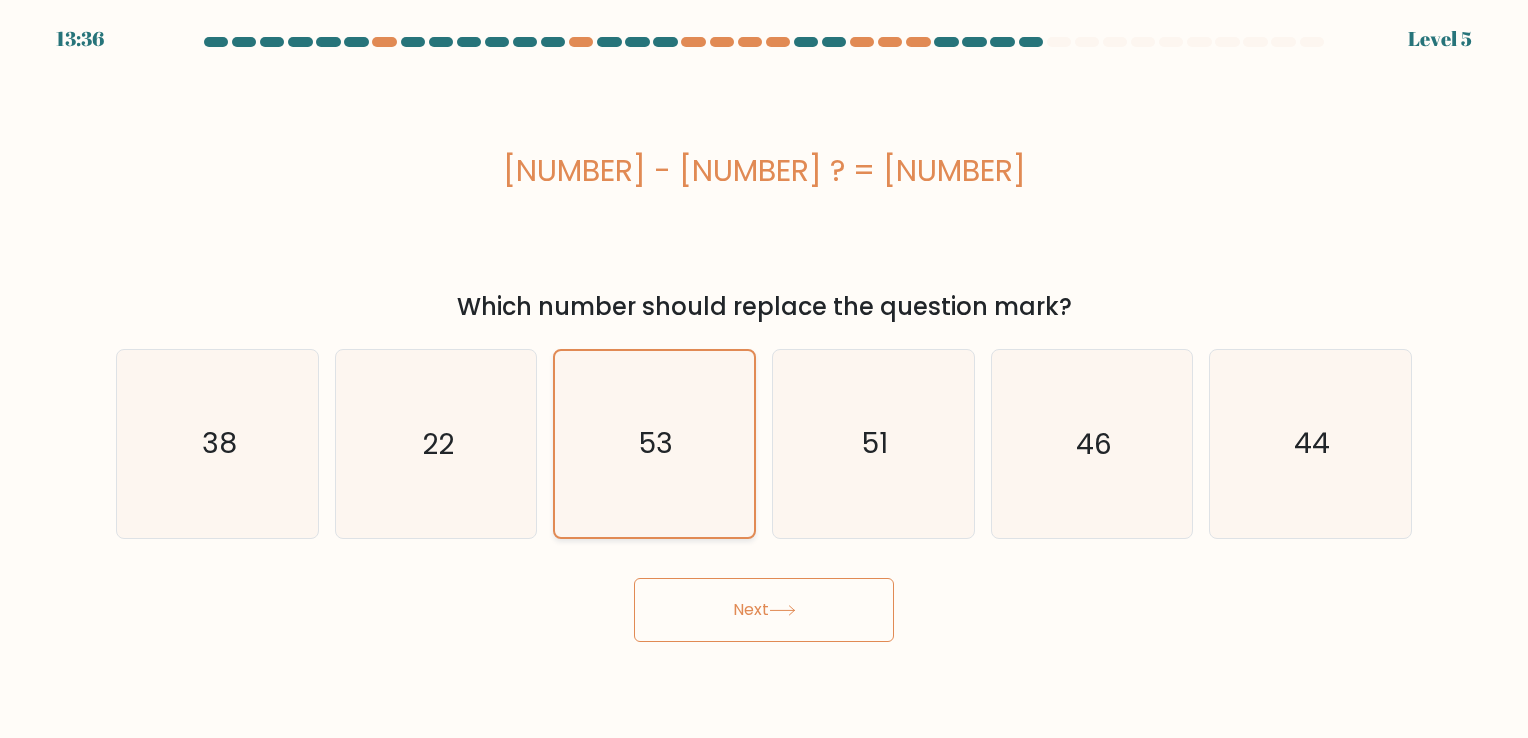 click on "53" at bounding box center [654, 443] 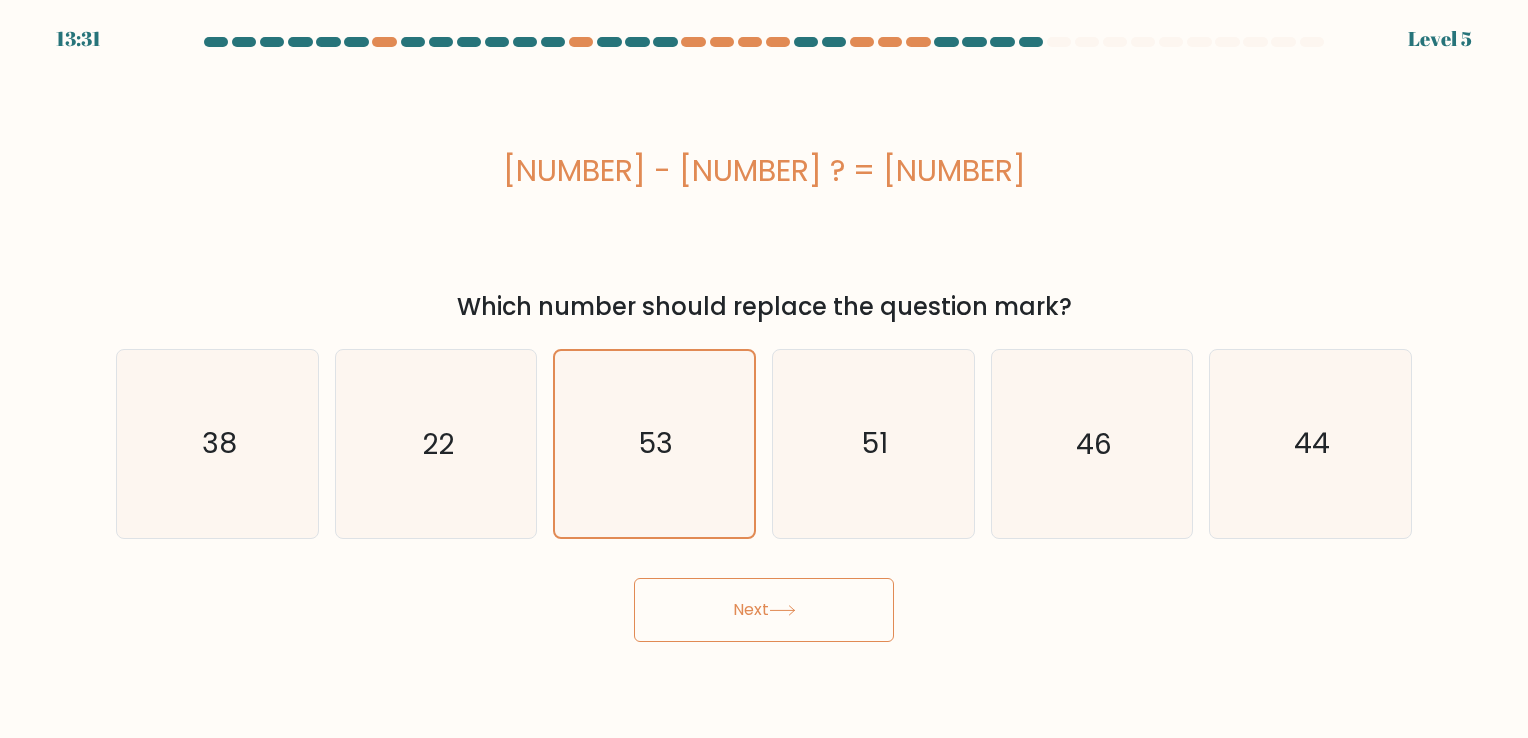 click on "Next" at bounding box center (764, 610) 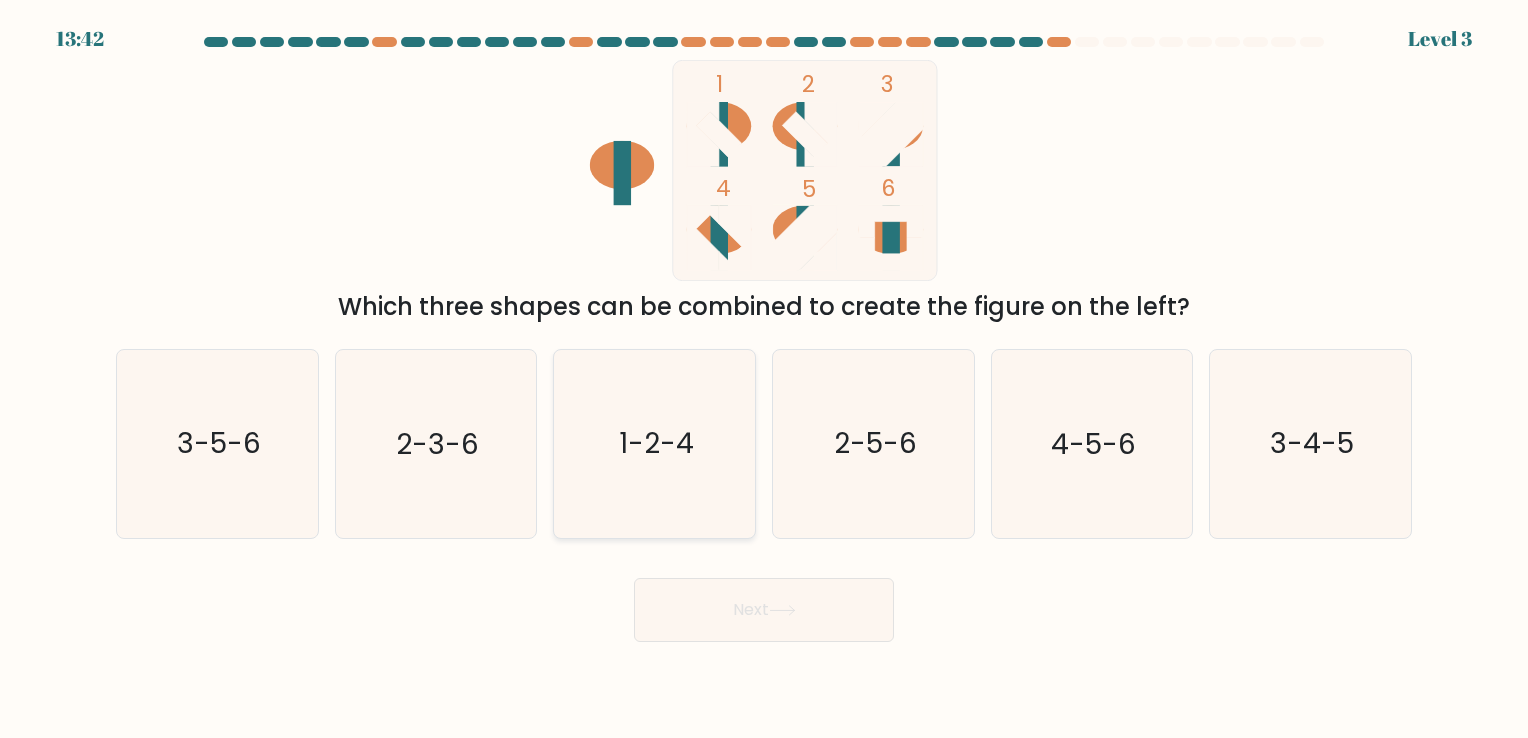click on "1-2-4" at bounding box center (656, 444) 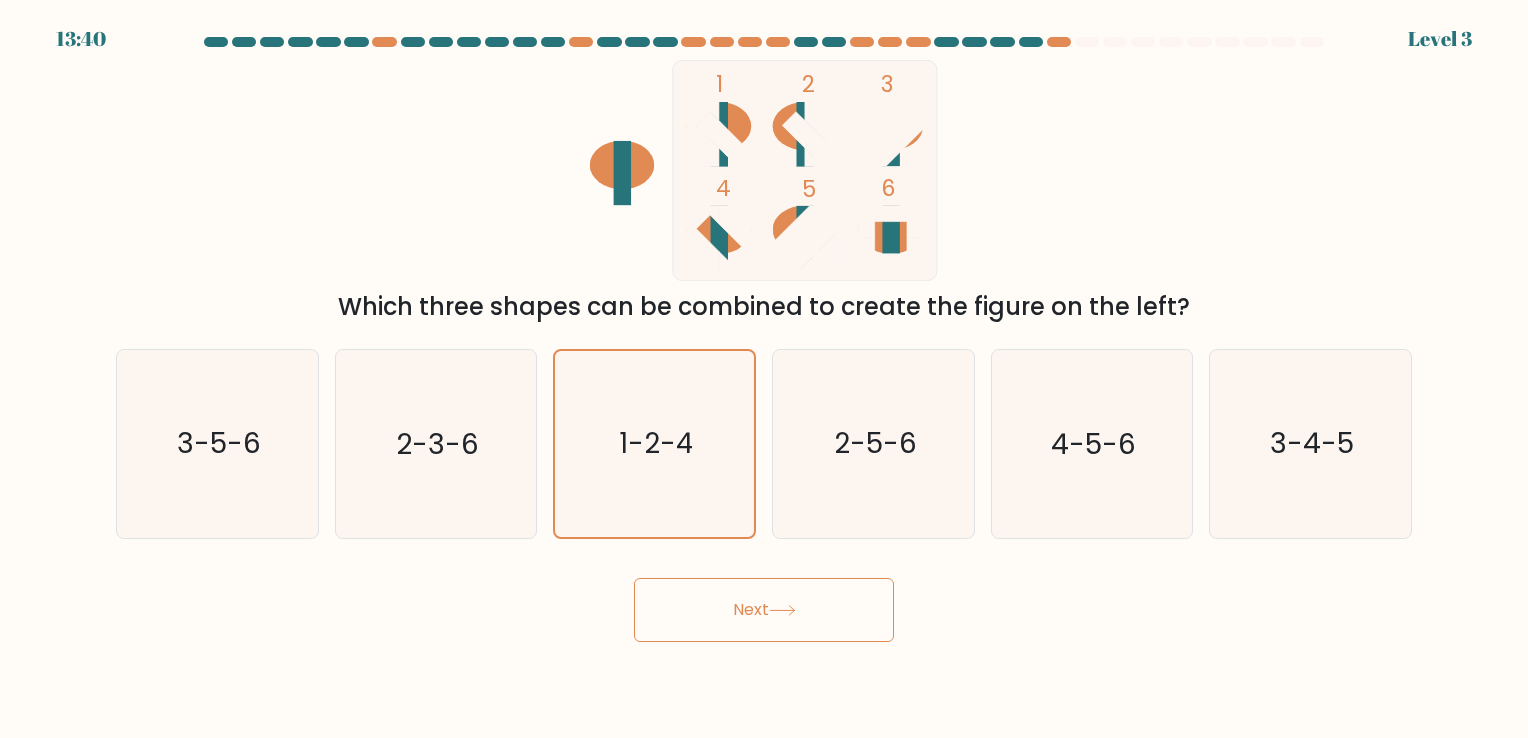 click on "Next" at bounding box center [764, 610] 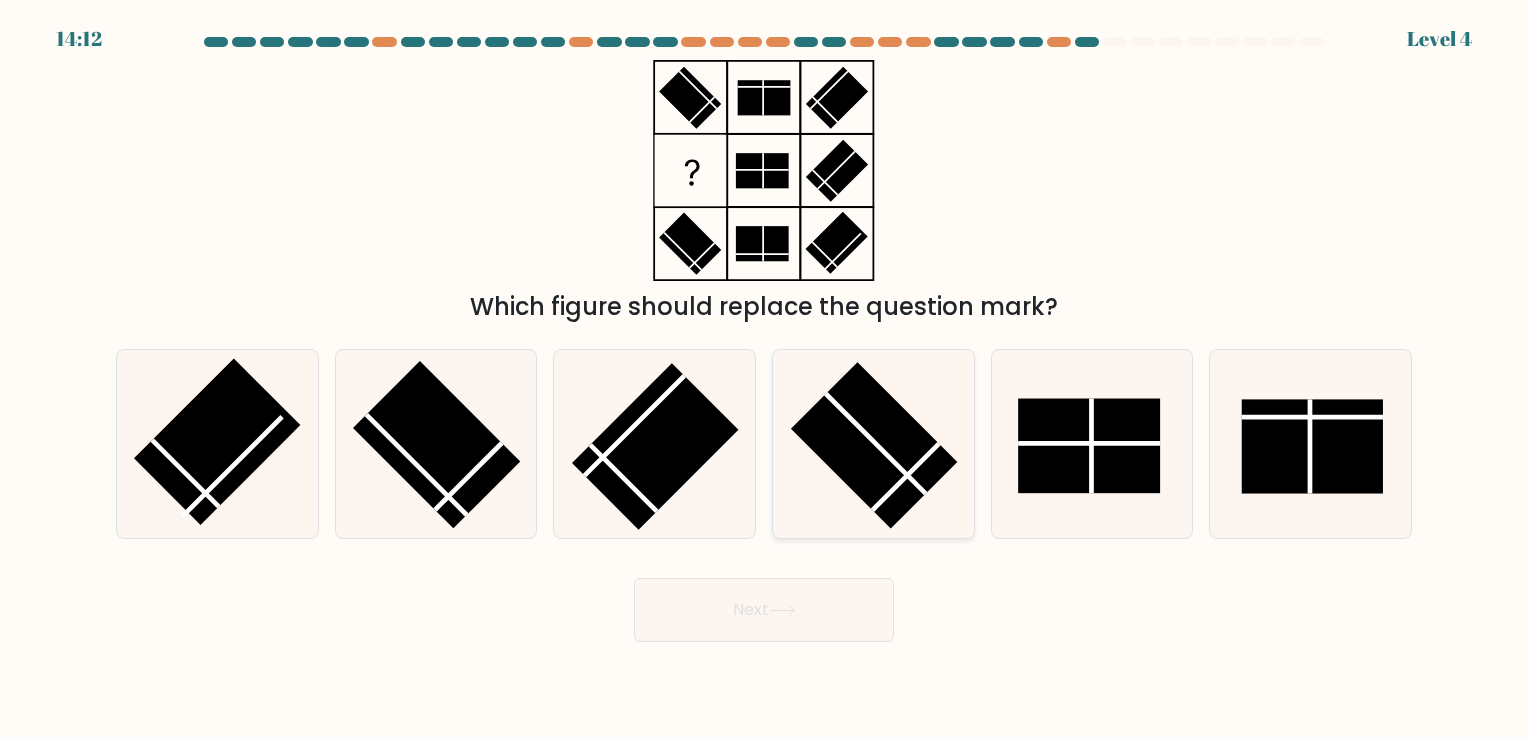 click at bounding box center [874, 446] 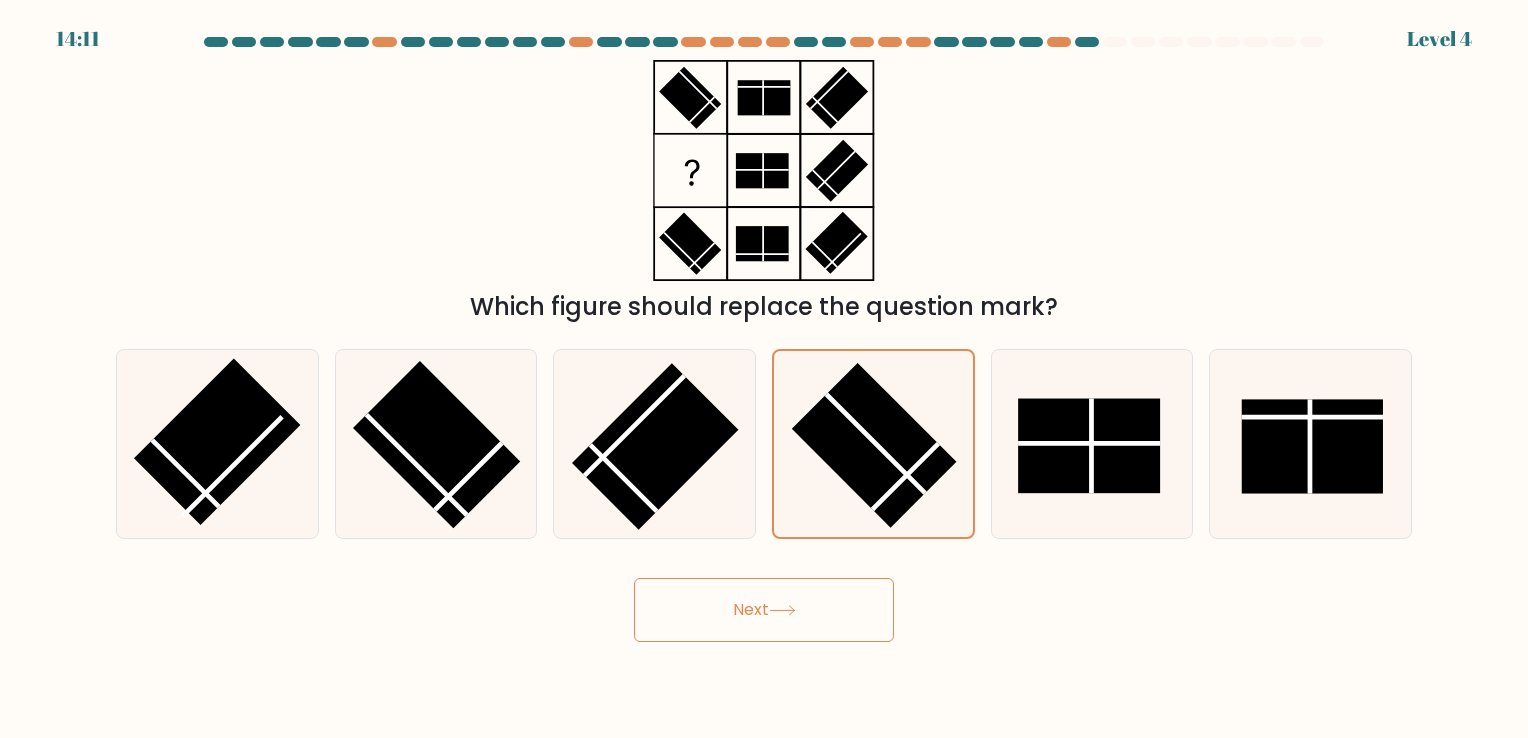 click on "Next" at bounding box center [764, 610] 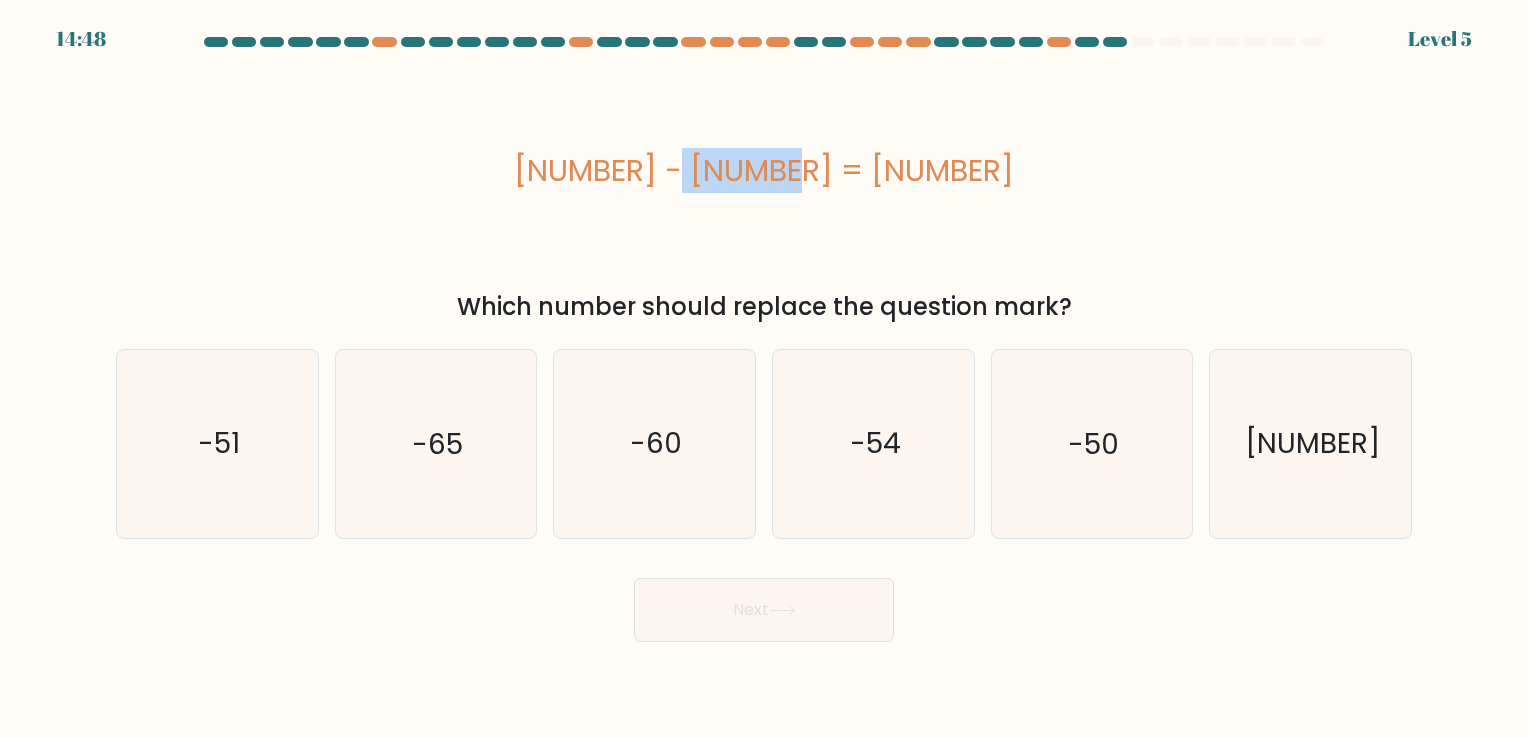 drag, startPoint x: 785, startPoint y: 151, endPoint x: 692, endPoint y: 223, distance: 117.61378 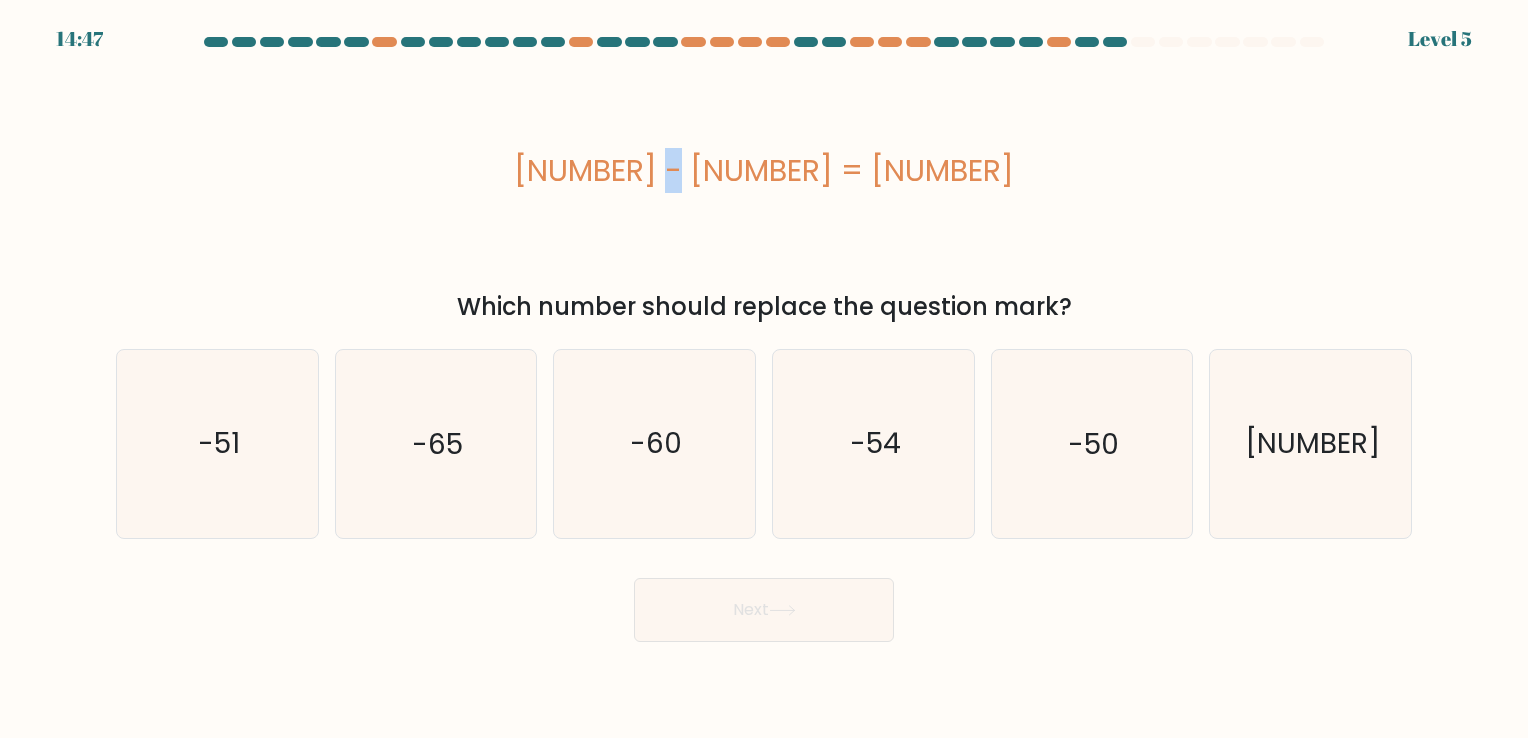 click on "? - 9 = -59" at bounding box center (764, 170) 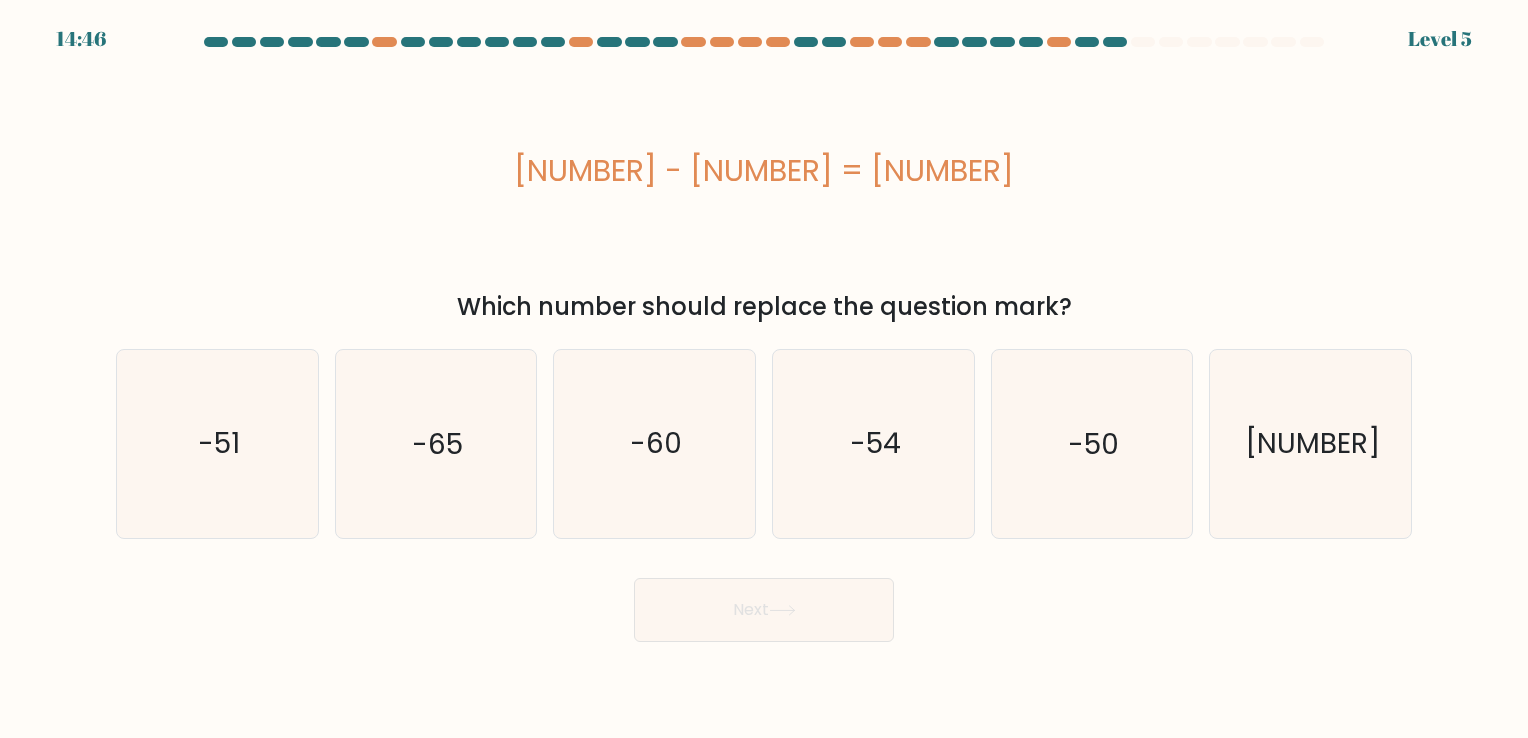 drag, startPoint x: 692, startPoint y: 223, endPoint x: 900, endPoint y: 279, distance: 215.40659 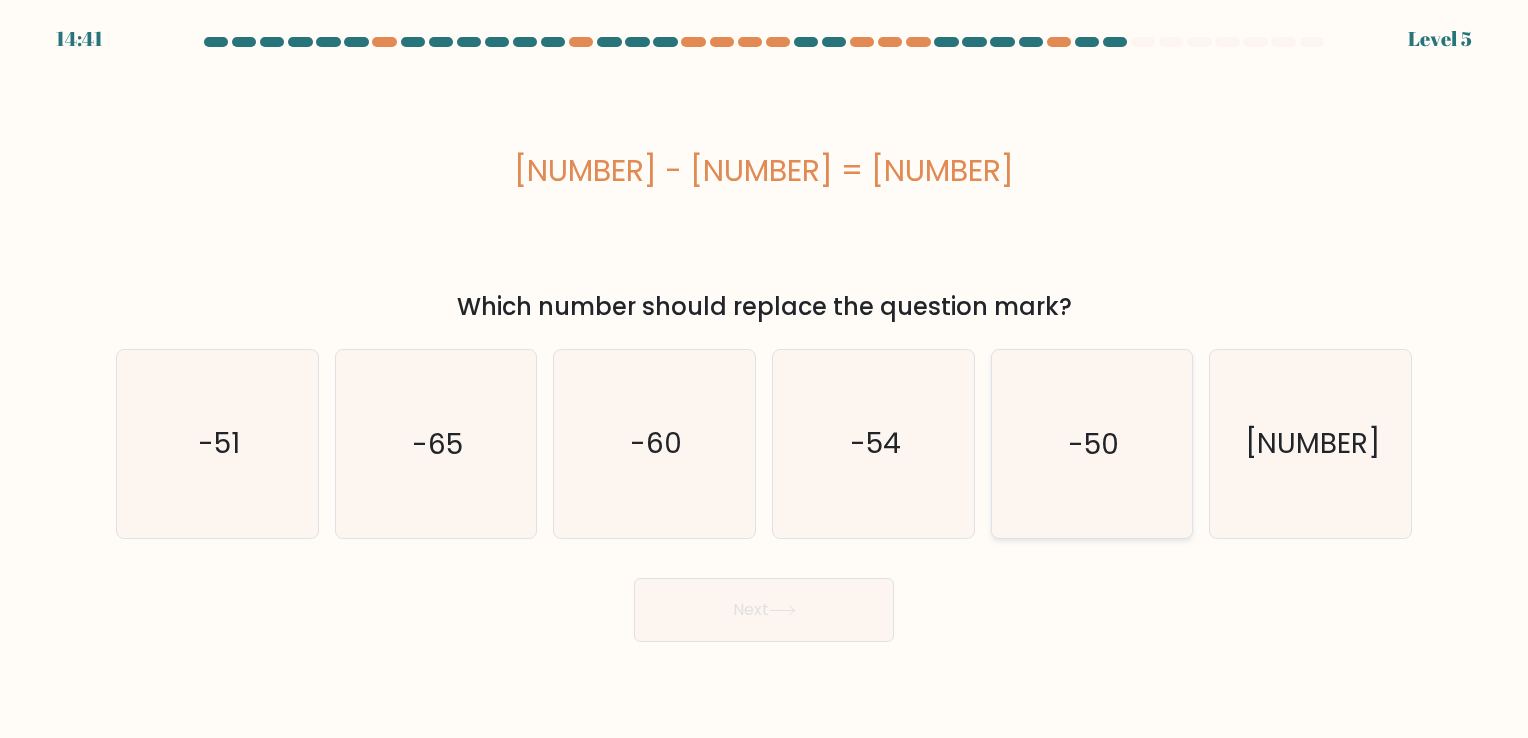 click on "-50" at bounding box center [1091, 443] 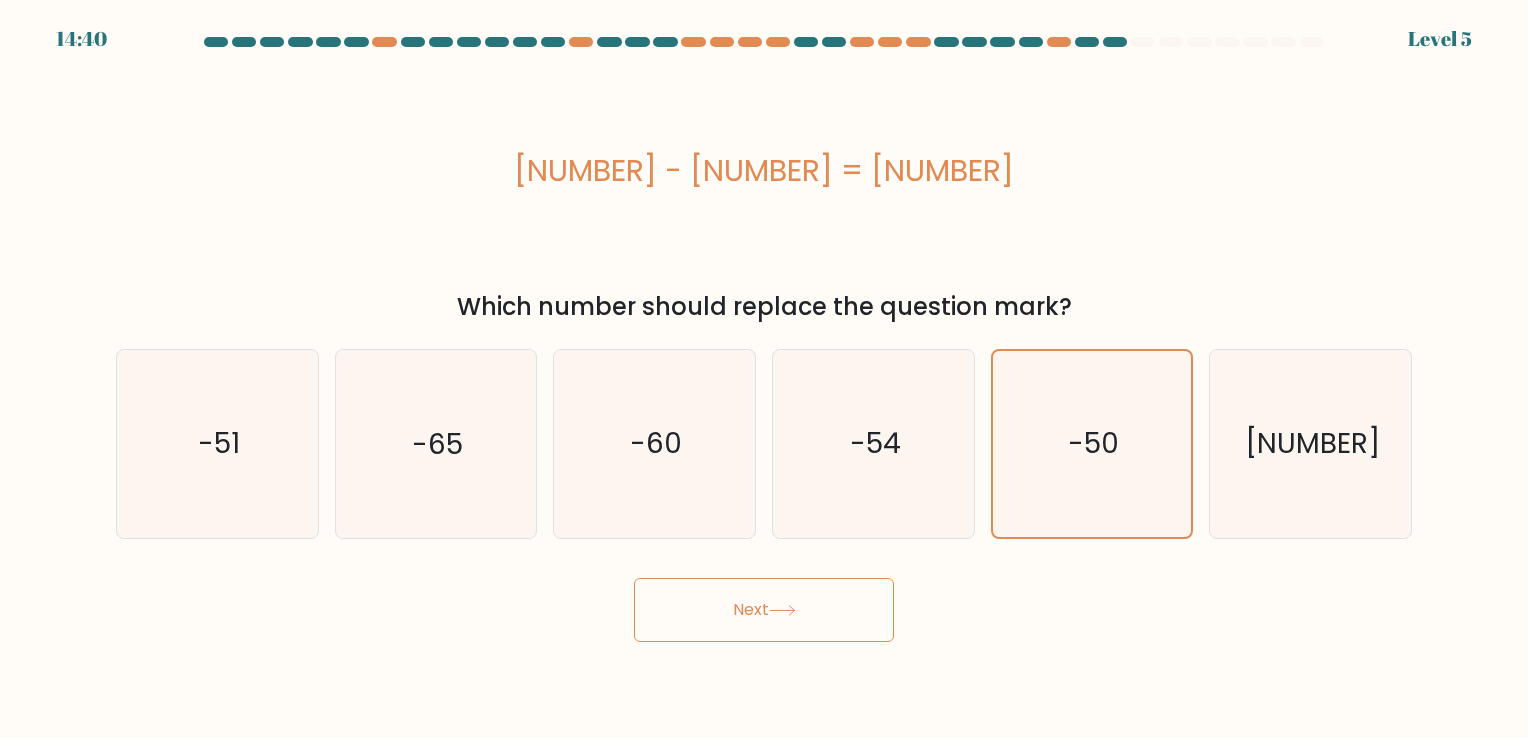 click on "Next" at bounding box center [764, 610] 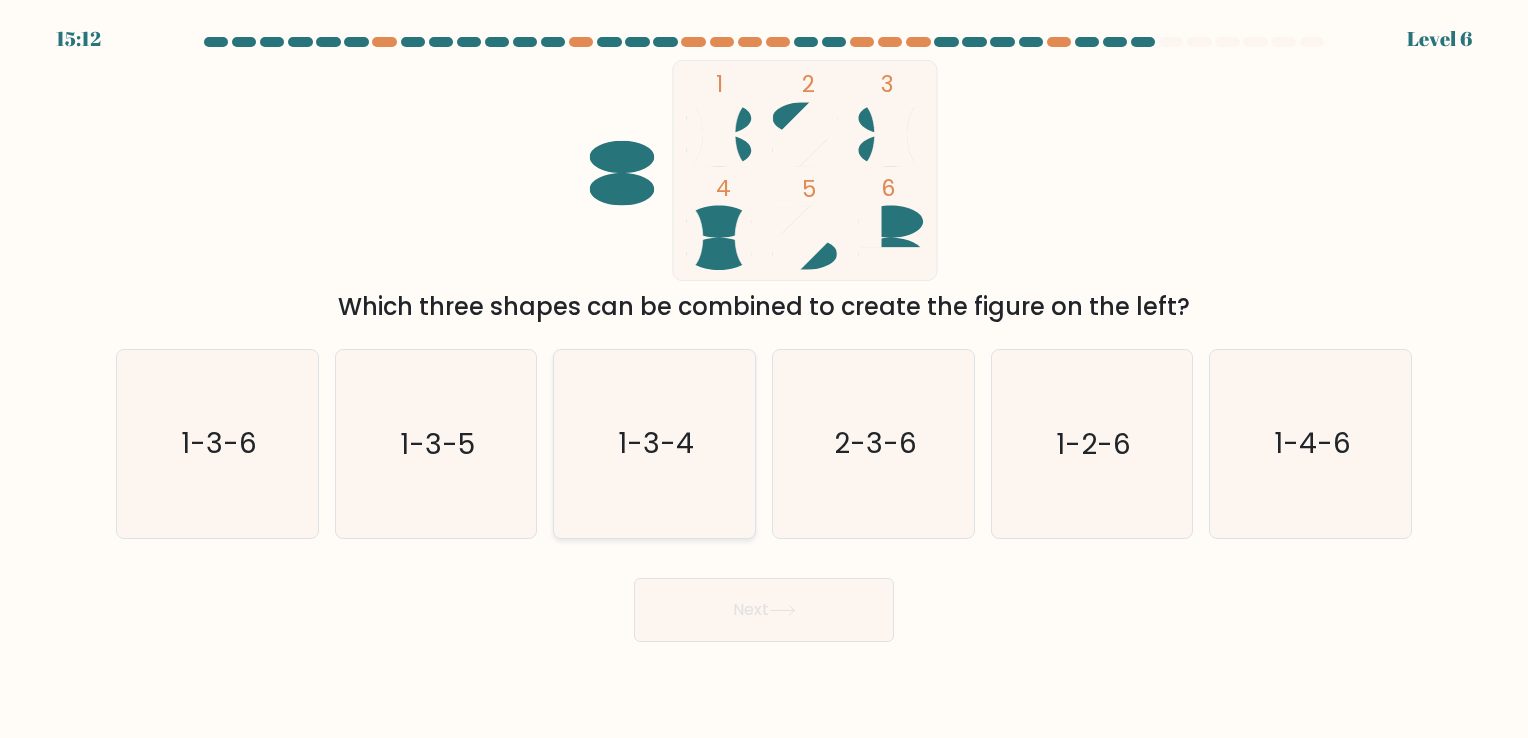 click on "1-3-4" at bounding box center [654, 443] 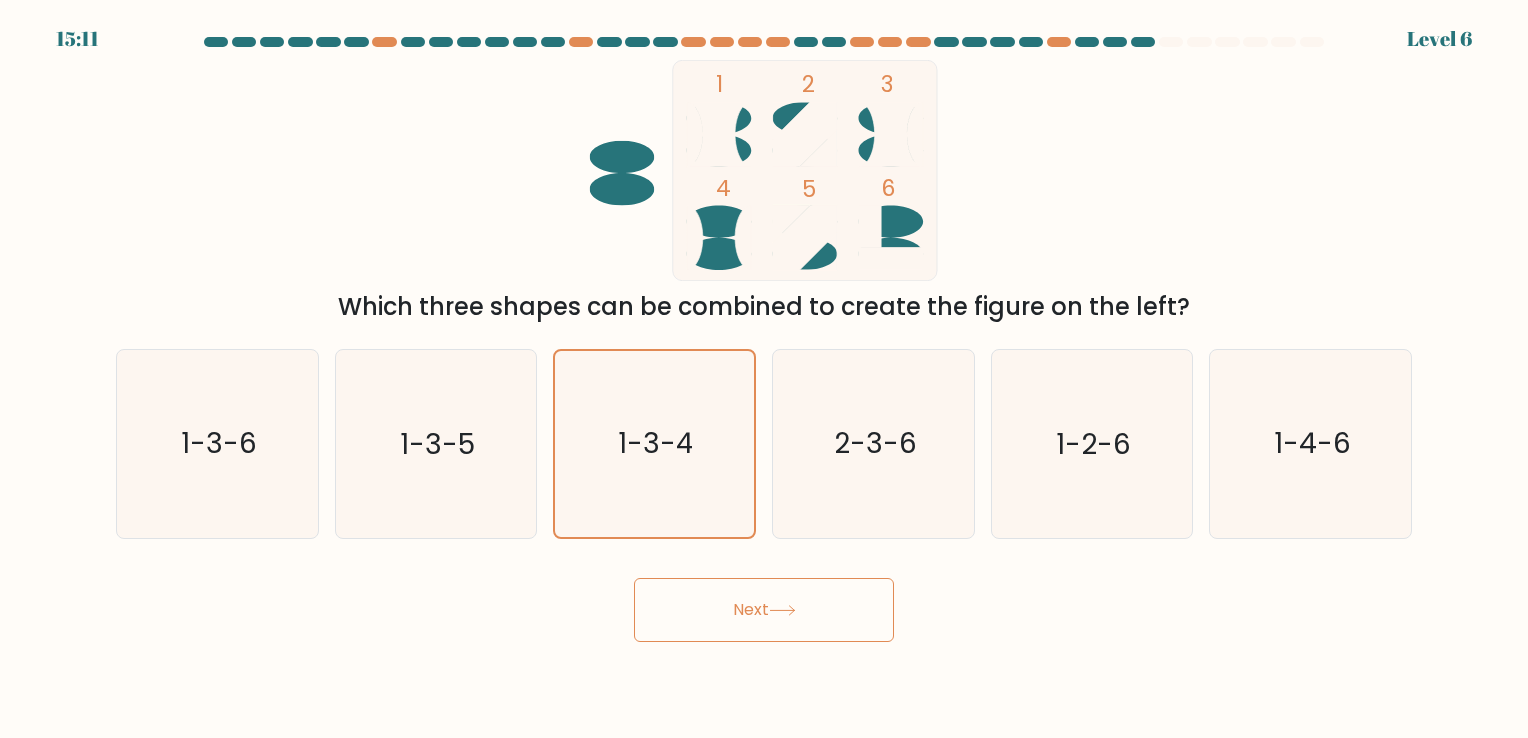 click on "Next" at bounding box center [764, 610] 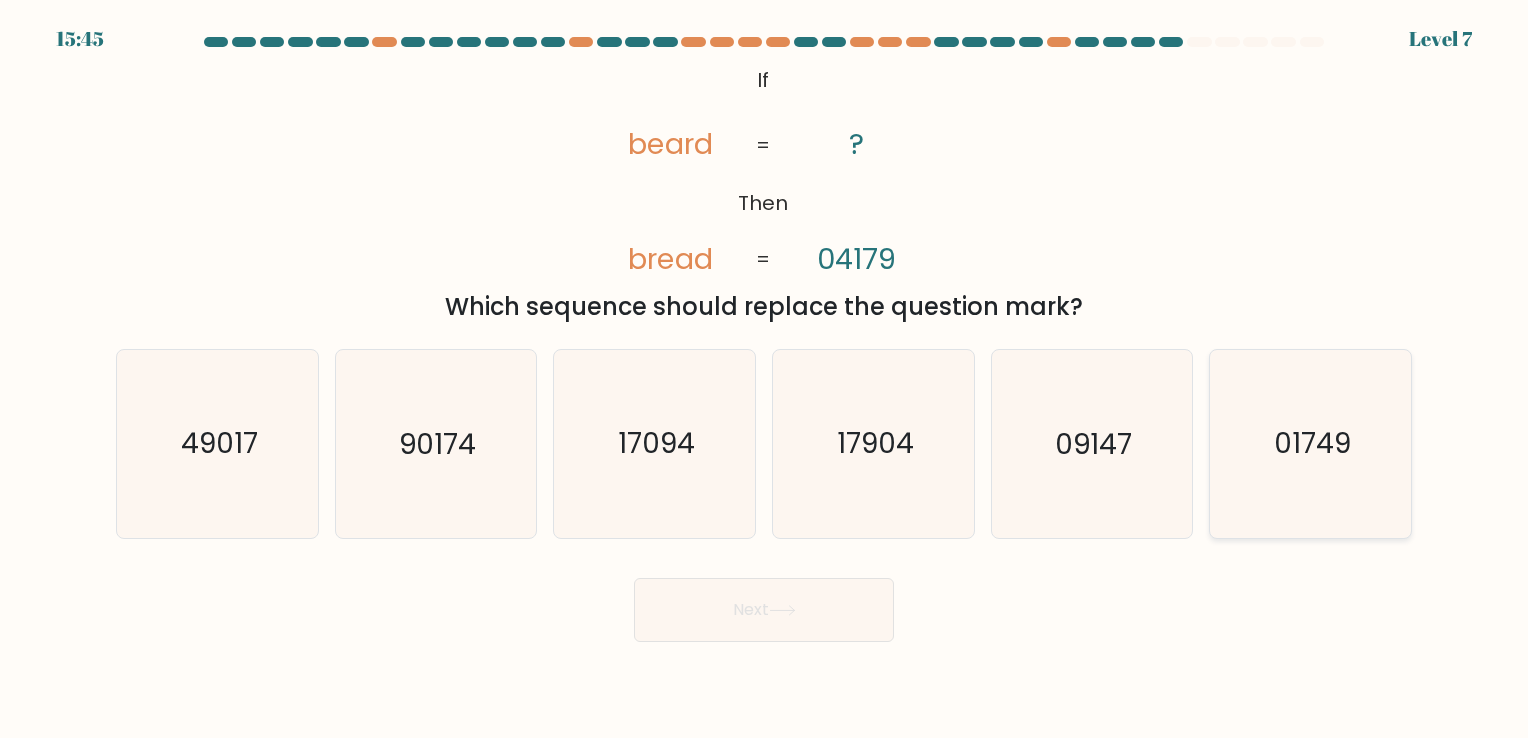 click on "01749" at bounding box center [1310, 443] 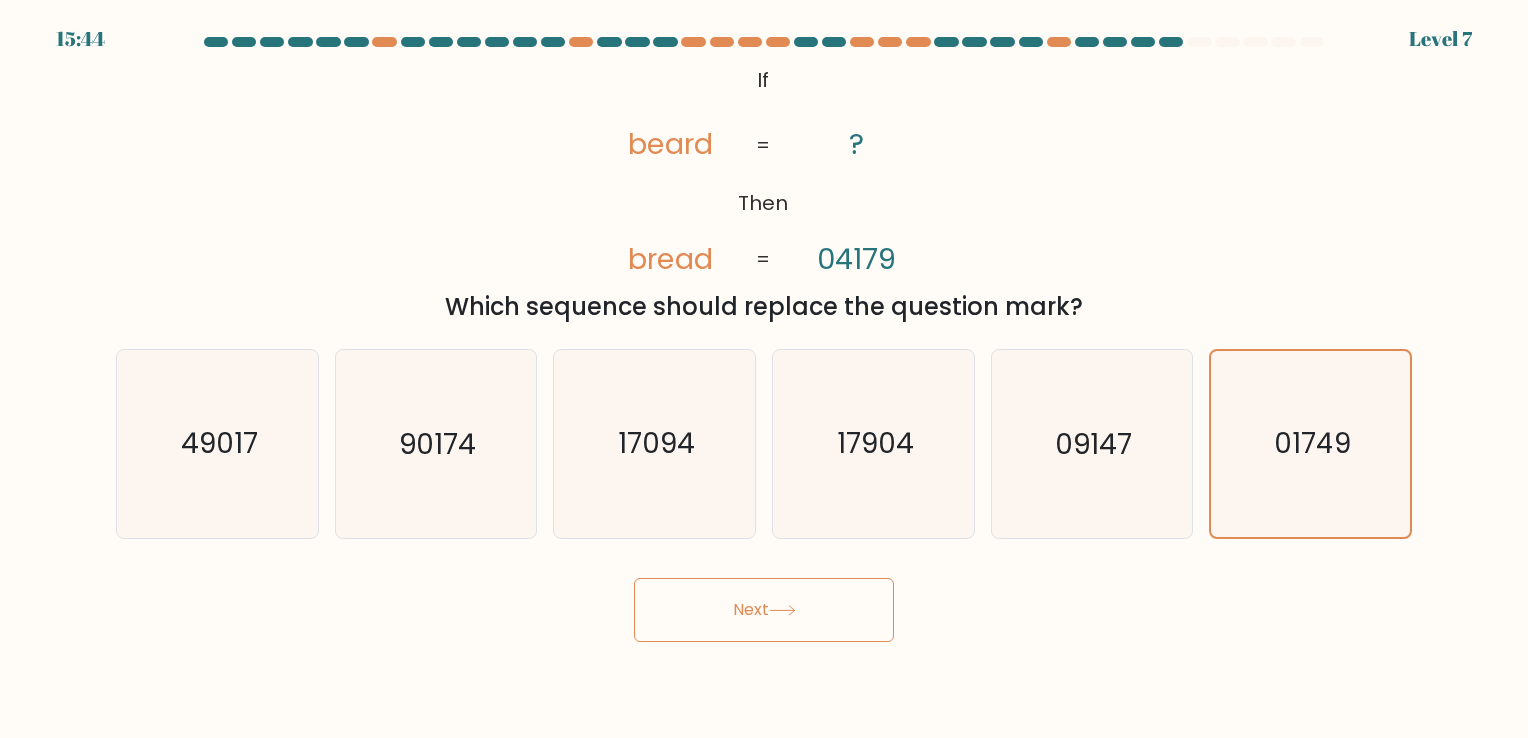 click on "Next" at bounding box center [764, 610] 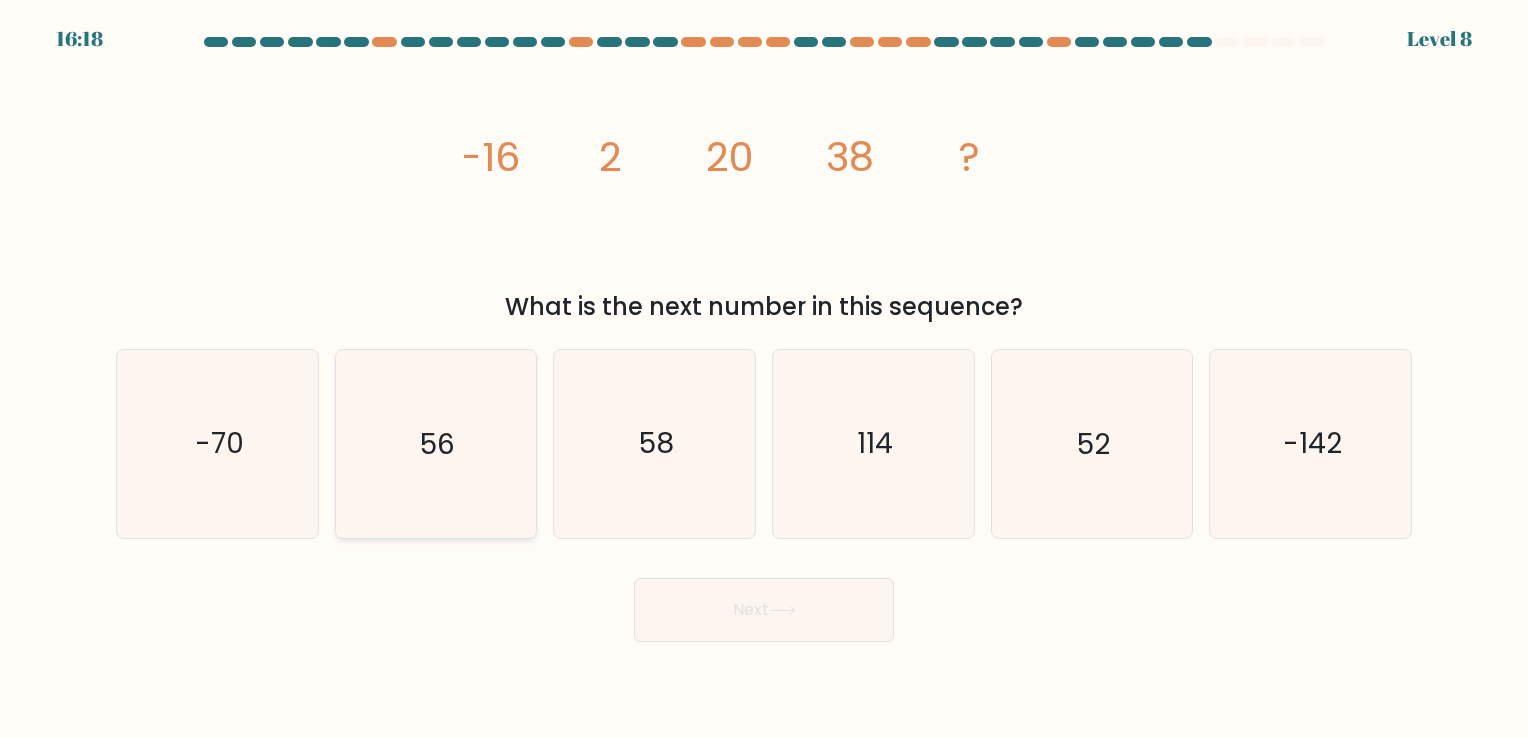 click on "56" at bounding box center [435, 443] 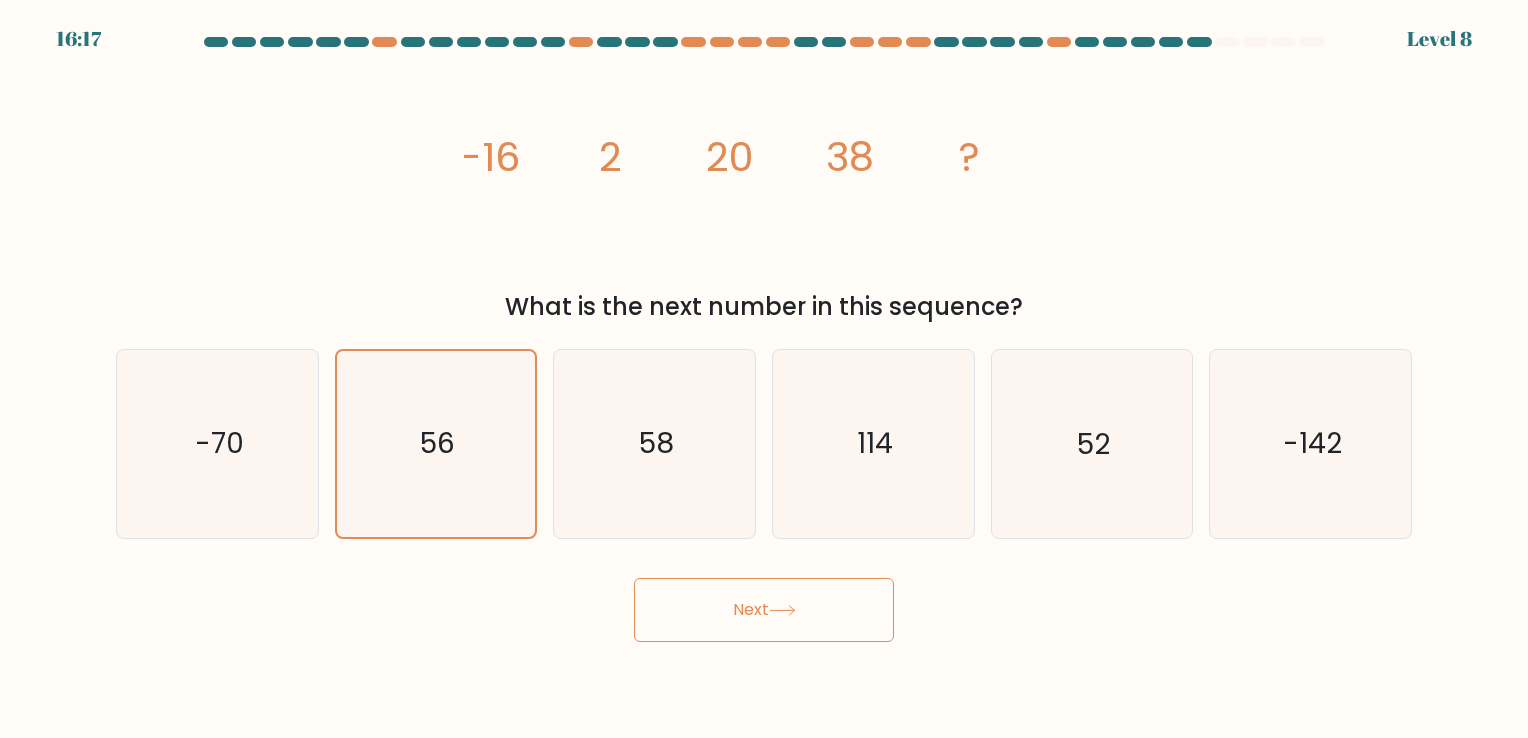 click on "Next" at bounding box center [764, 610] 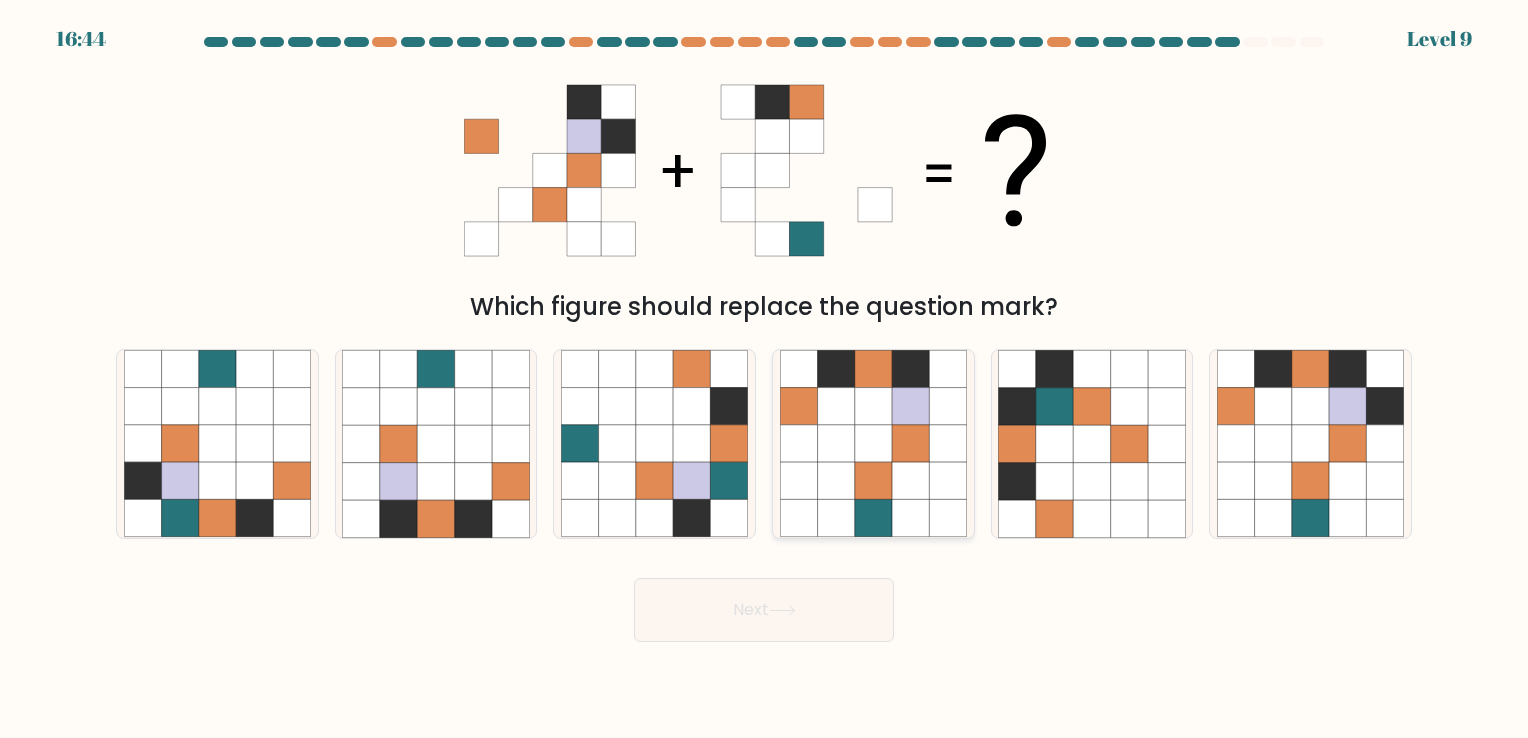 click at bounding box center [873, 481] 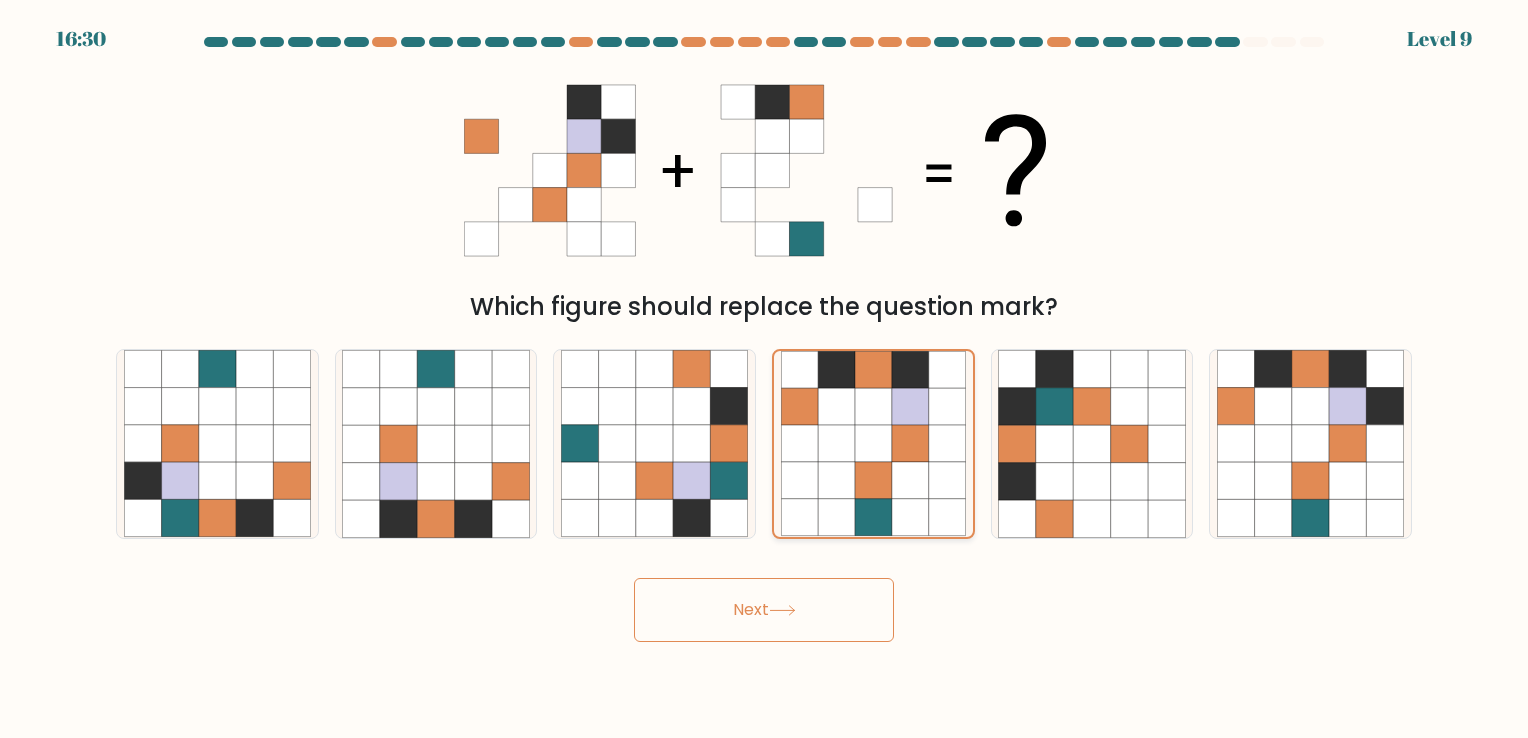 click at bounding box center (836, 518) 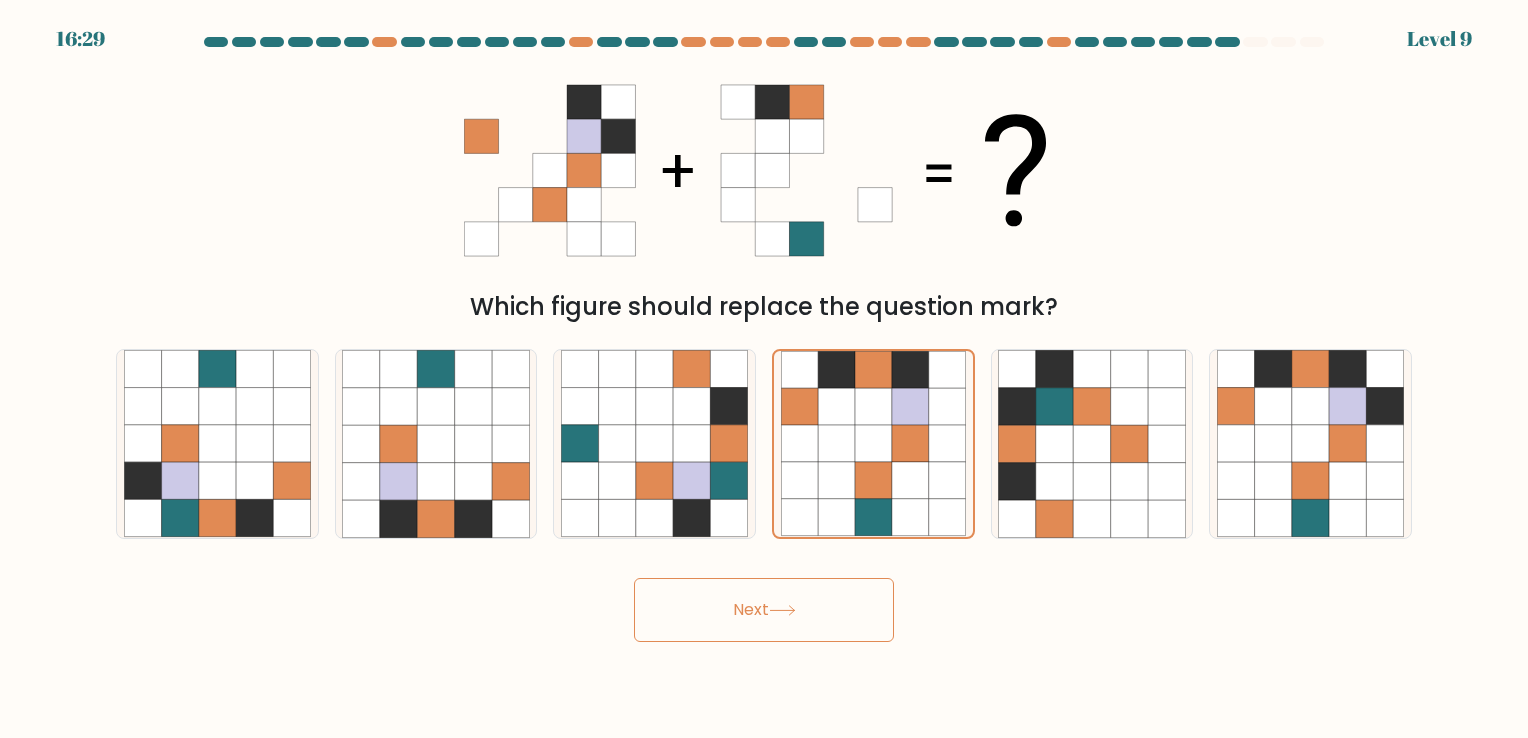 click on "Next" at bounding box center (764, 610) 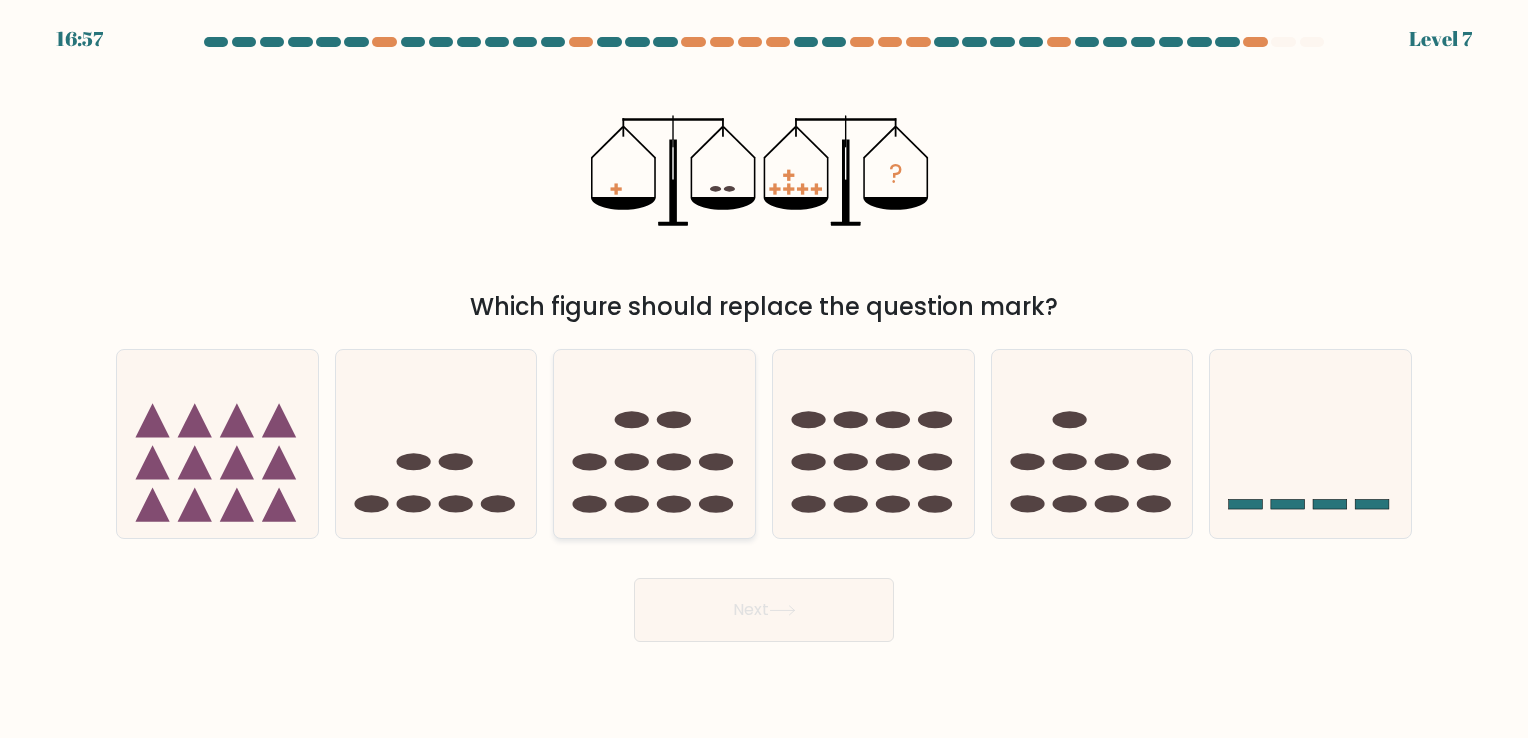 click at bounding box center (654, 444) 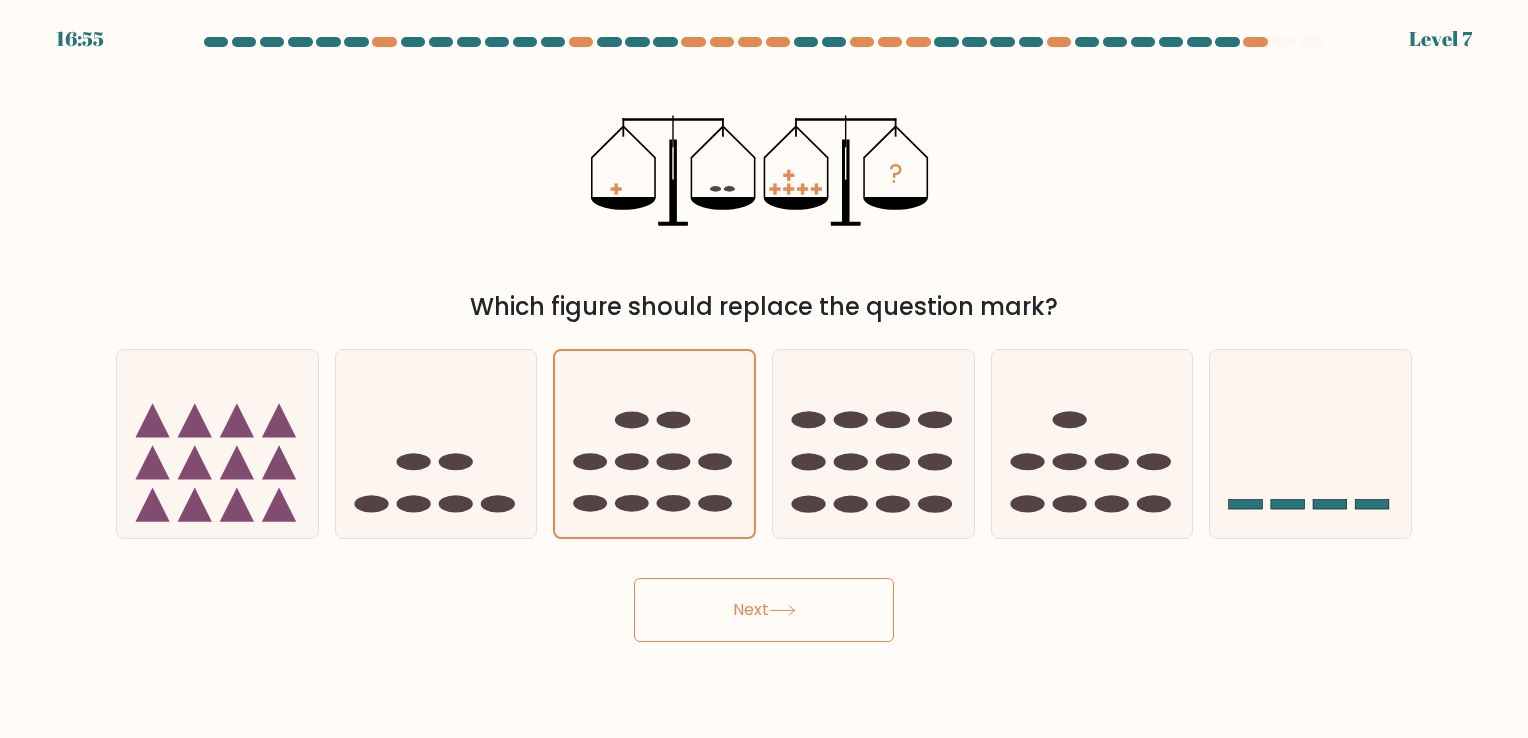 click on "Next" at bounding box center (764, 610) 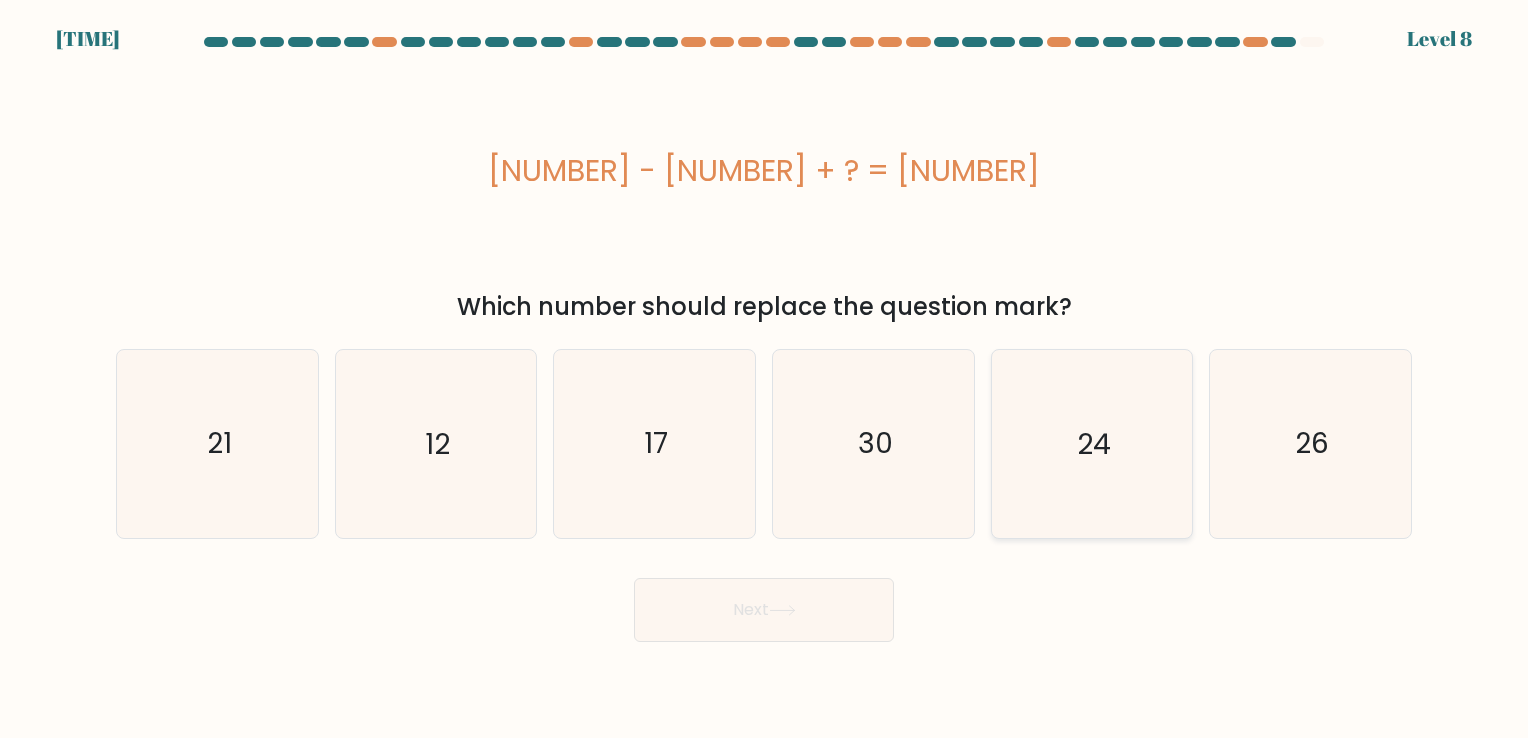 click on "24" at bounding box center (1091, 443) 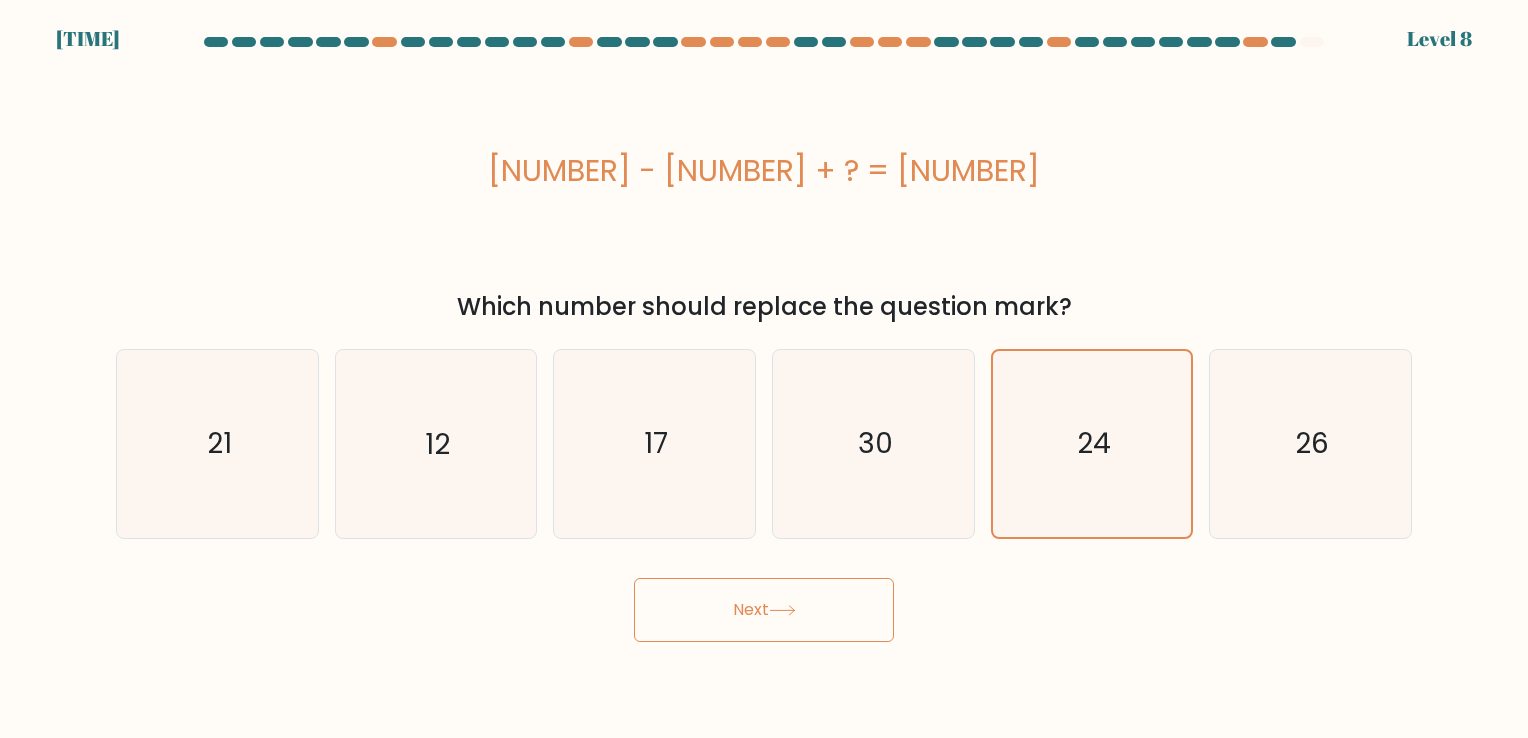 click on "Next" at bounding box center [764, 610] 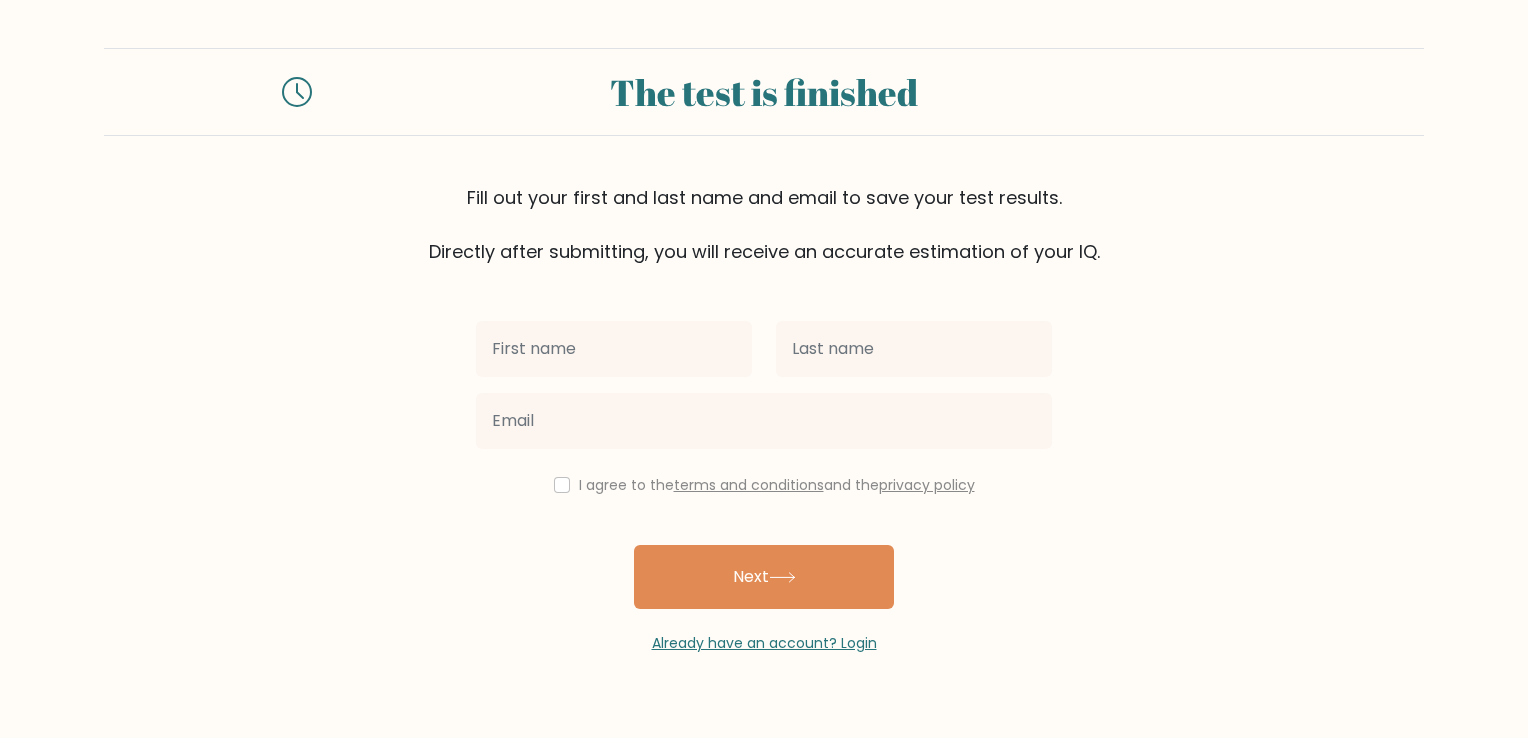 scroll, scrollTop: 0, scrollLeft: 0, axis: both 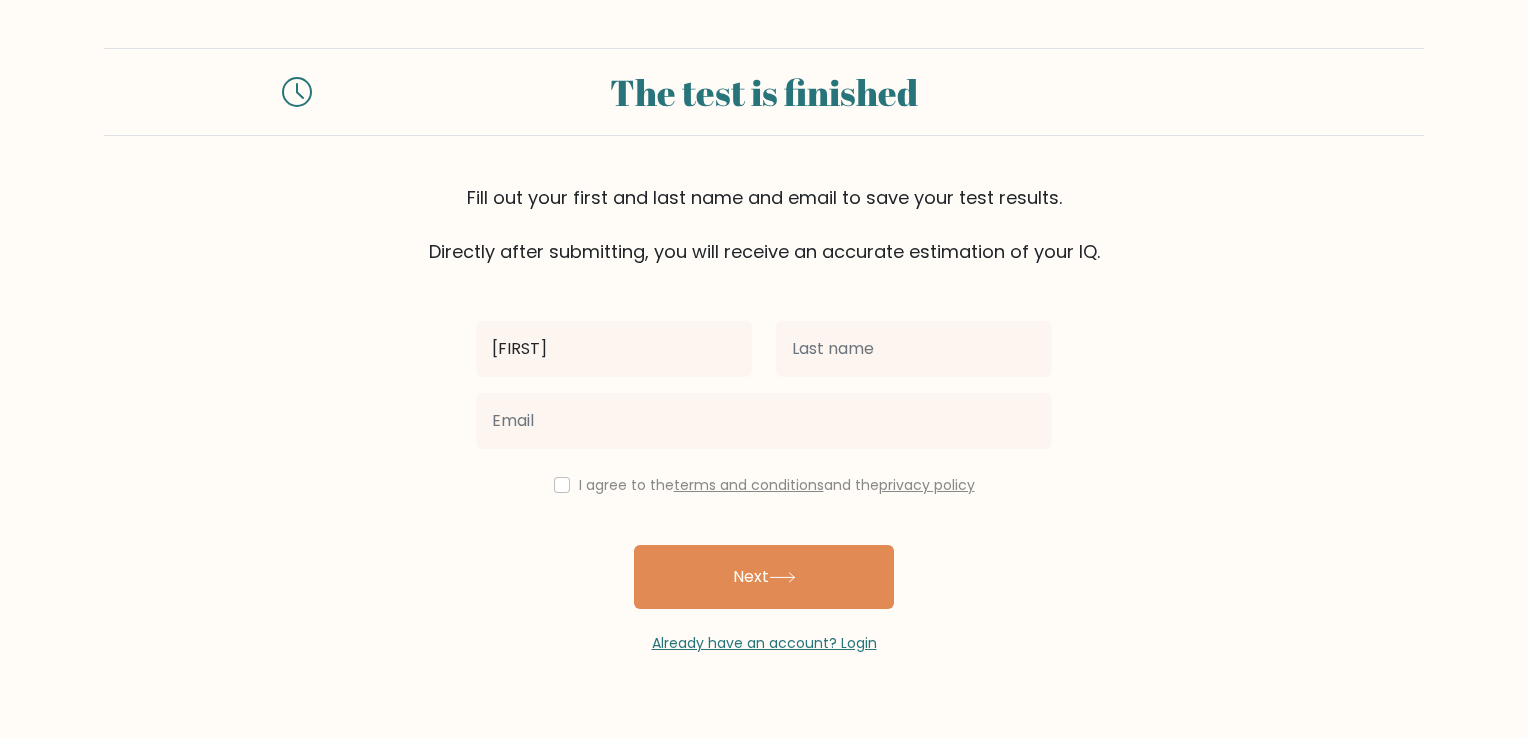 type on "[FIRST]" 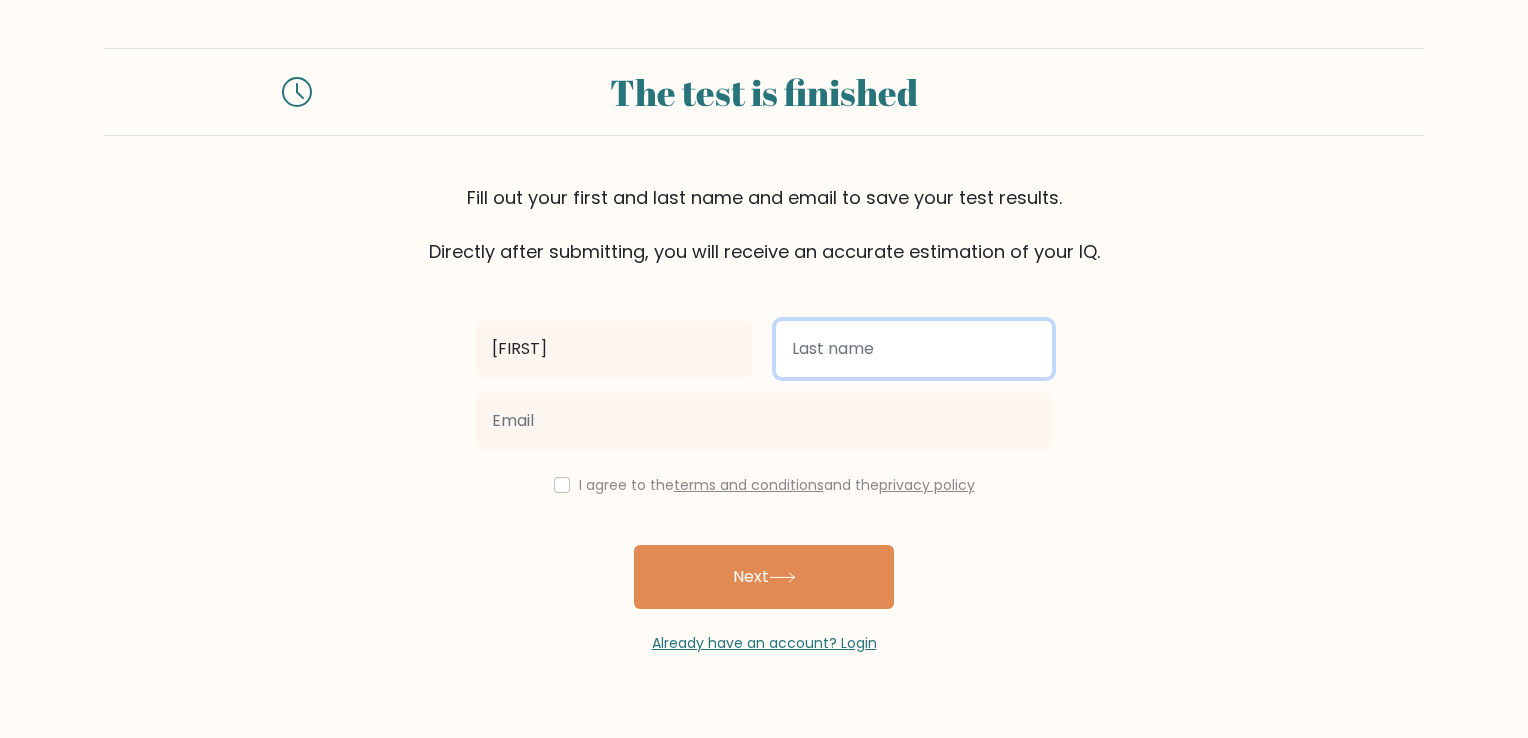 click at bounding box center (914, 349) 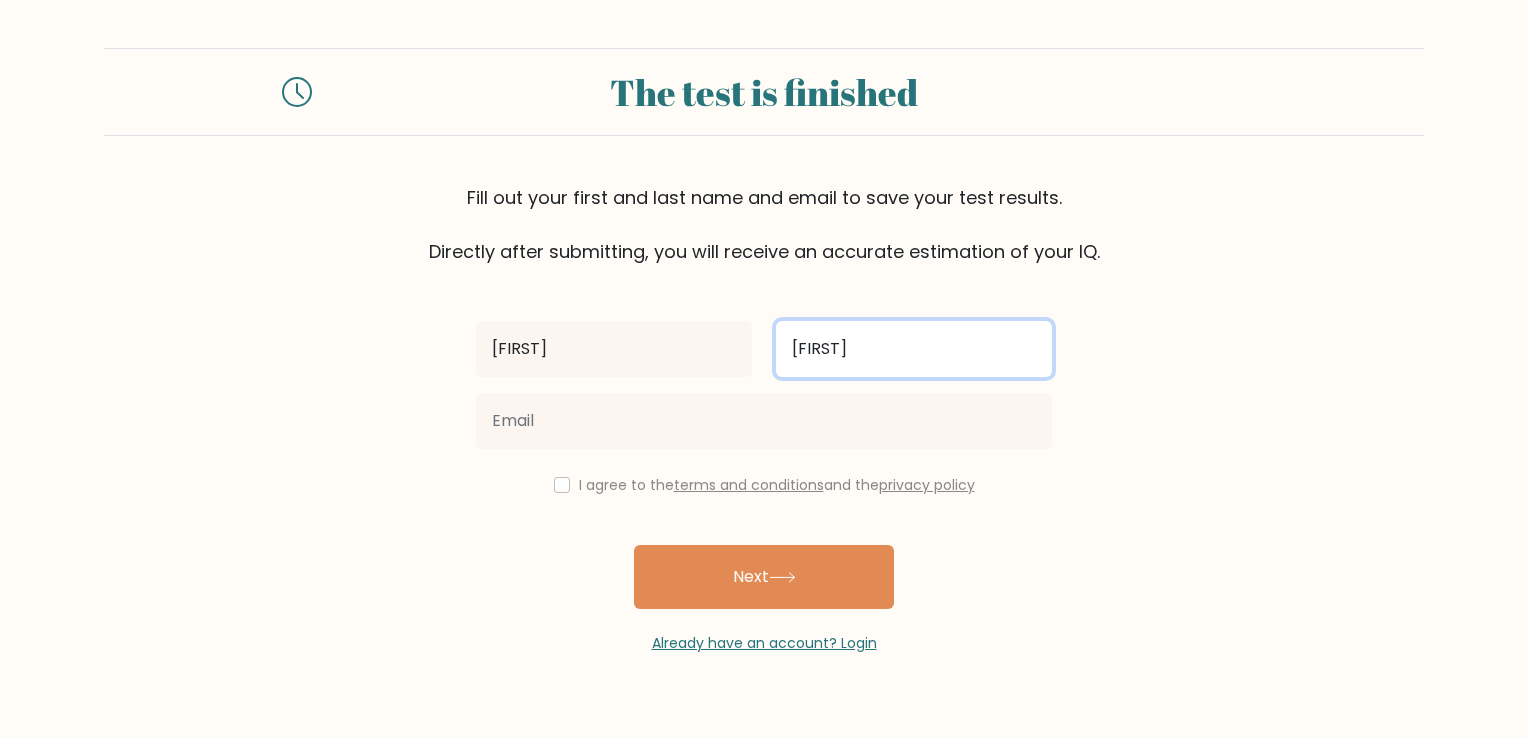 type on "[FIRST]" 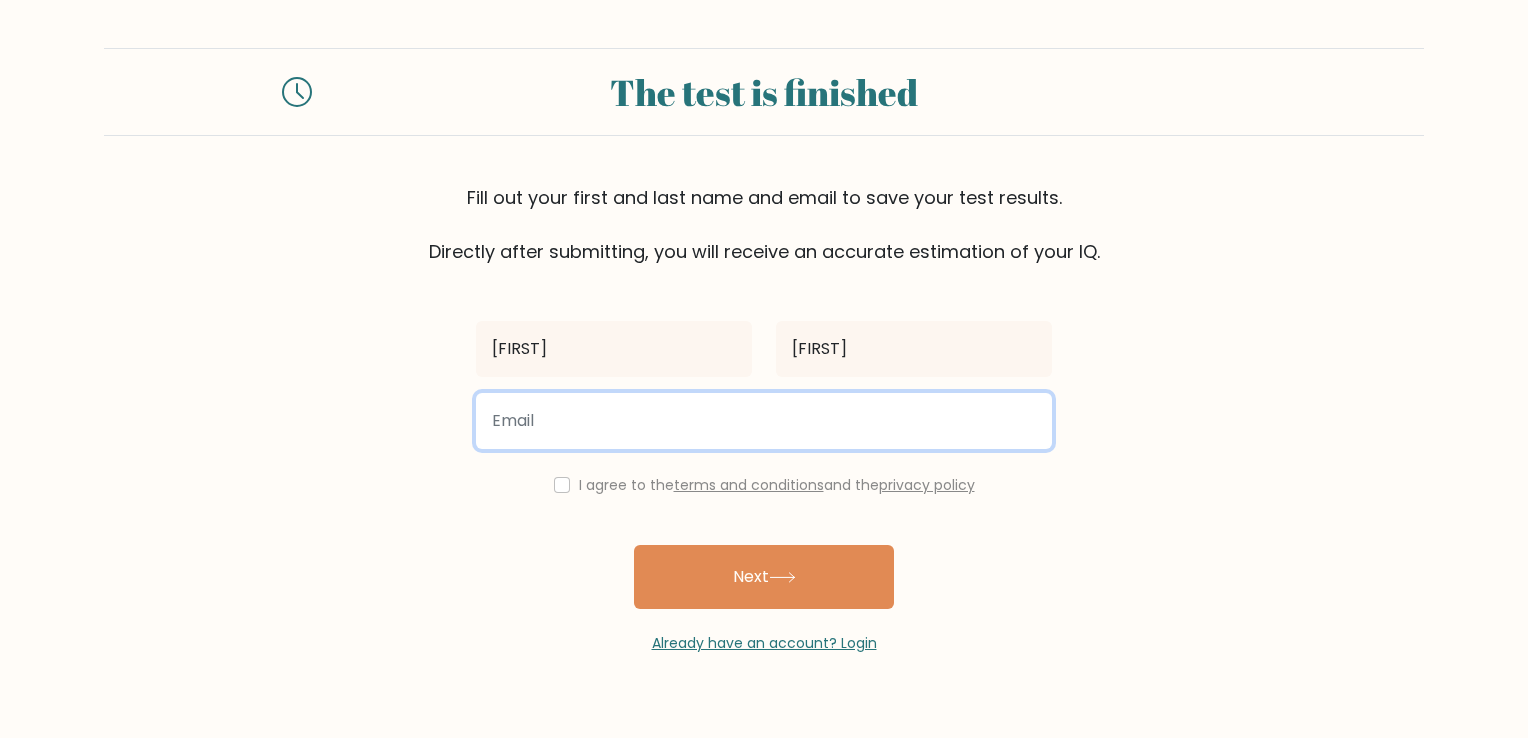 click at bounding box center [764, 421] 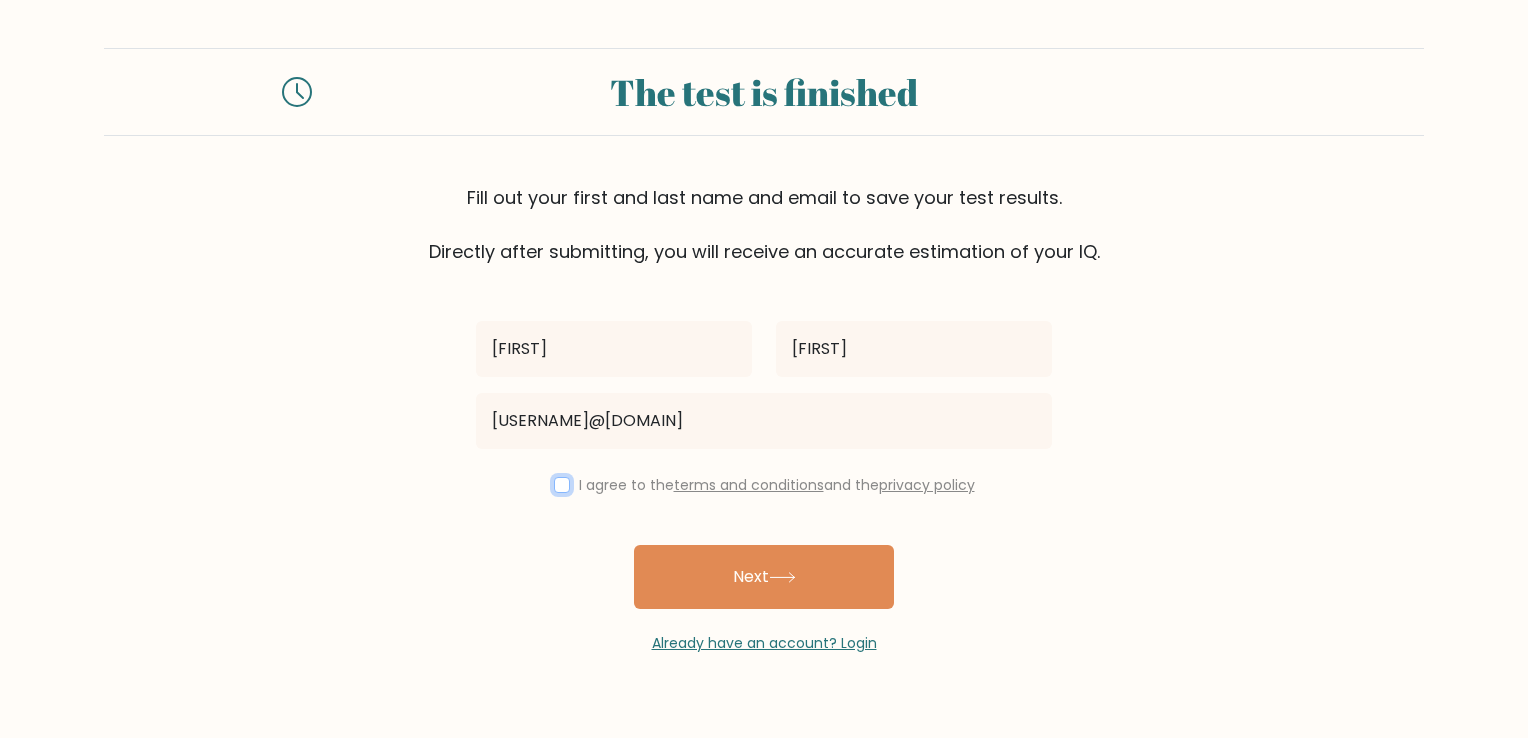 click at bounding box center [562, 485] 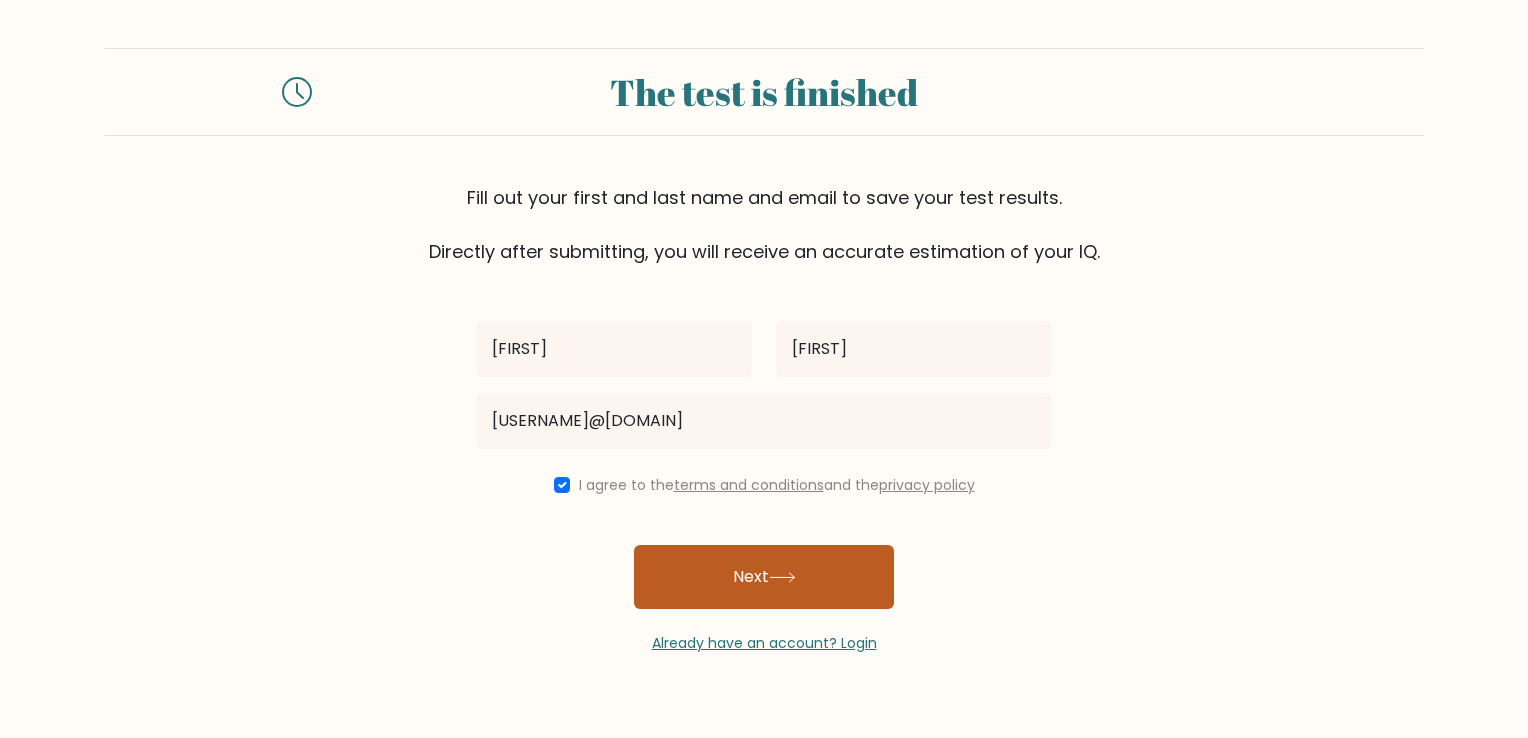 click on "Next" at bounding box center (764, 577) 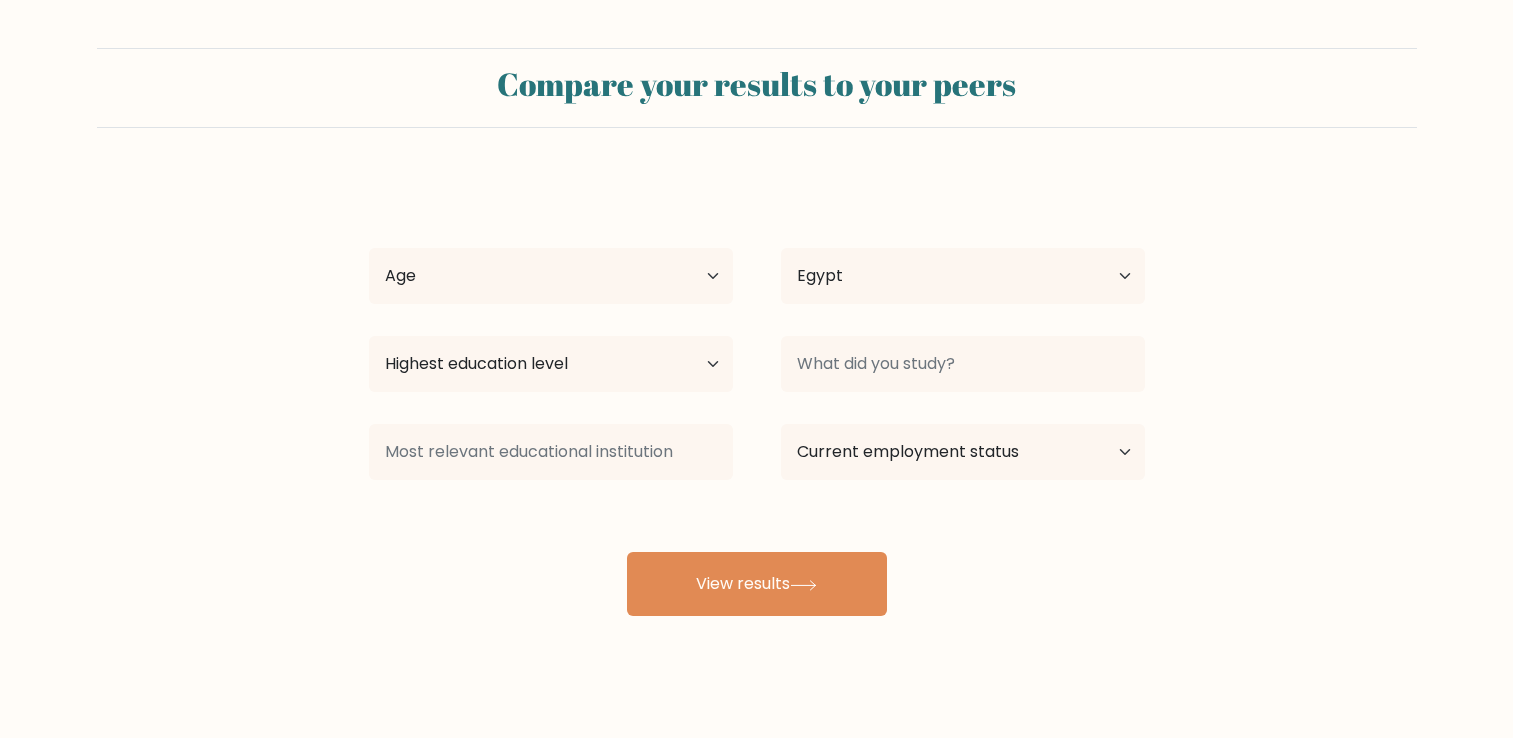 scroll, scrollTop: 0, scrollLeft: 0, axis: both 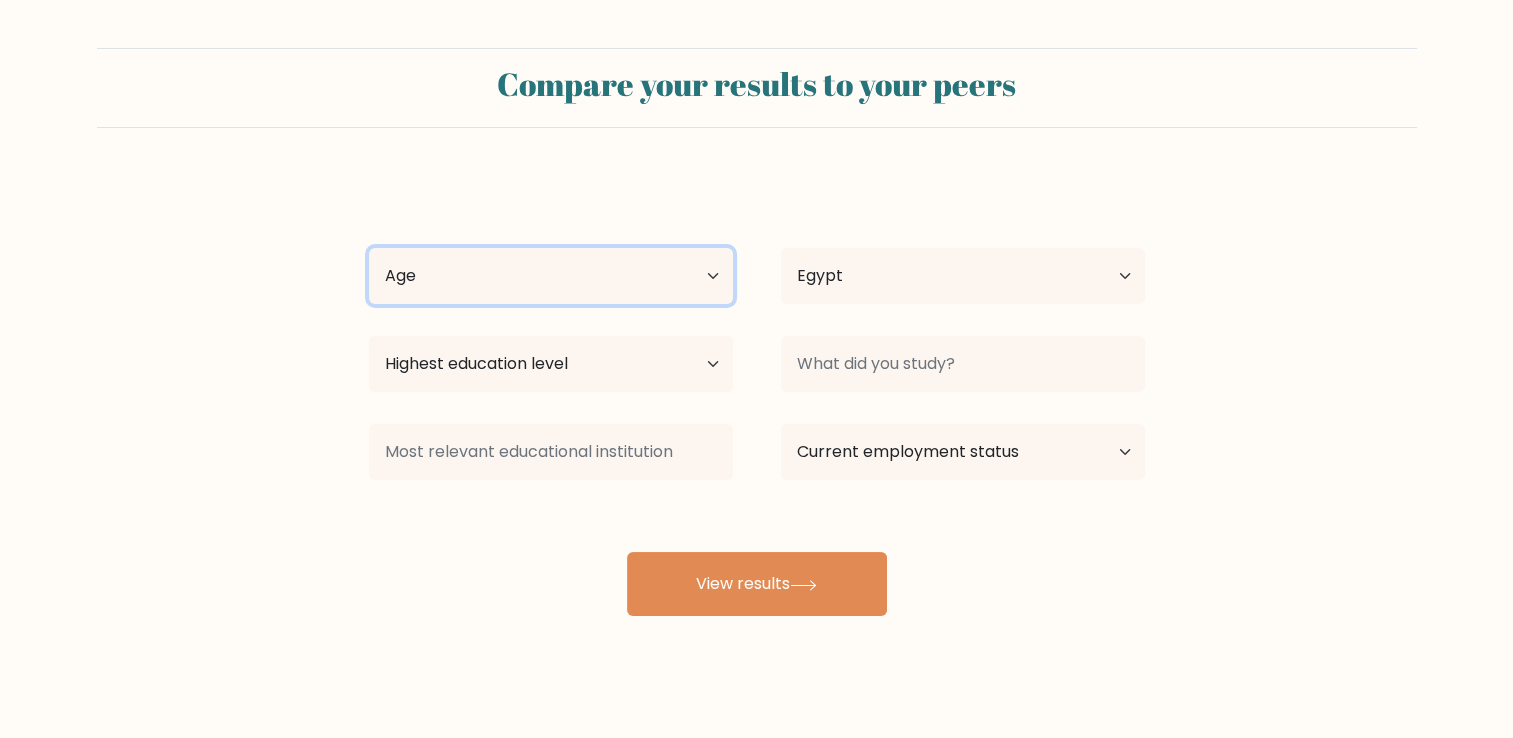click on "Age
Under 18 years old
[AGE]
25-34 years old
[AGE]
45-54 years old
55-64 years old
65 years old and above" at bounding box center (551, 276) 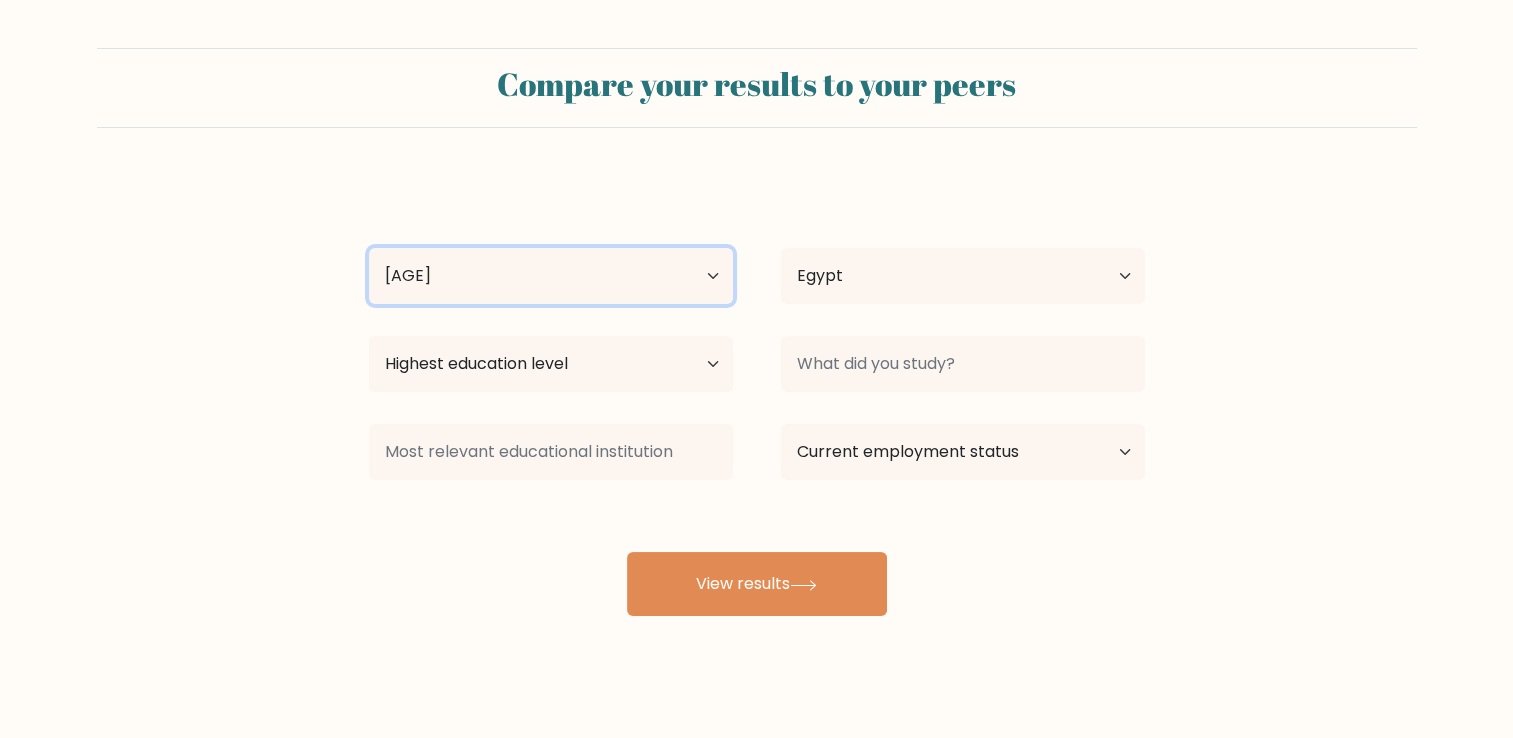 click on "Age
Under 18 years old
[AGE]
25-34 years old
[AGE]
45-54 years old
55-64 years old
65 years old and above" at bounding box center [551, 276] 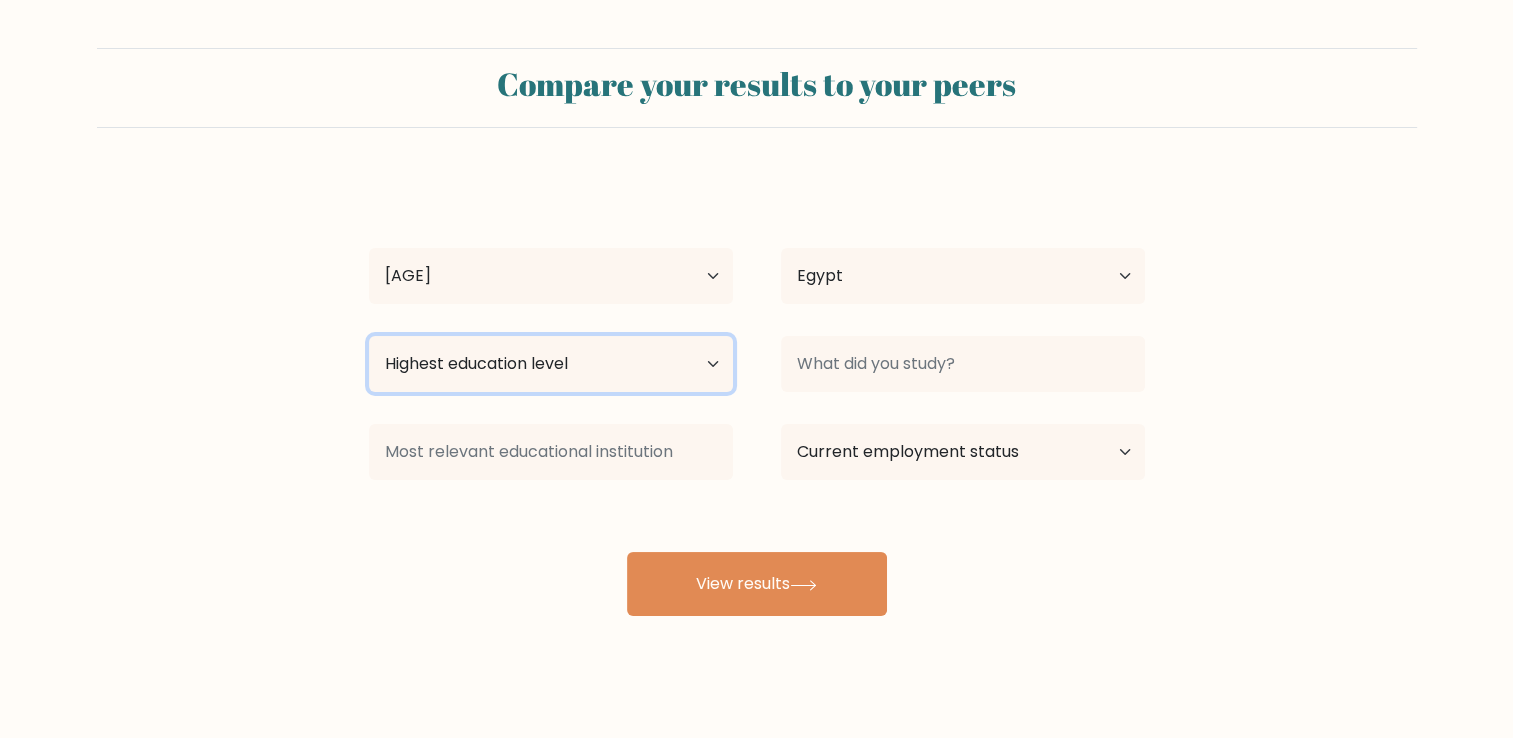 click on "Highest education level
No schooling
Primary
Lower Secondary
Upper Secondary
Occupation Specific
Bachelor's degree
Master's degree
Doctoral degree" at bounding box center (551, 364) 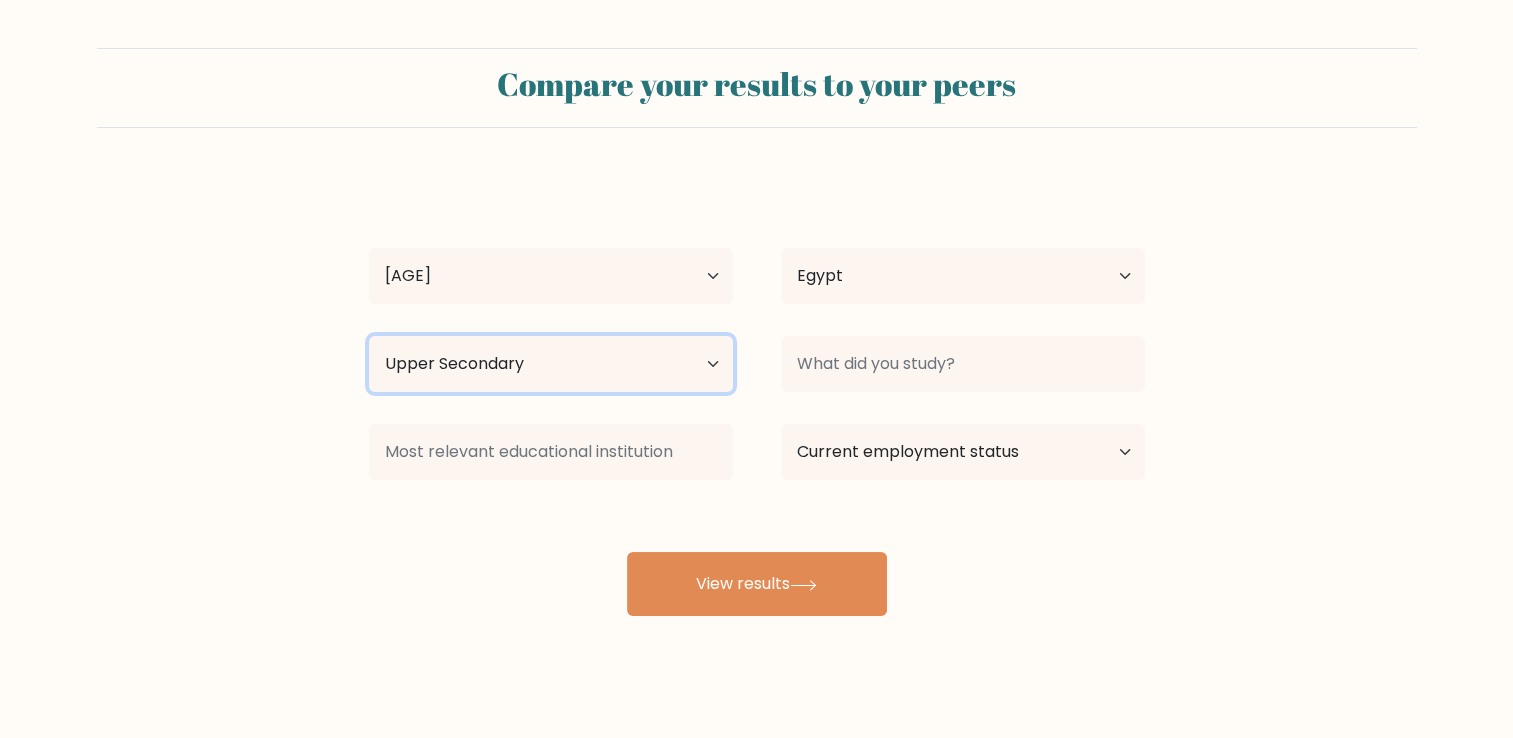 click on "Highest education level
No schooling
Primary
Lower Secondary
Upper Secondary
Occupation Specific
Bachelor's degree
Master's degree
Doctoral degree" at bounding box center (551, 364) 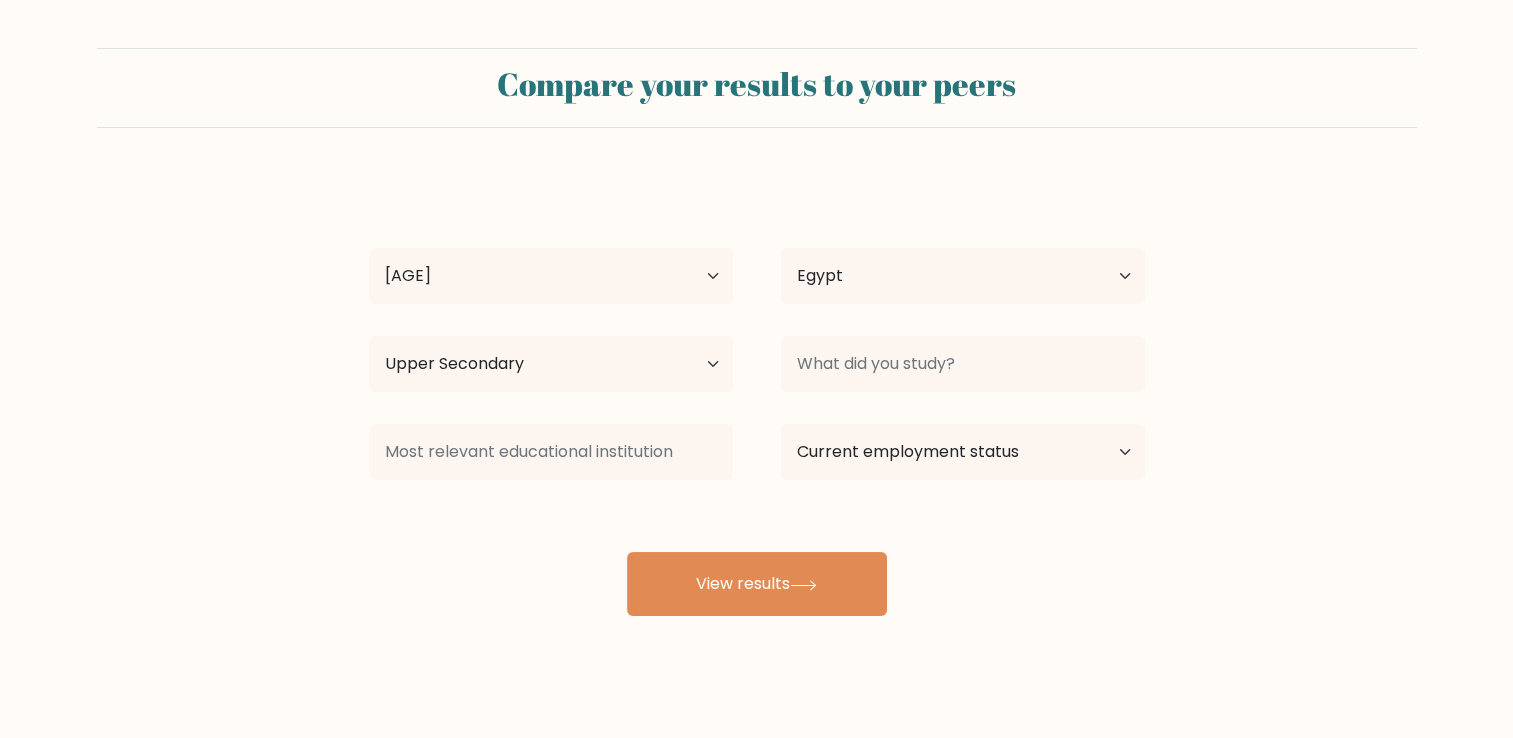 drag, startPoint x: 312, startPoint y: 464, endPoint x: 444, endPoint y: 442, distance: 133.82077 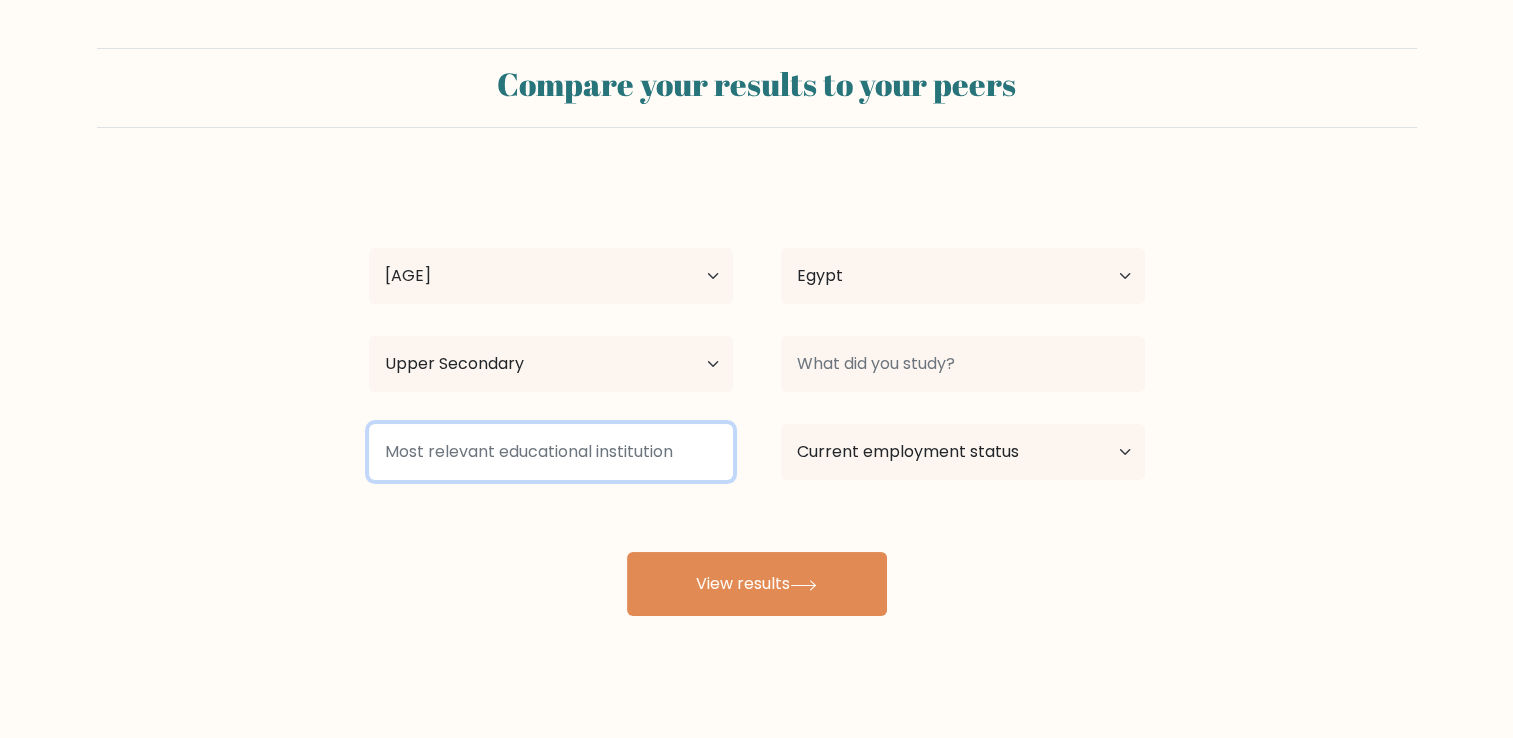 click at bounding box center (551, 452) 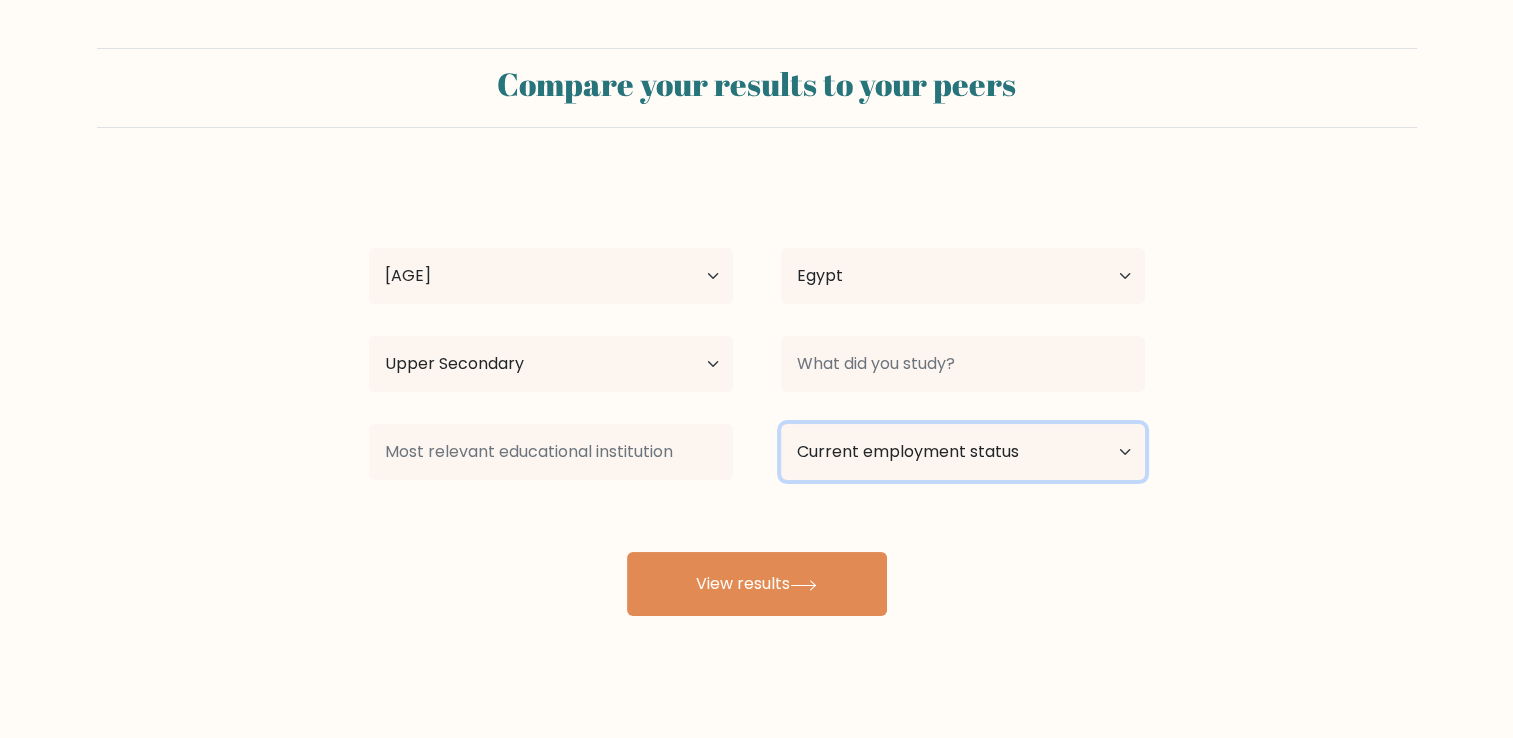 click on "Current employment status
Employed
Student
Retired
Other / prefer not to answer" at bounding box center [963, 452] 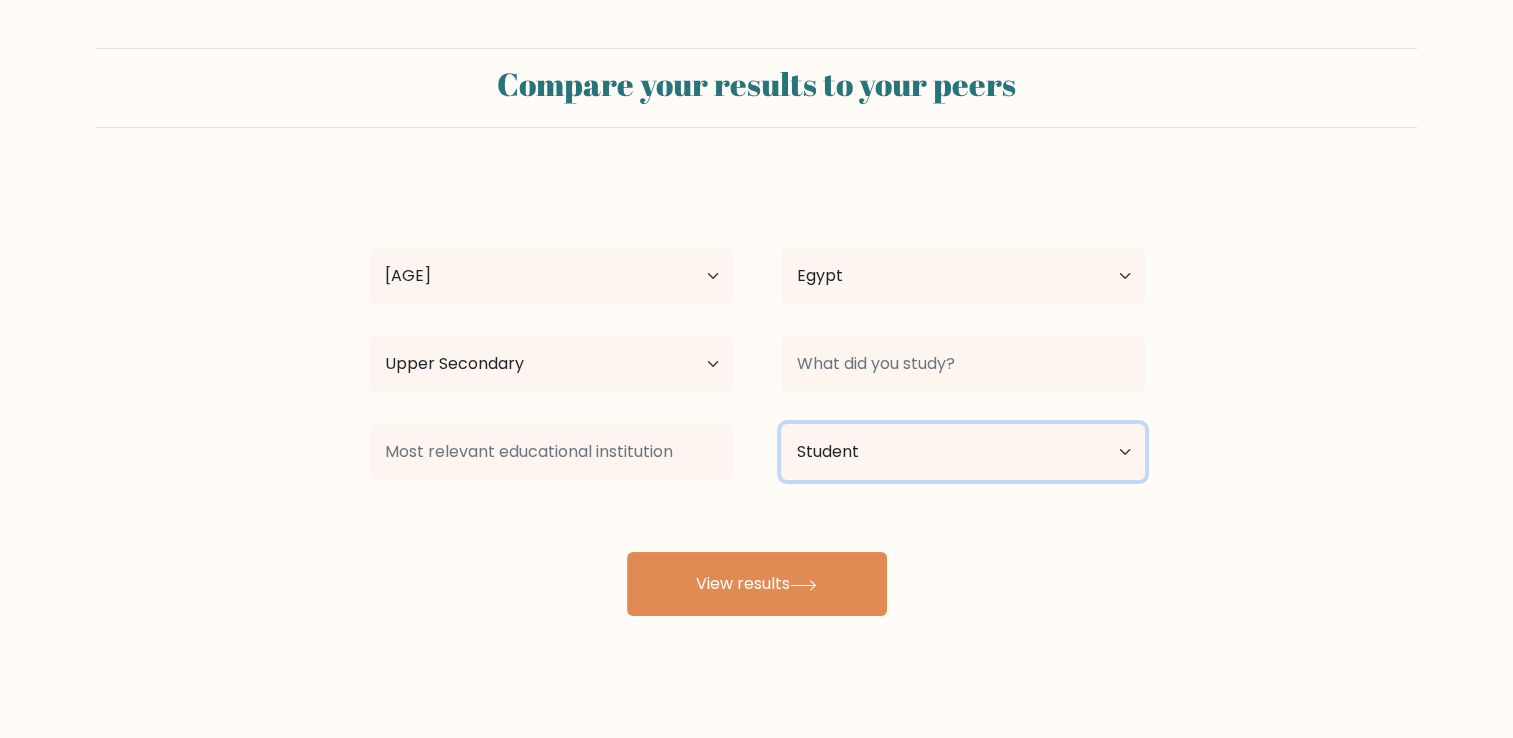 click on "Current employment status
Employed
Student
Retired
Other / prefer not to answer" at bounding box center [963, 452] 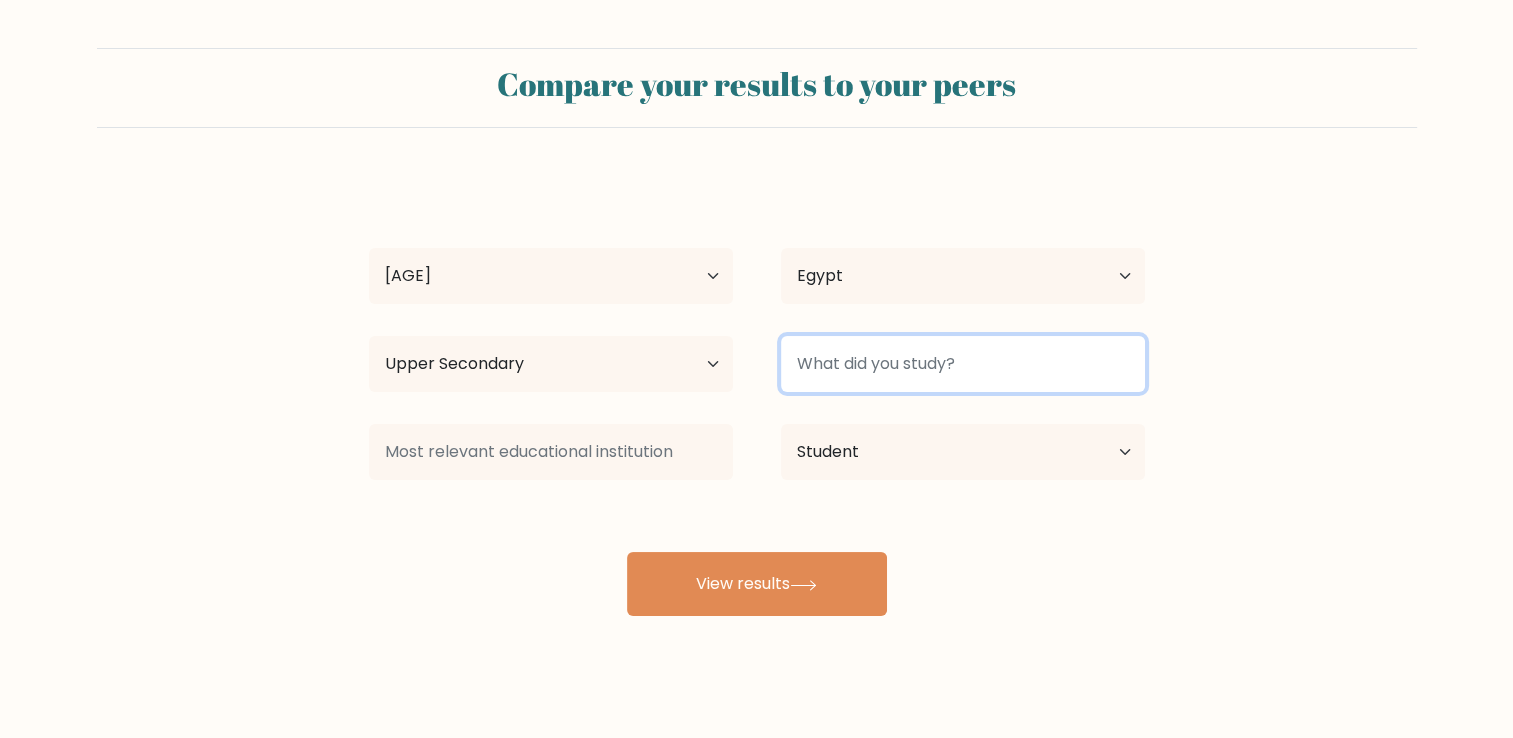 click at bounding box center [963, 364] 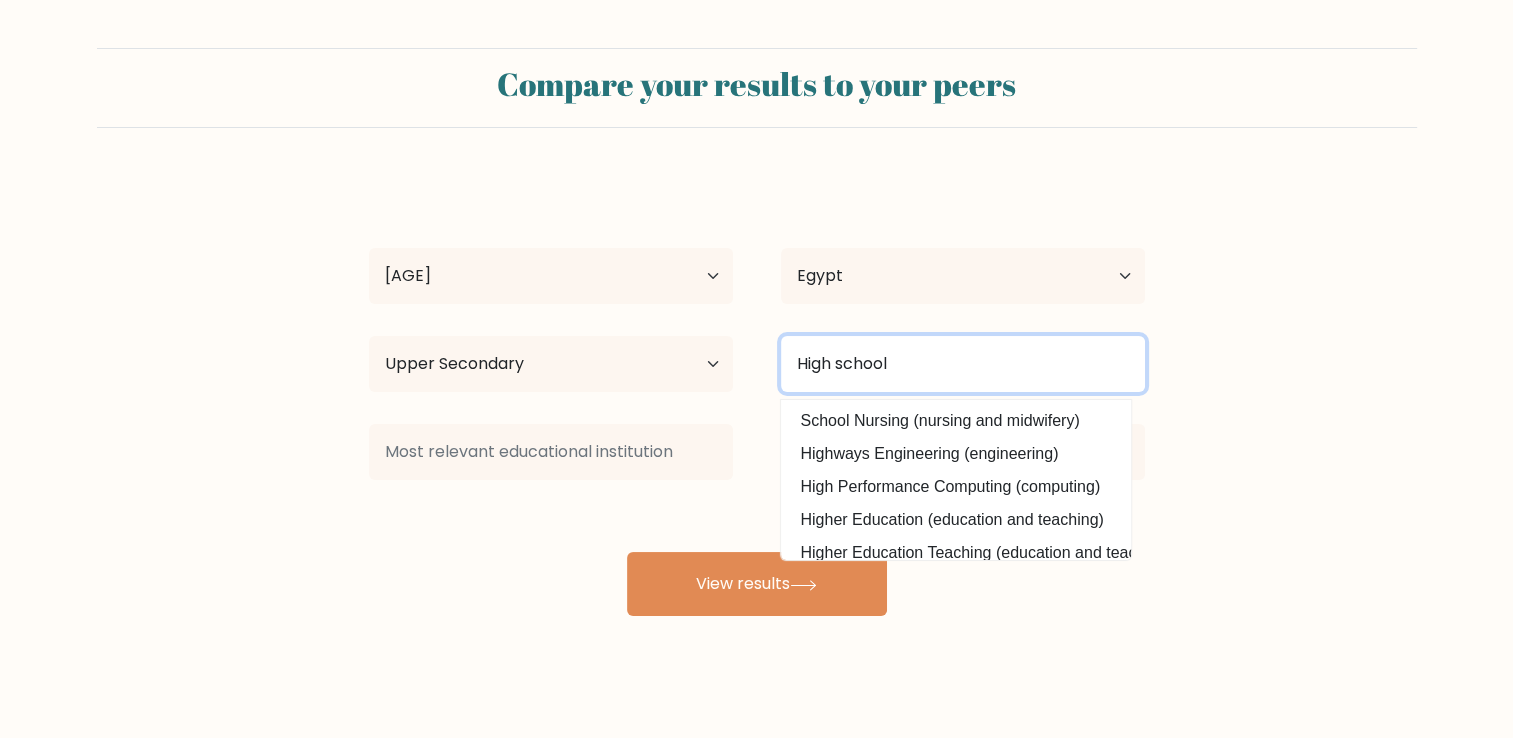 type on "High school" 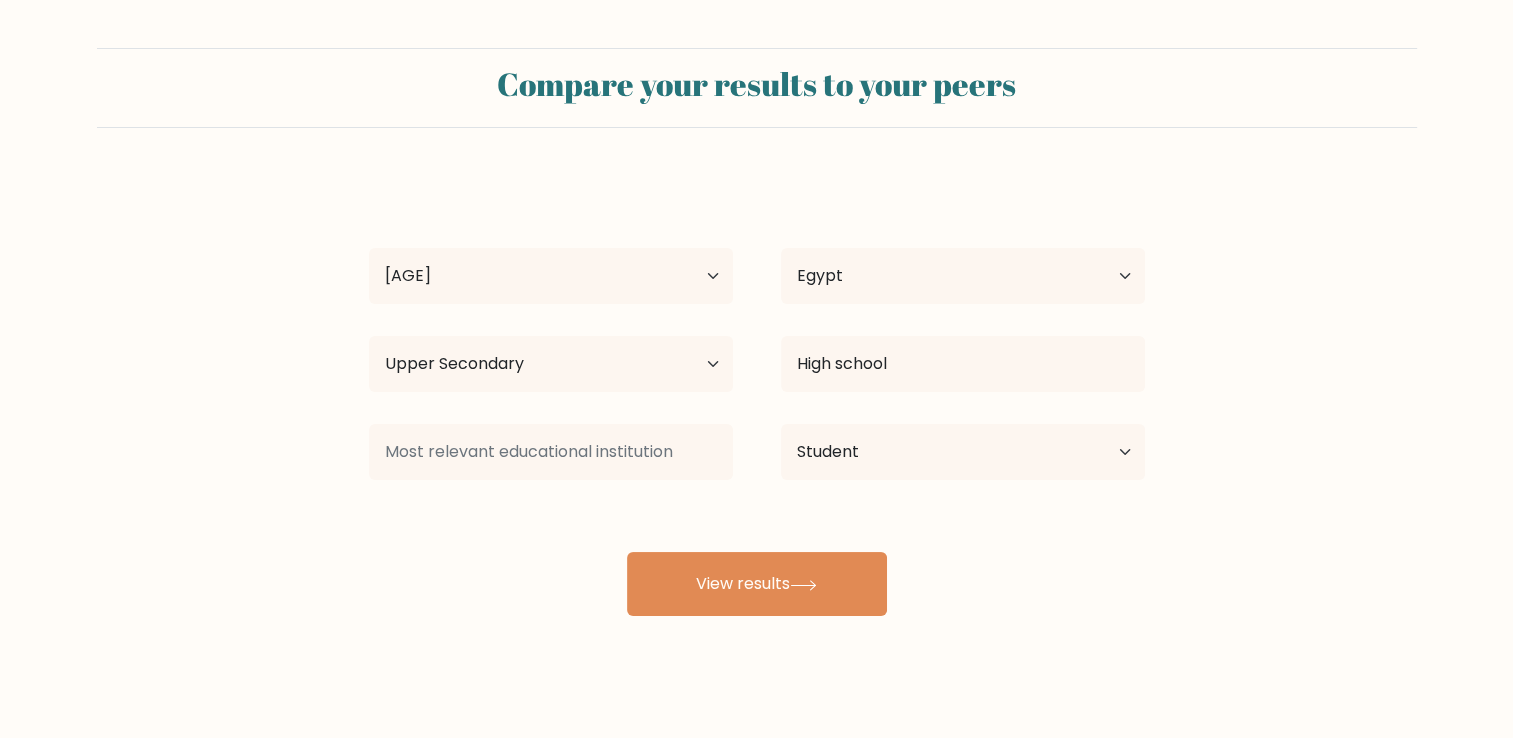 click on "Compare your results to your peers
Menna
Ayman
Age
Under 18 years old
18-24 years old
25-34 years old
35-44 years old
45-54 years old
55-64 years old
65 years old and above
Country
Afghanistan
Albania
Algeria
American Samoa
Andorra
Angola
Anguilla
Antarctica
Antigua and Barbuda
Argentina
Armenia
Aruba
Australia" at bounding box center [756, 332] 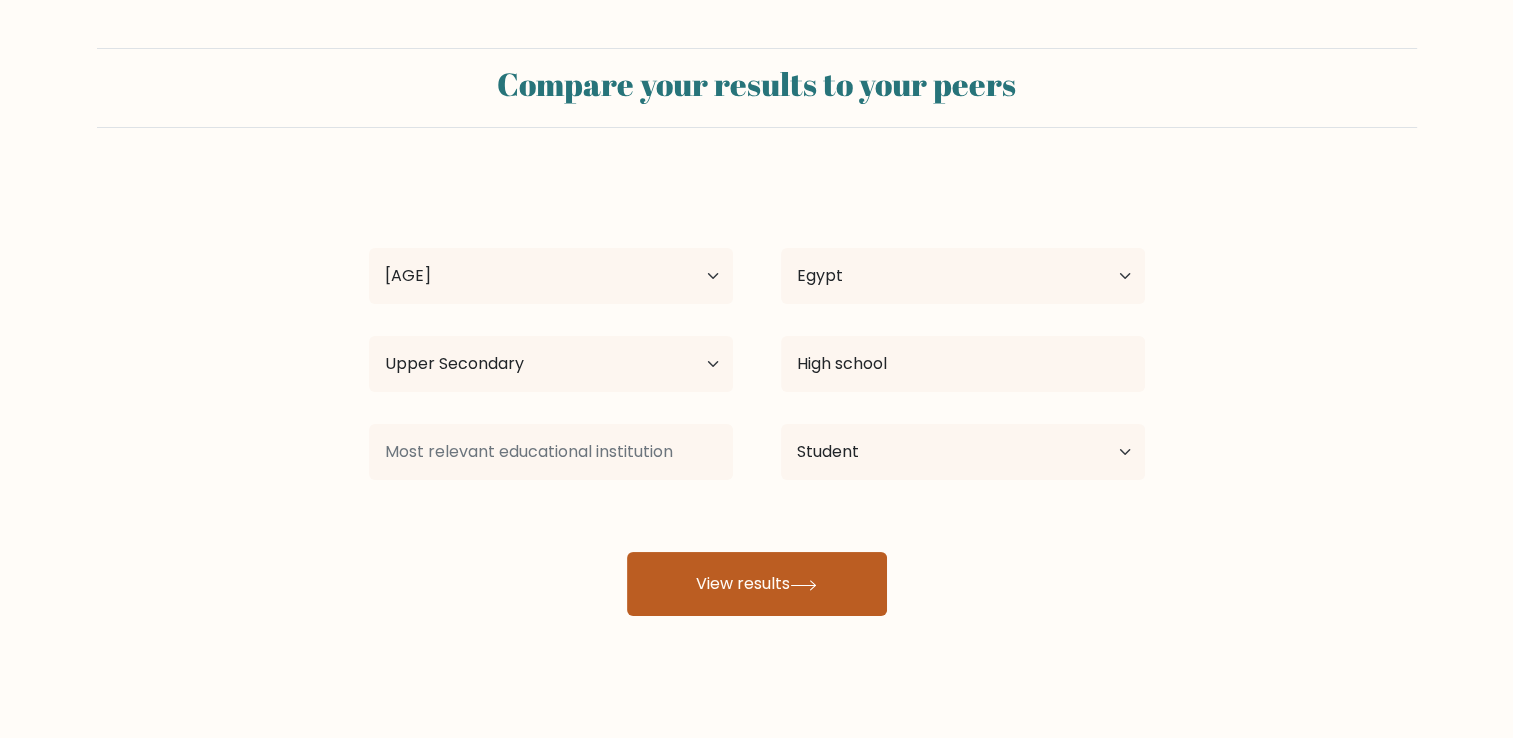 click on "View results" at bounding box center (757, 584) 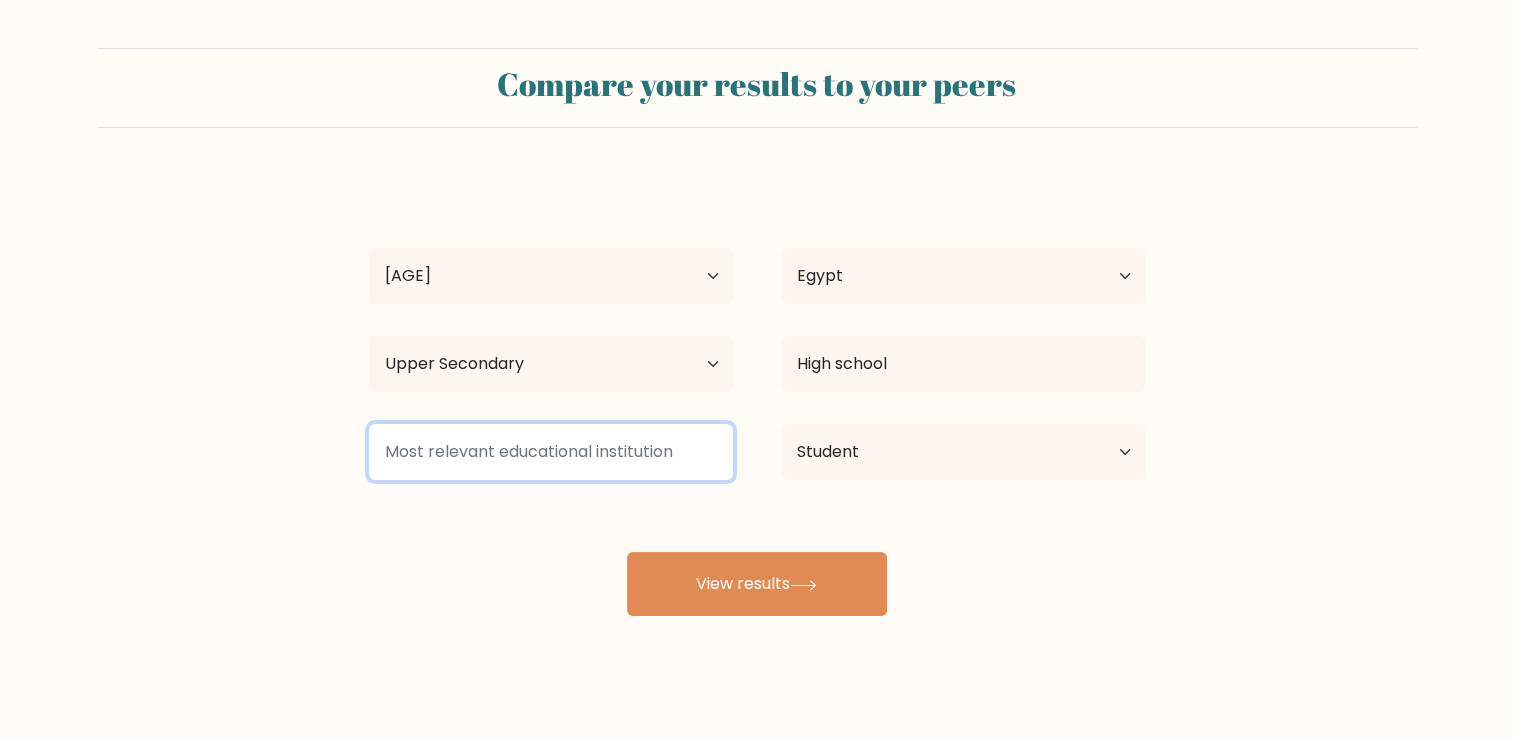 click at bounding box center [551, 452] 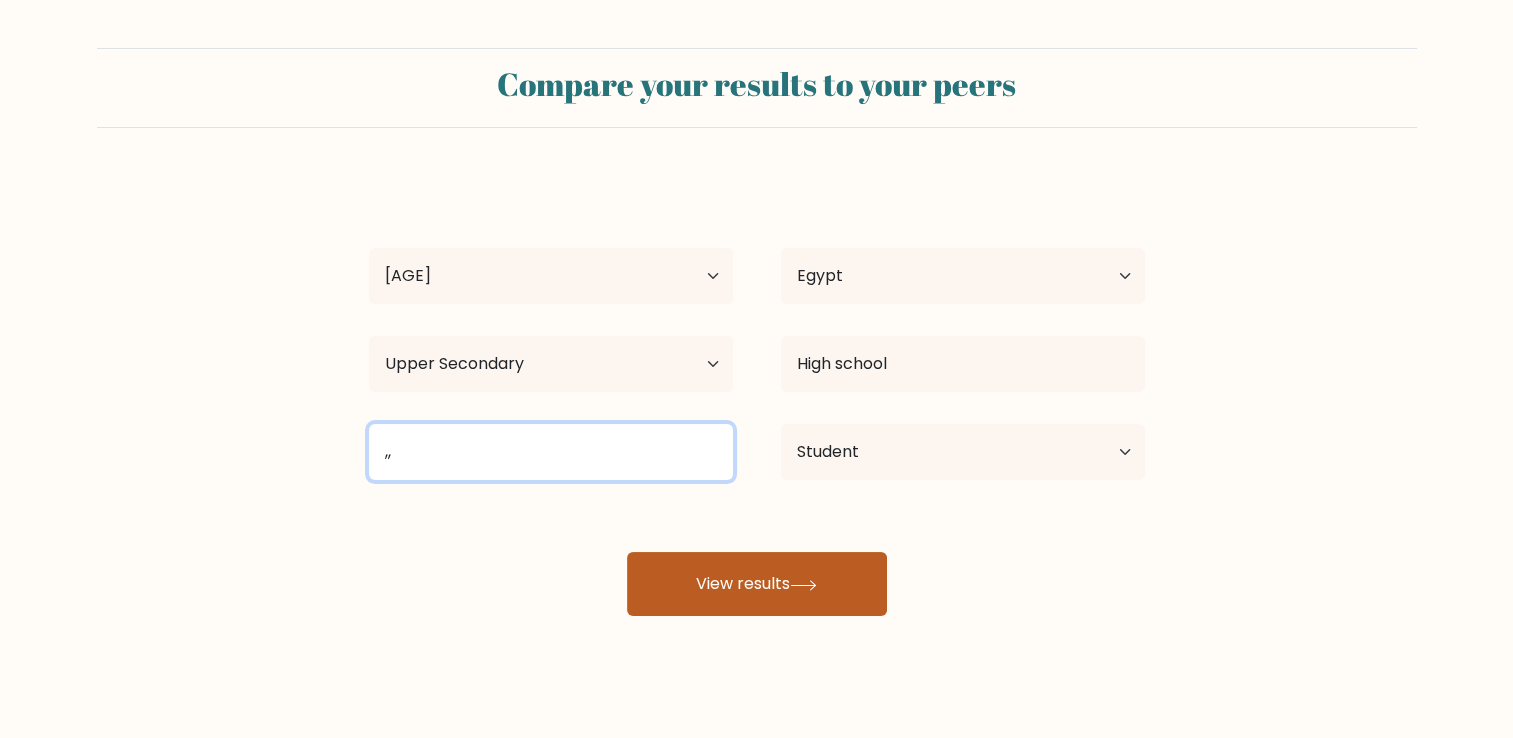 type on ",," 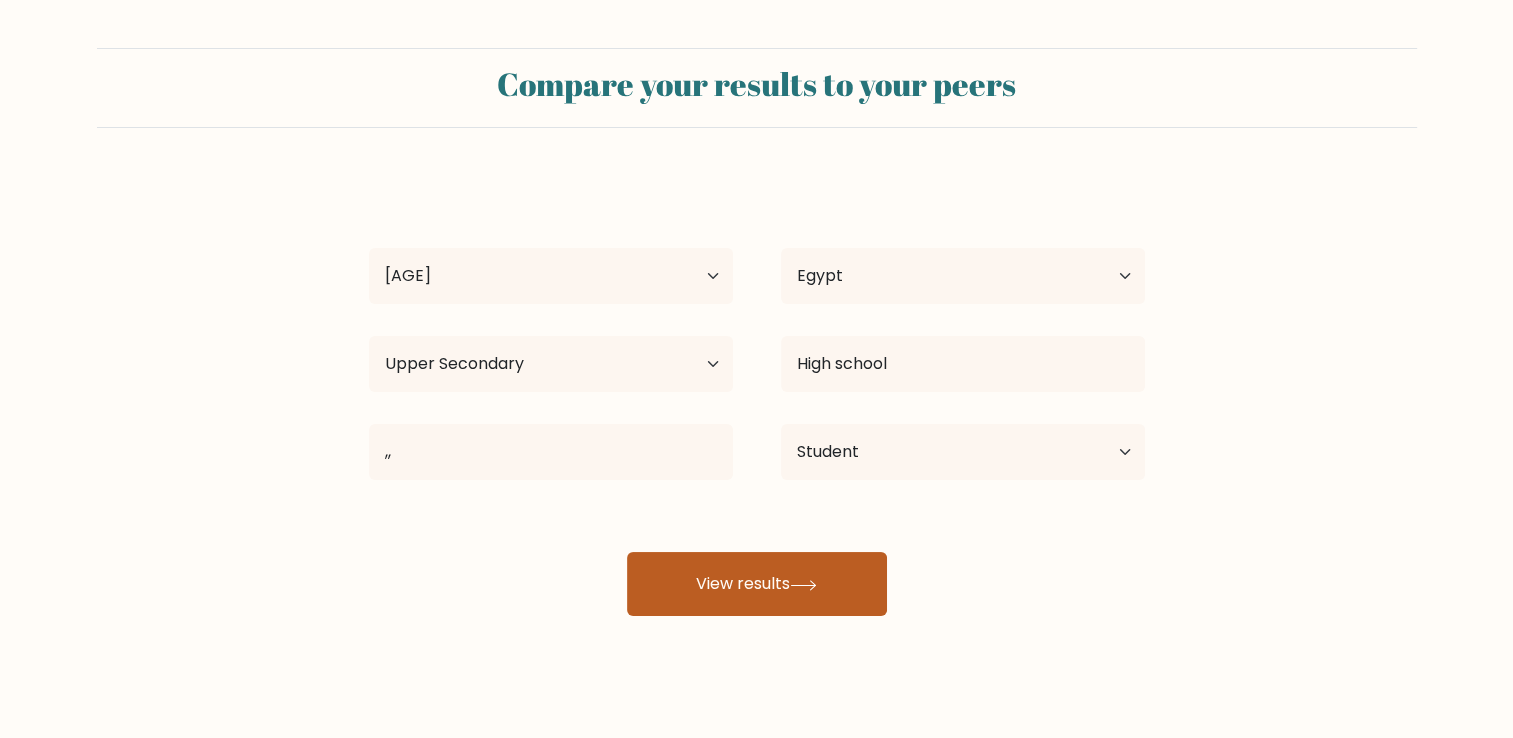 click on "View results" at bounding box center (757, 584) 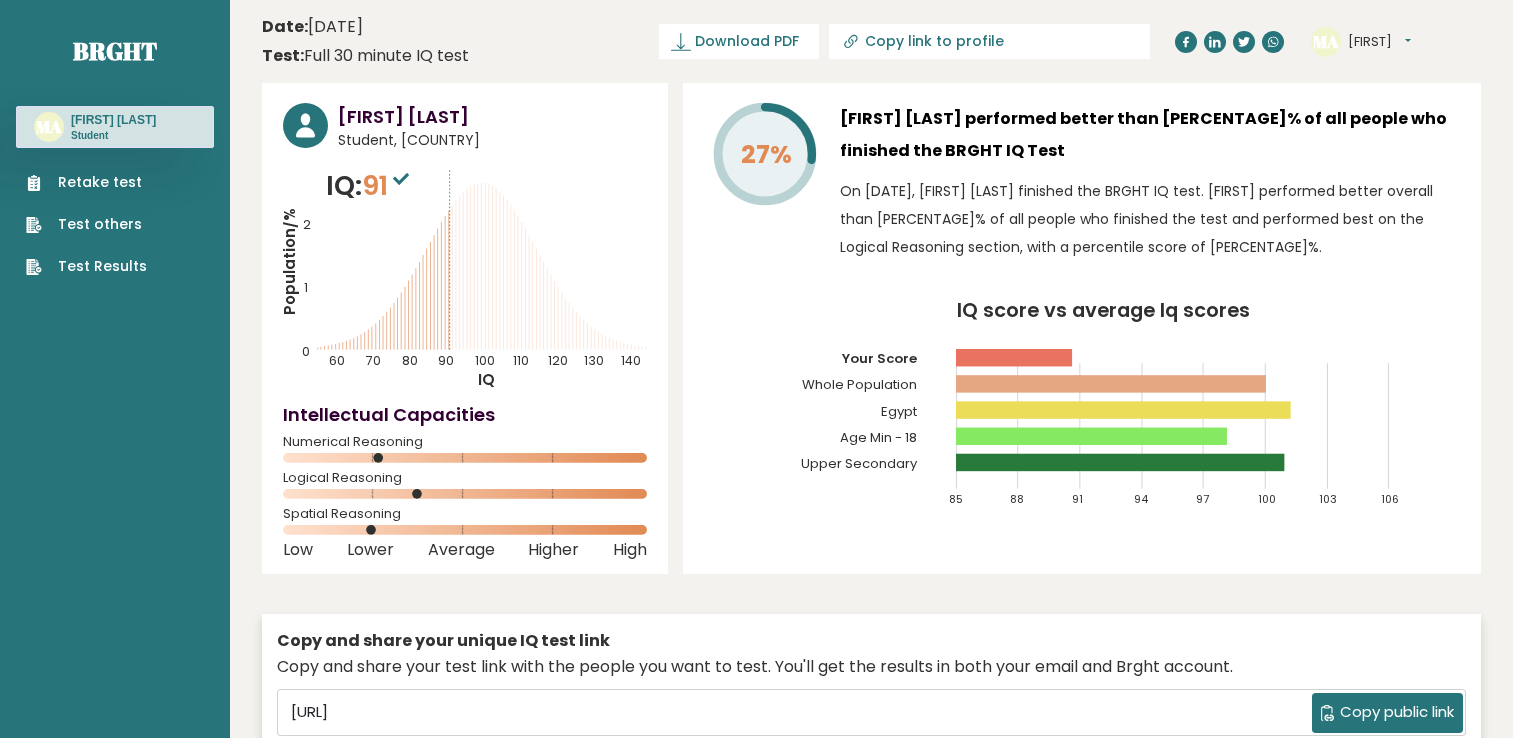 scroll, scrollTop: 0, scrollLeft: 0, axis: both 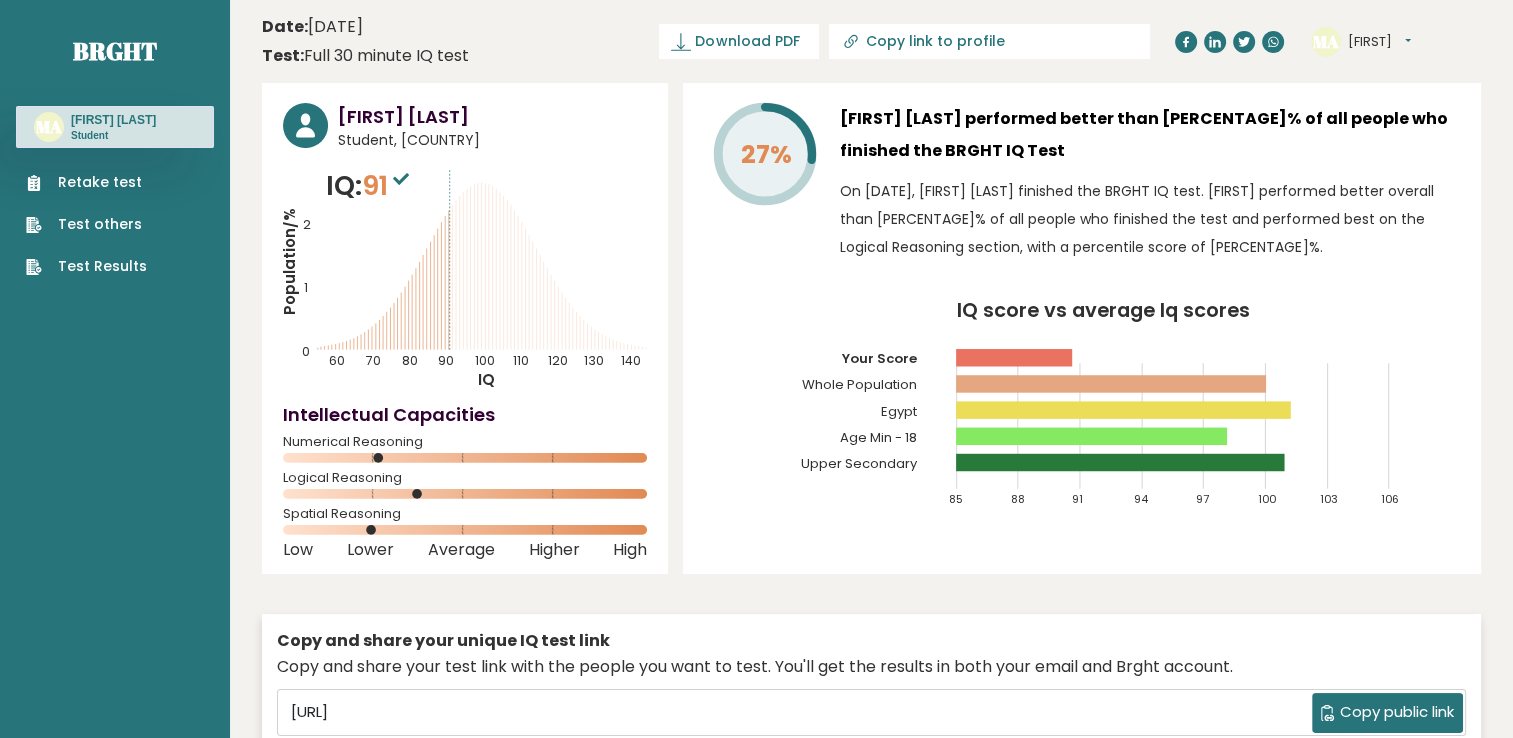 drag, startPoint x: 455, startPoint y: 217, endPoint x: 512, endPoint y: 220, distance: 57.07889 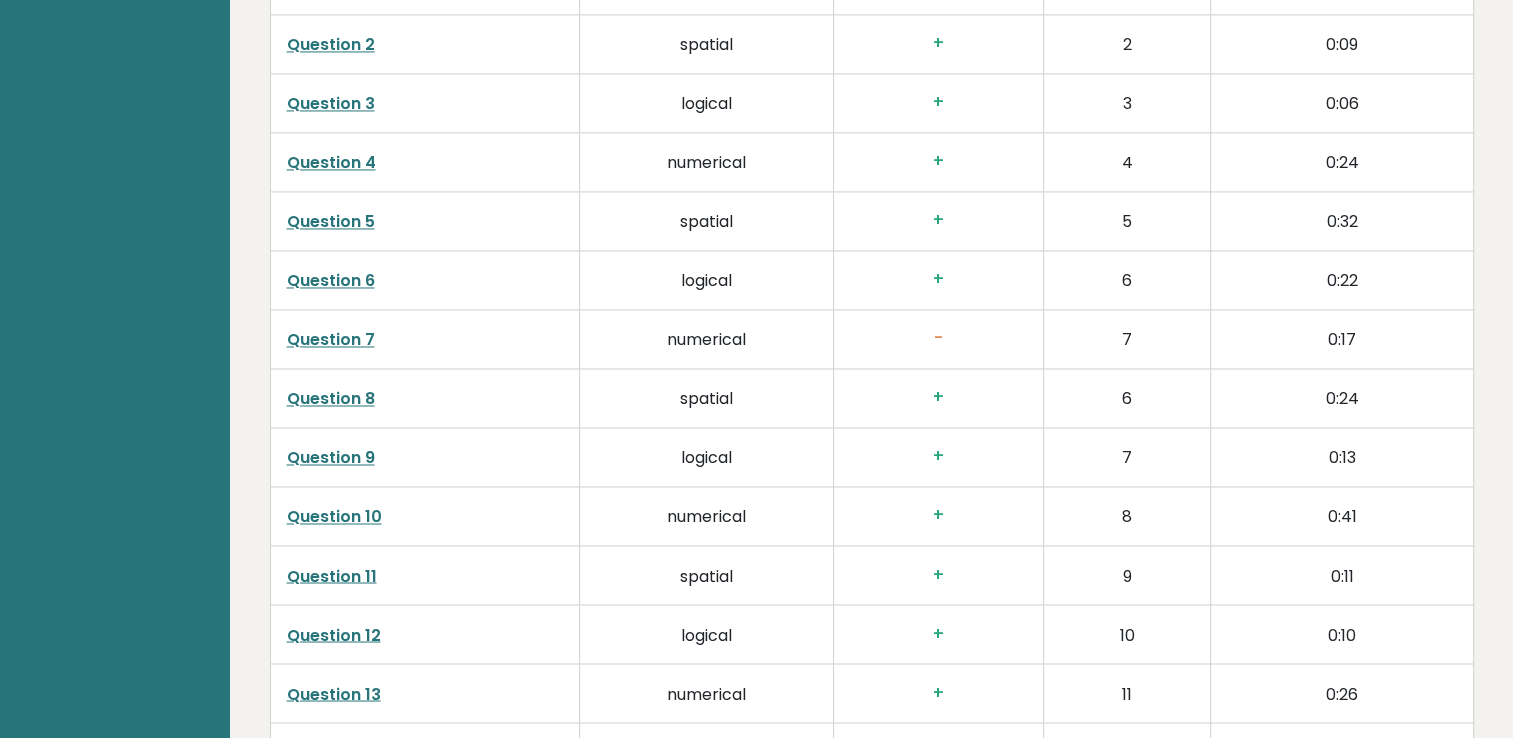 scroll, scrollTop: 3256, scrollLeft: 0, axis: vertical 